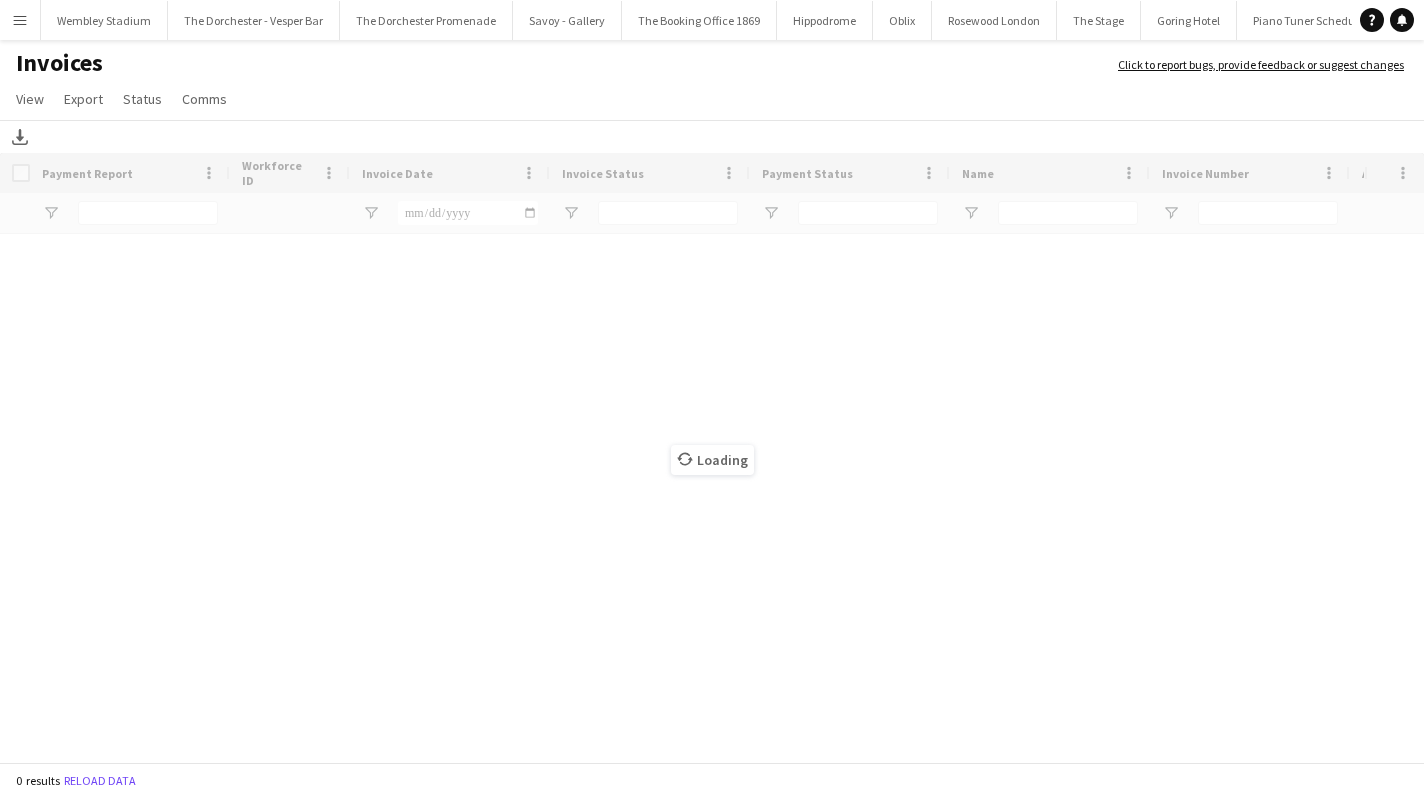 scroll, scrollTop: 0, scrollLeft: 0, axis: both 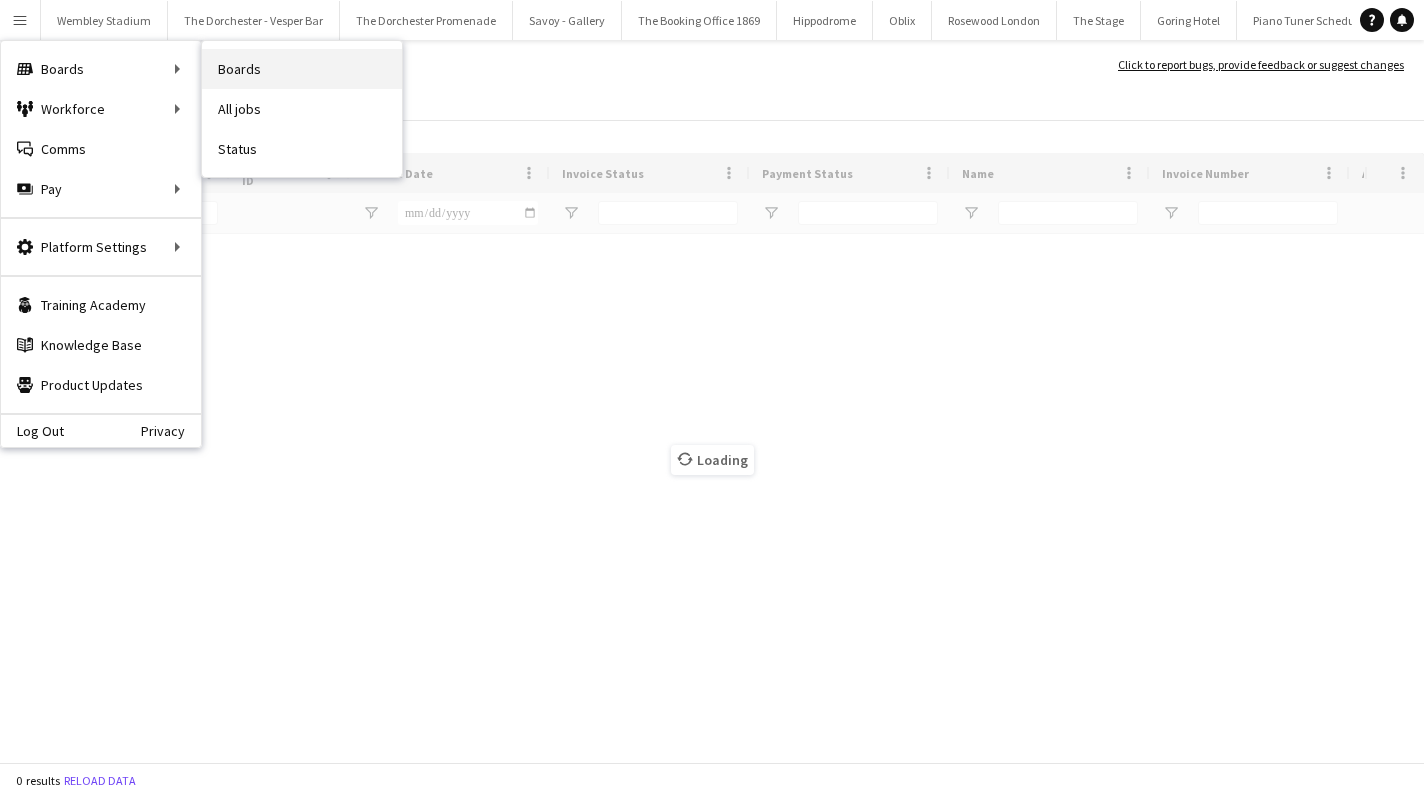 click on "Boards" at bounding box center [302, 69] 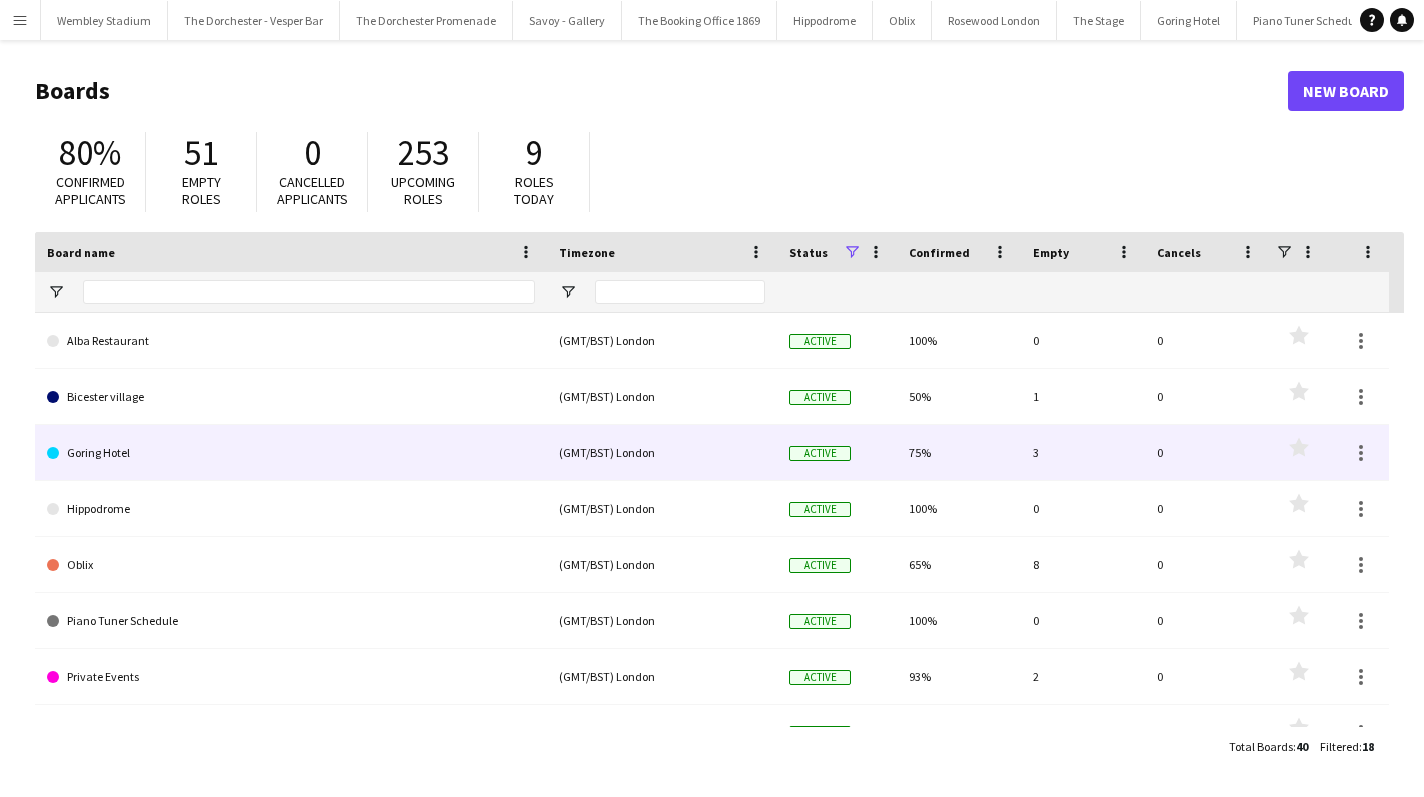click on "Goring Hotel" 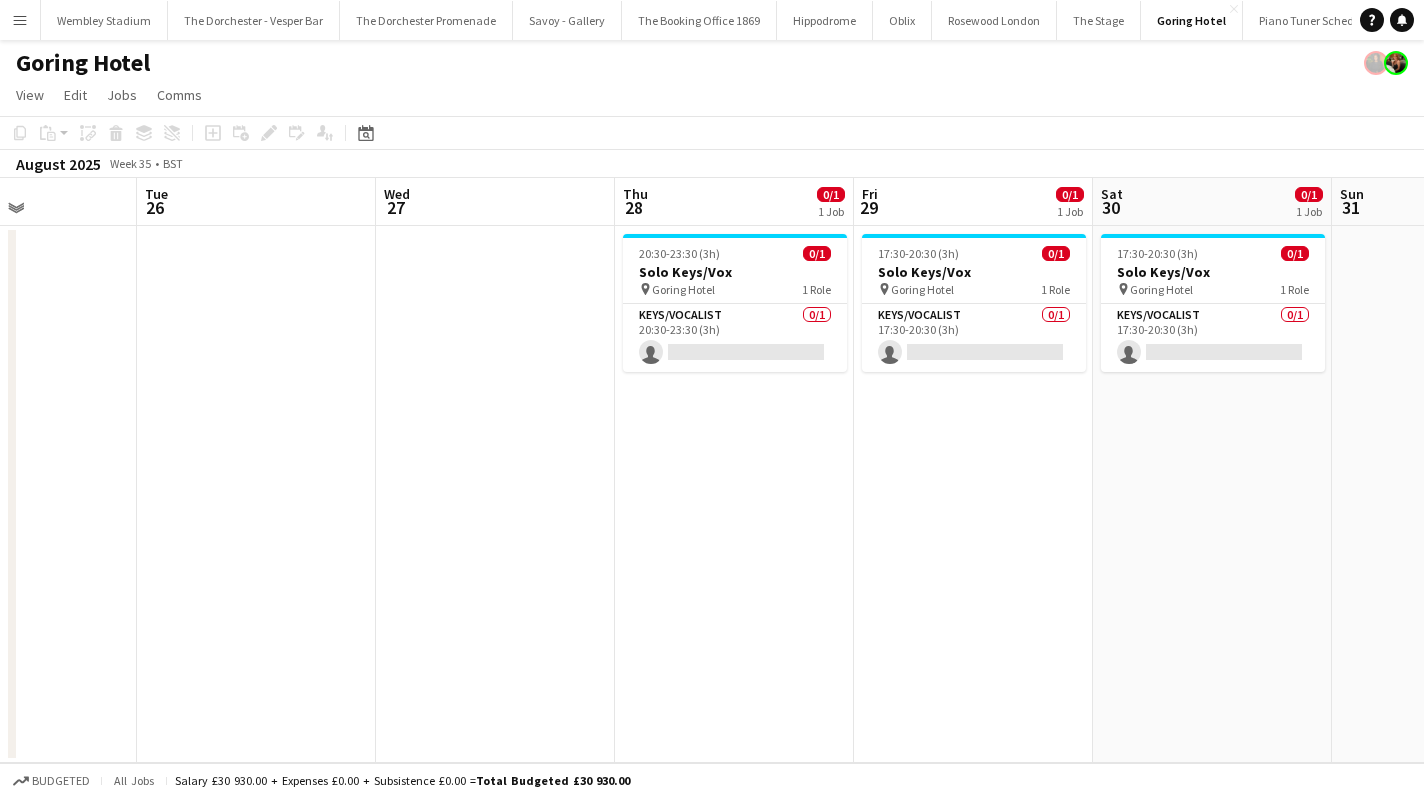 scroll, scrollTop: 0, scrollLeft: 577, axis: horizontal 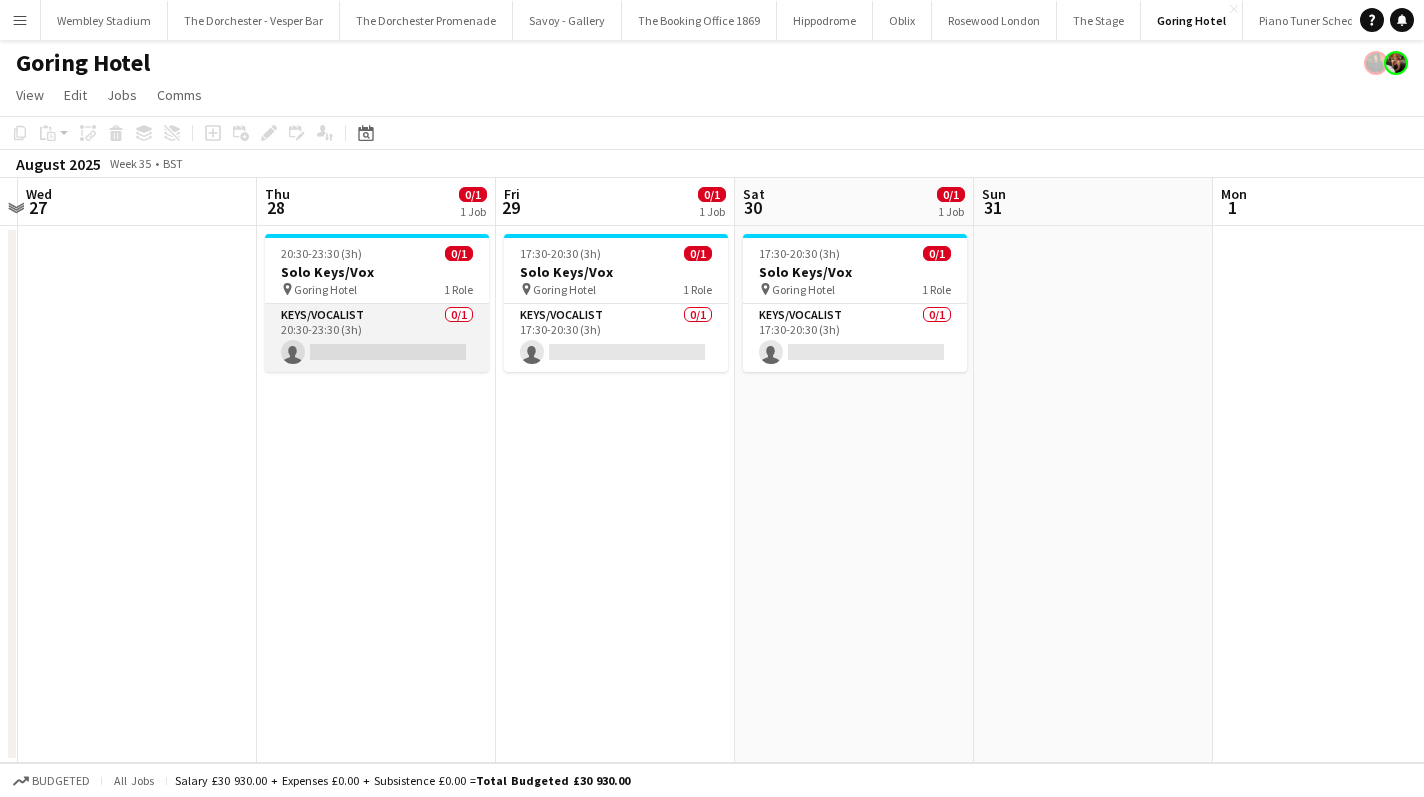click on "Keys/Vocalist   0/1   20:30-23:30 (3h)
single-neutral-actions" at bounding box center (377, 338) 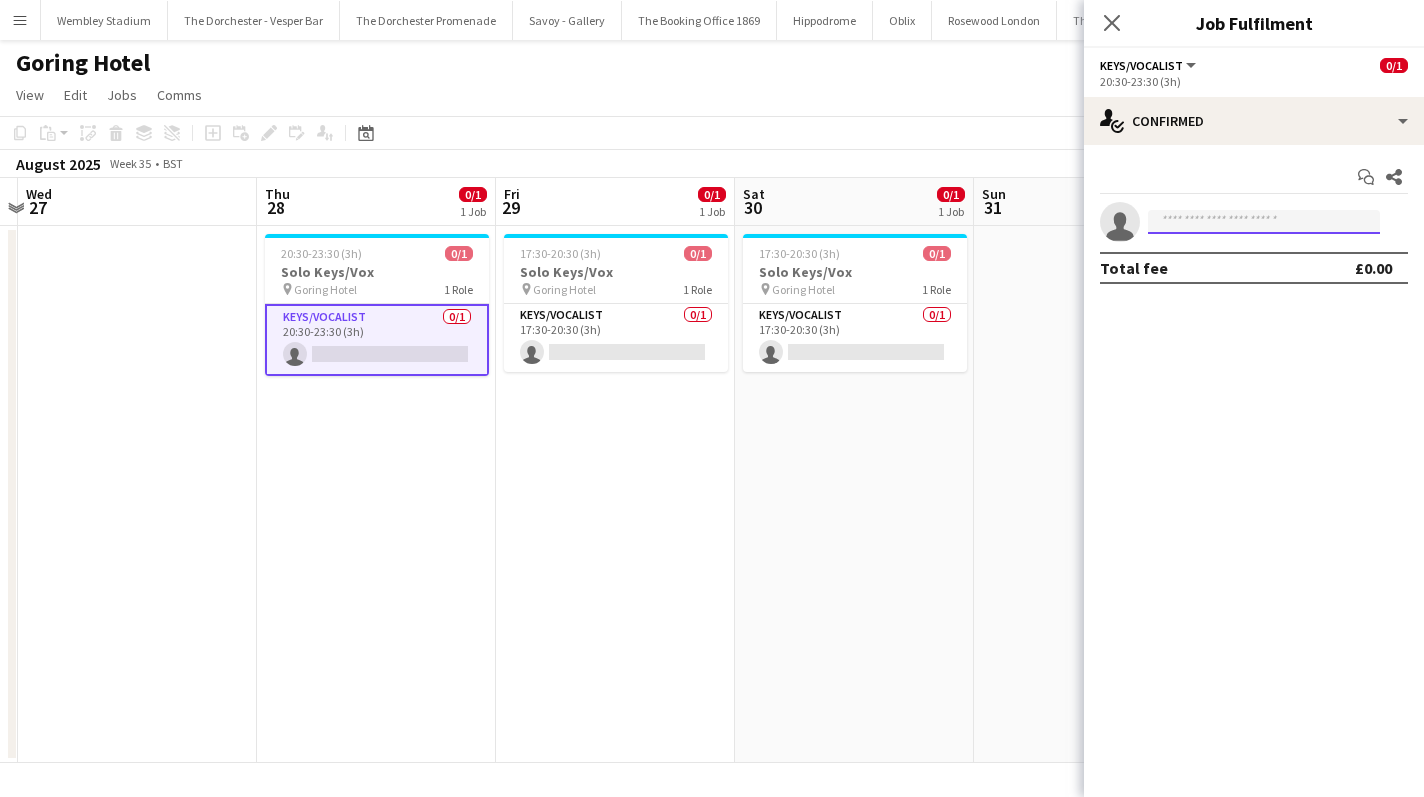 click at bounding box center (1264, 222) 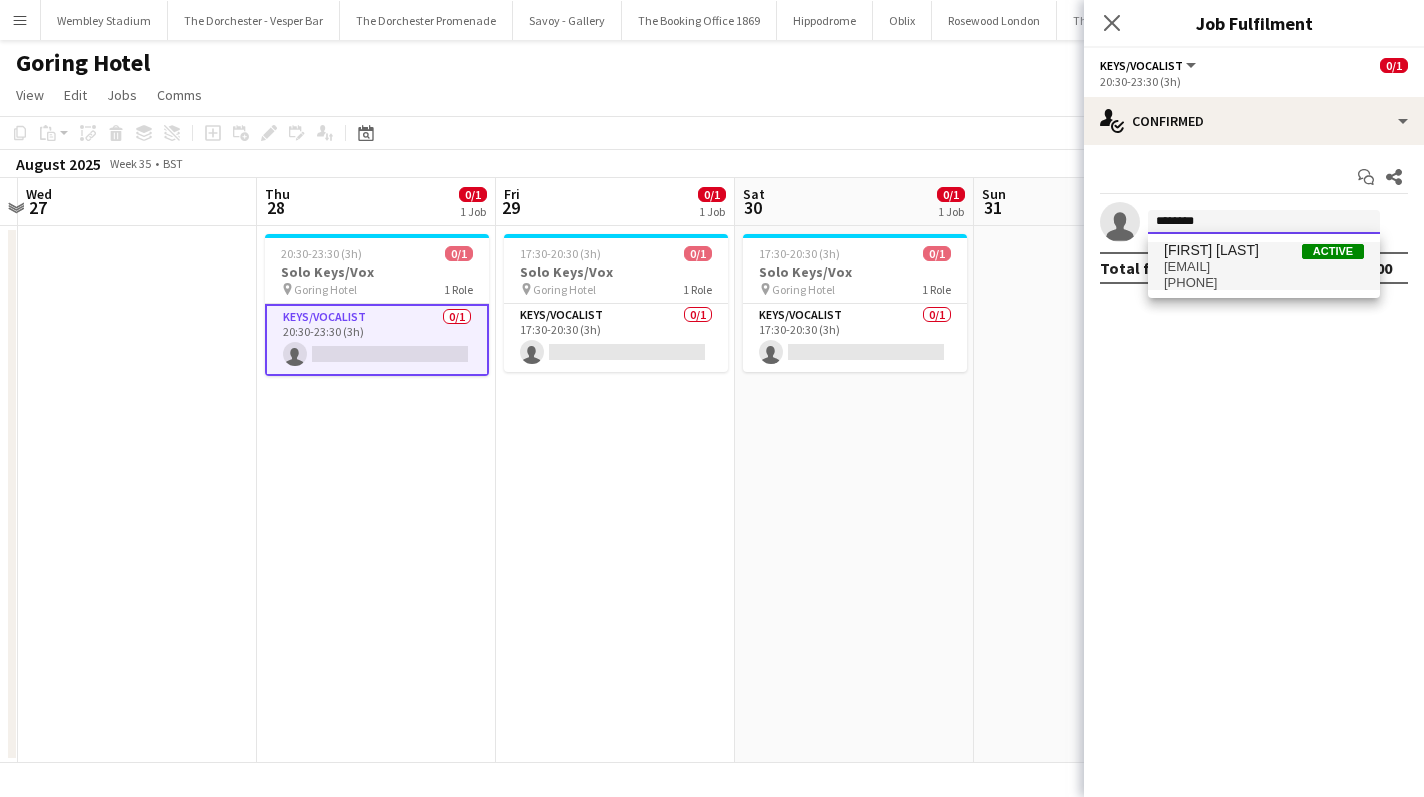 type on "********" 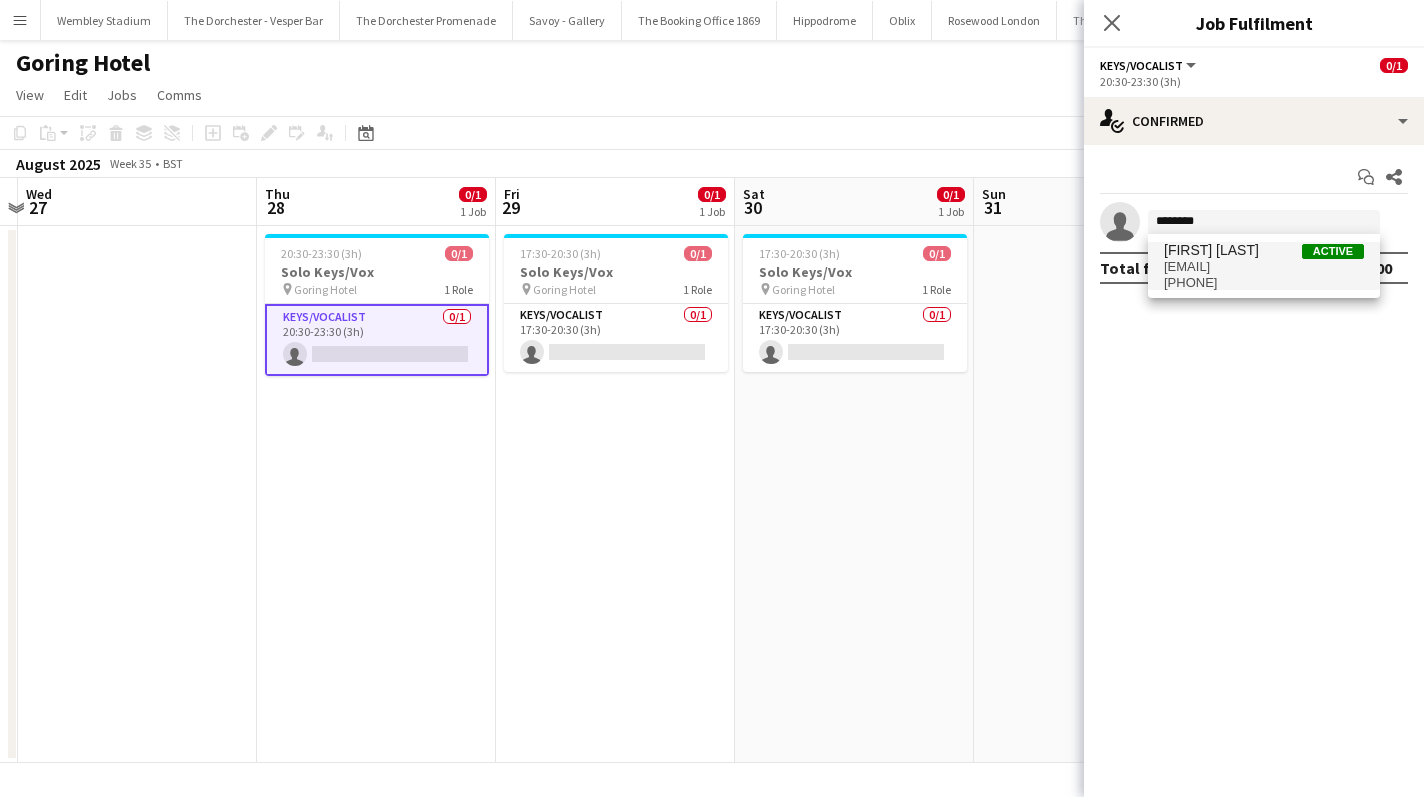 click on "[PHONE]" at bounding box center [1264, 283] 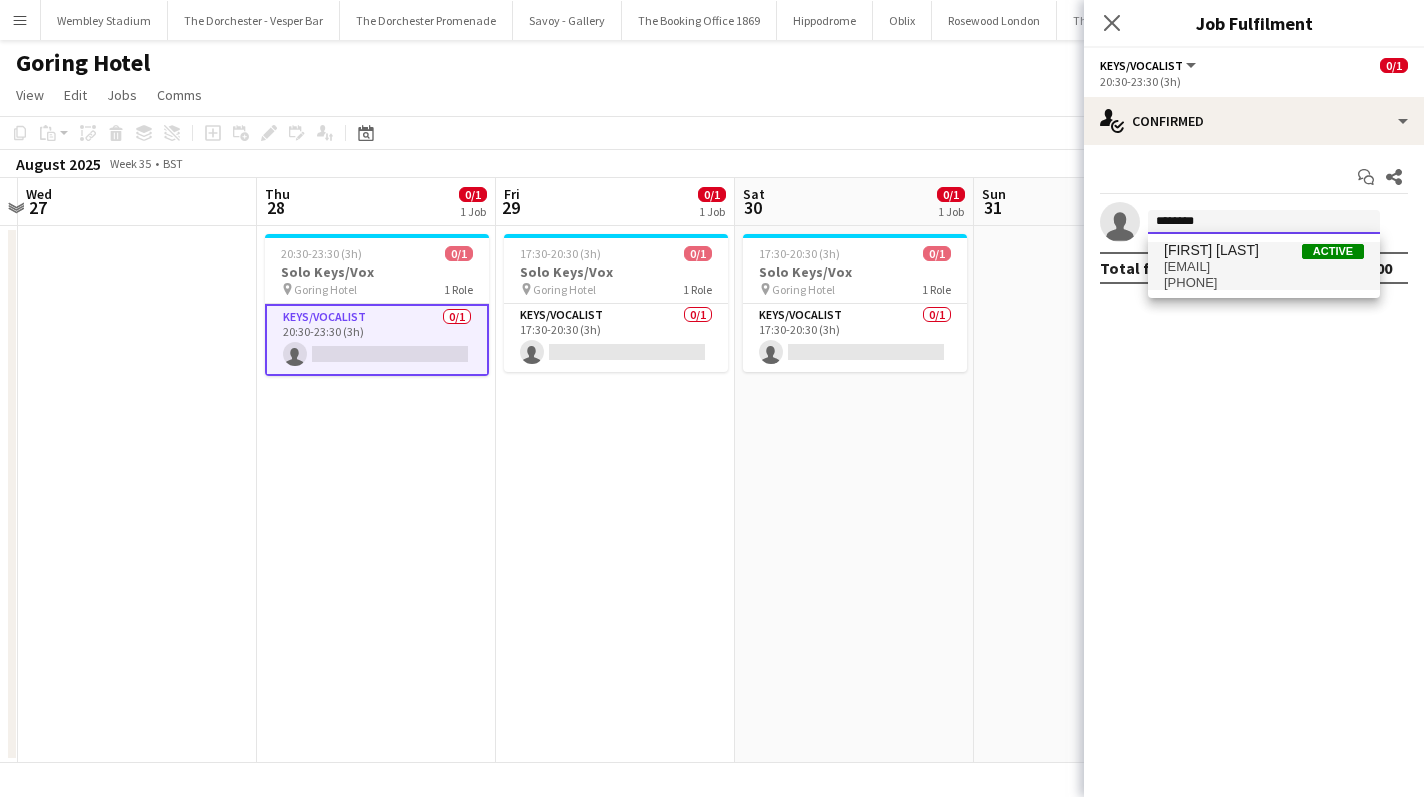 type 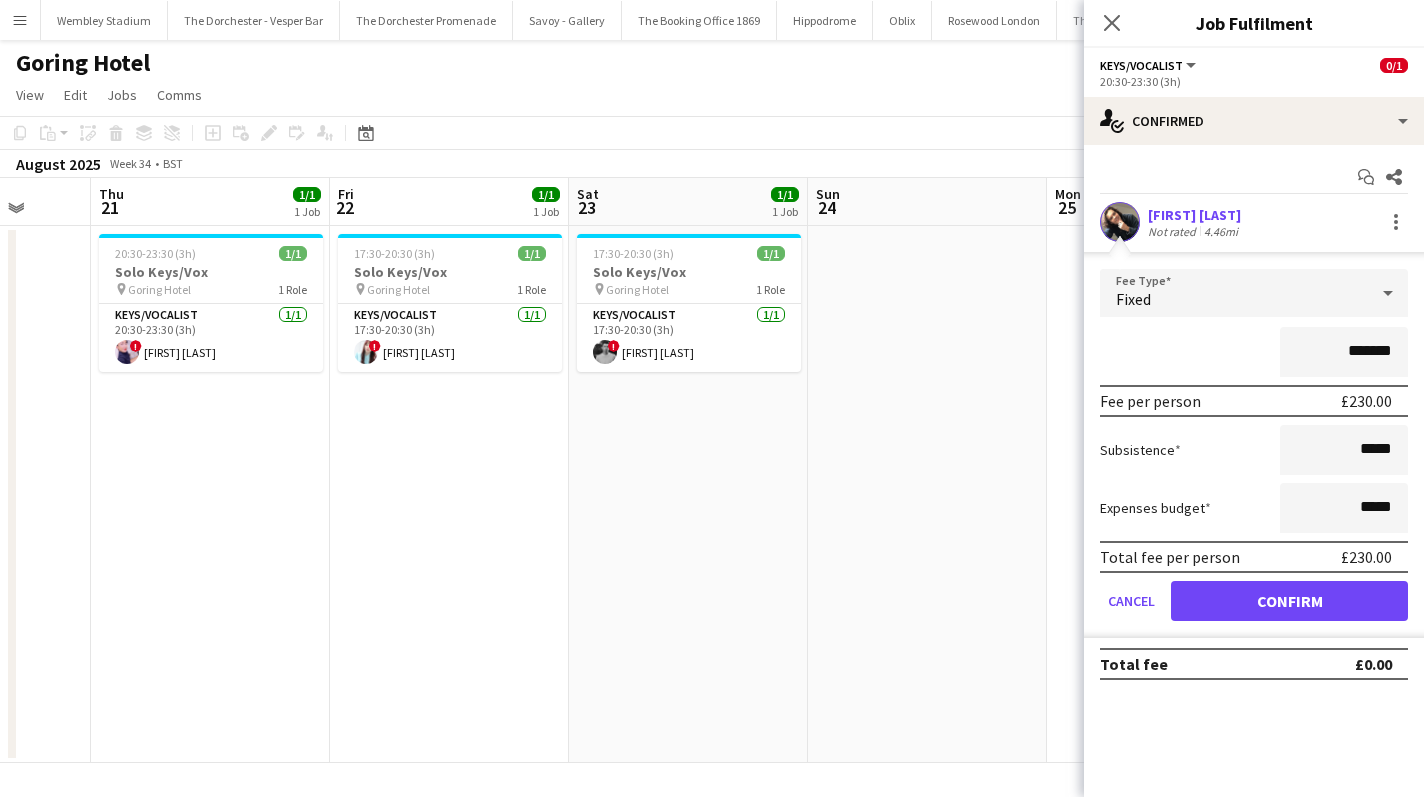 scroll, scrollTop: 0, scrollLeft: 560, axis: horizontal 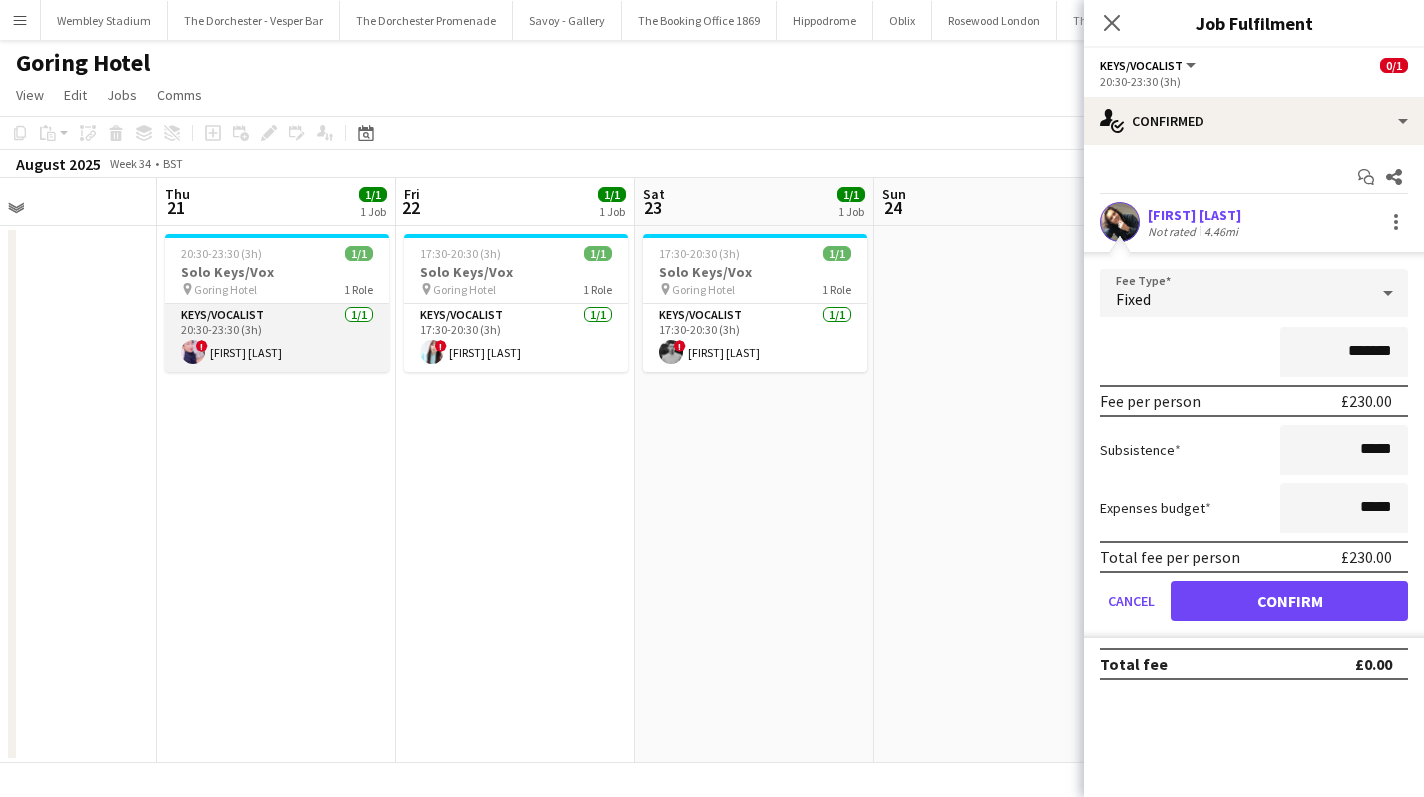 click on "Keys/Vocalist   1/1   20:30-23:30 (3h)
! [FIRST] [LAST]" at bounding box center (277, 338) 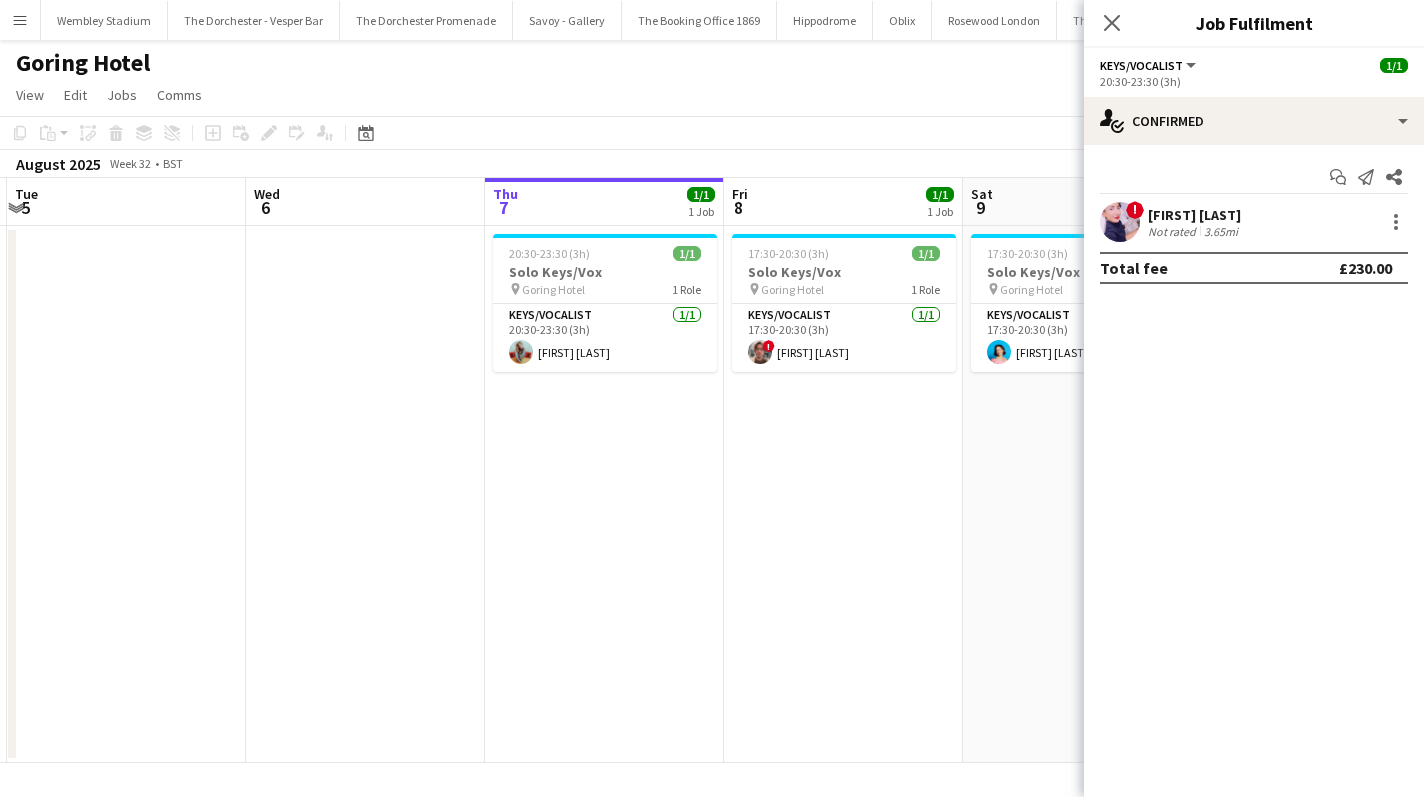 scroll, scrollTop: 0, scrollLeft: 619, axis: horizontal 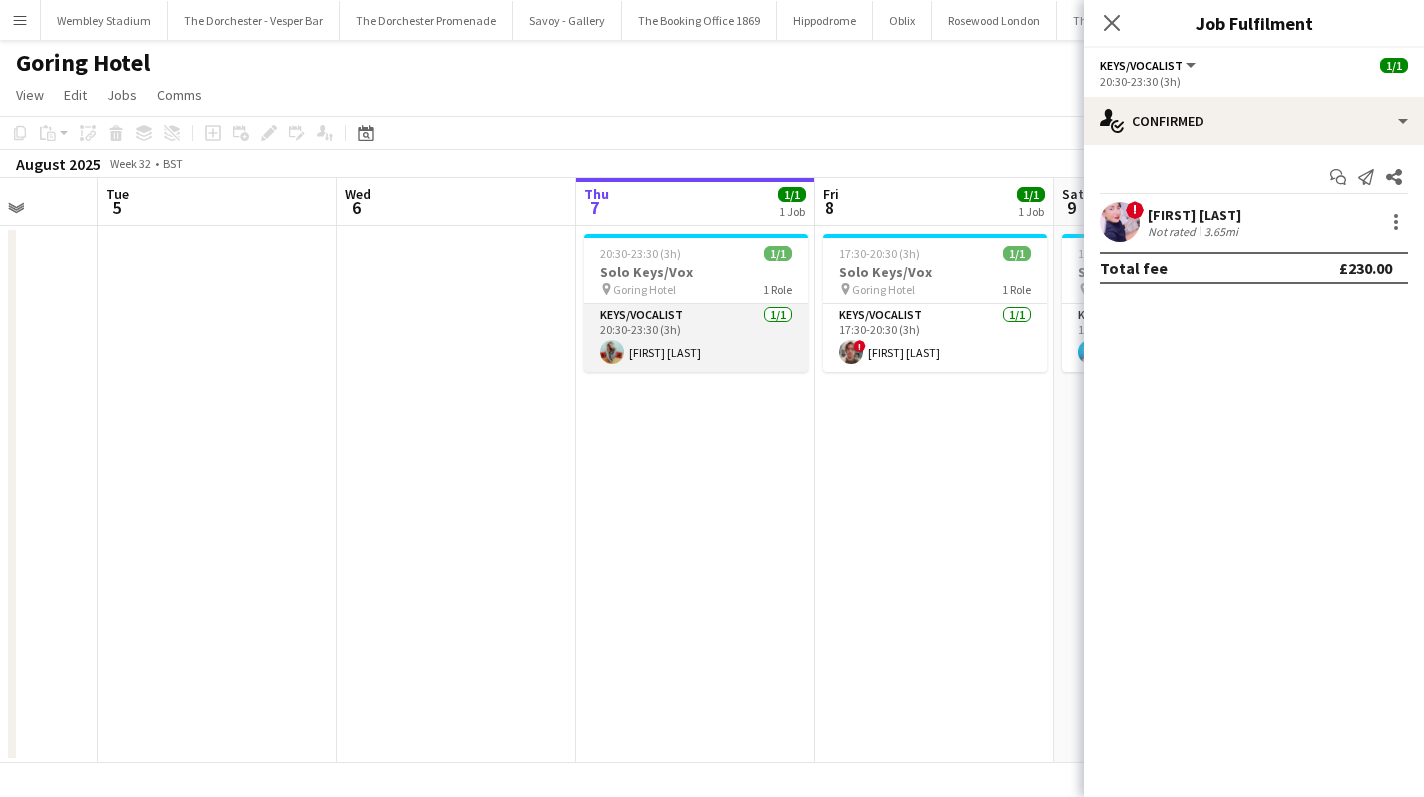 click on "Keys/Vocalist   1/1   20:30-23:30 (3h)
[FIRST] [LAST]" at bounding box center [696, 338] 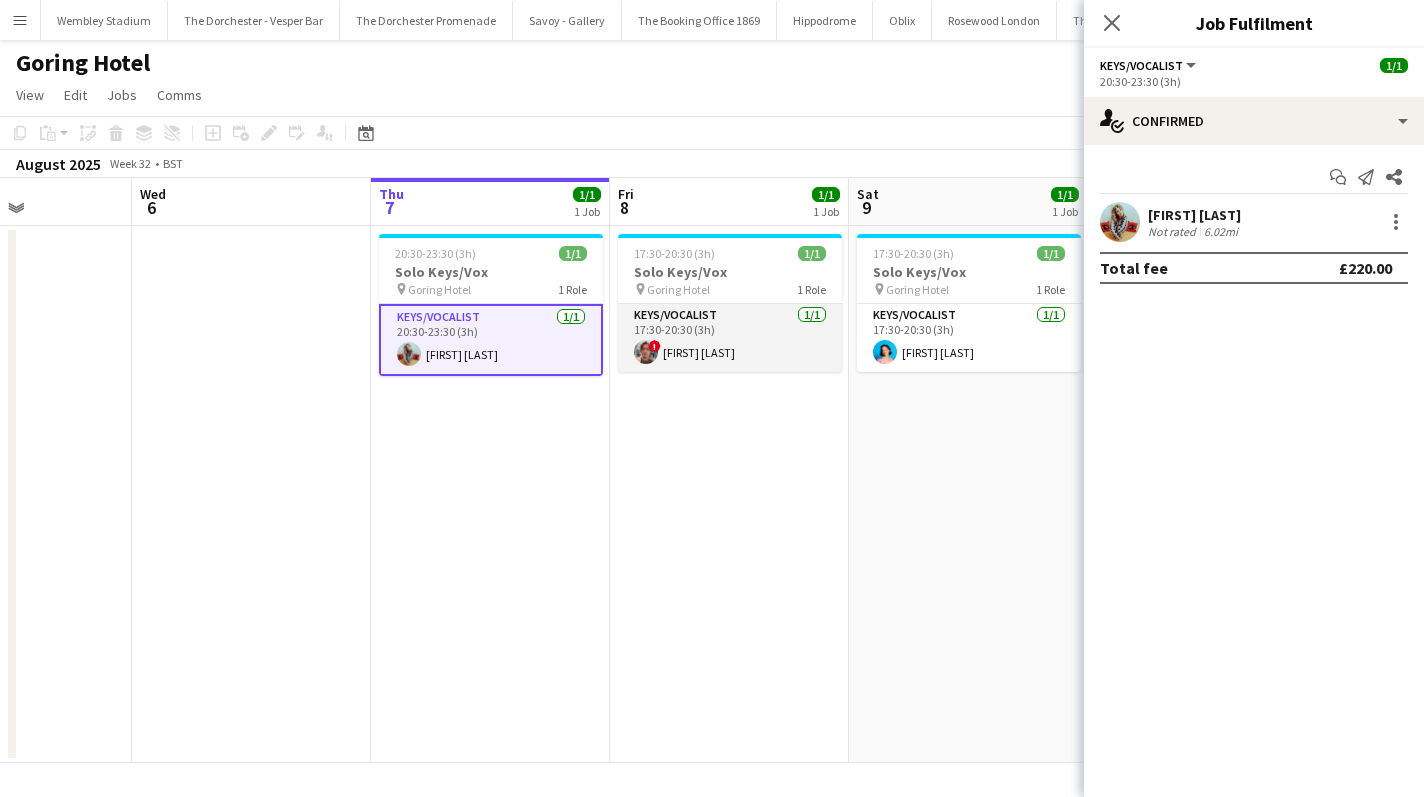 scroll, scrollTop: 0, scrollLeft: 570, axis: horizontal 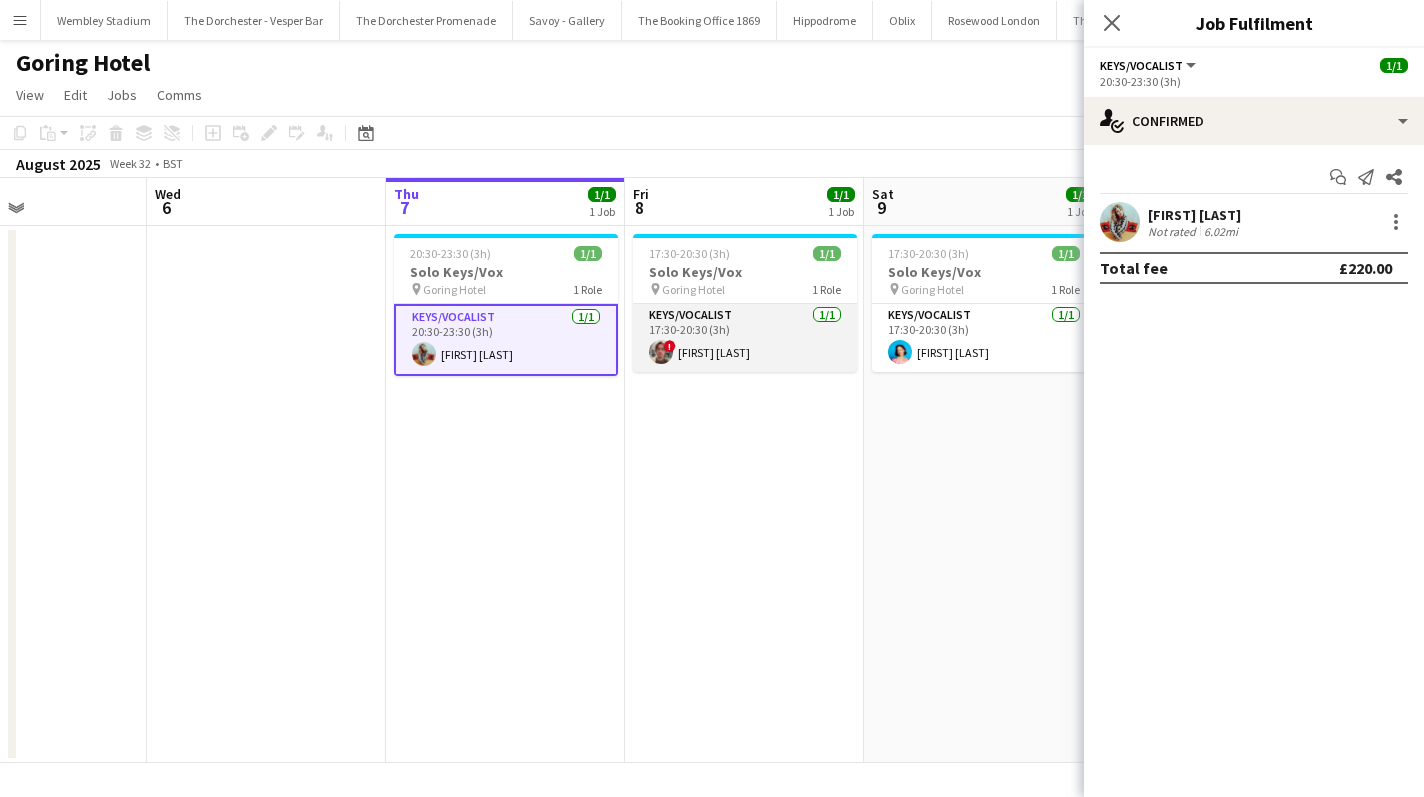click on "Keys/Vocalist   1/1   17:30-20:30 (3h)
! [FIRST] [LAST]" at bounding box center [745, 338] 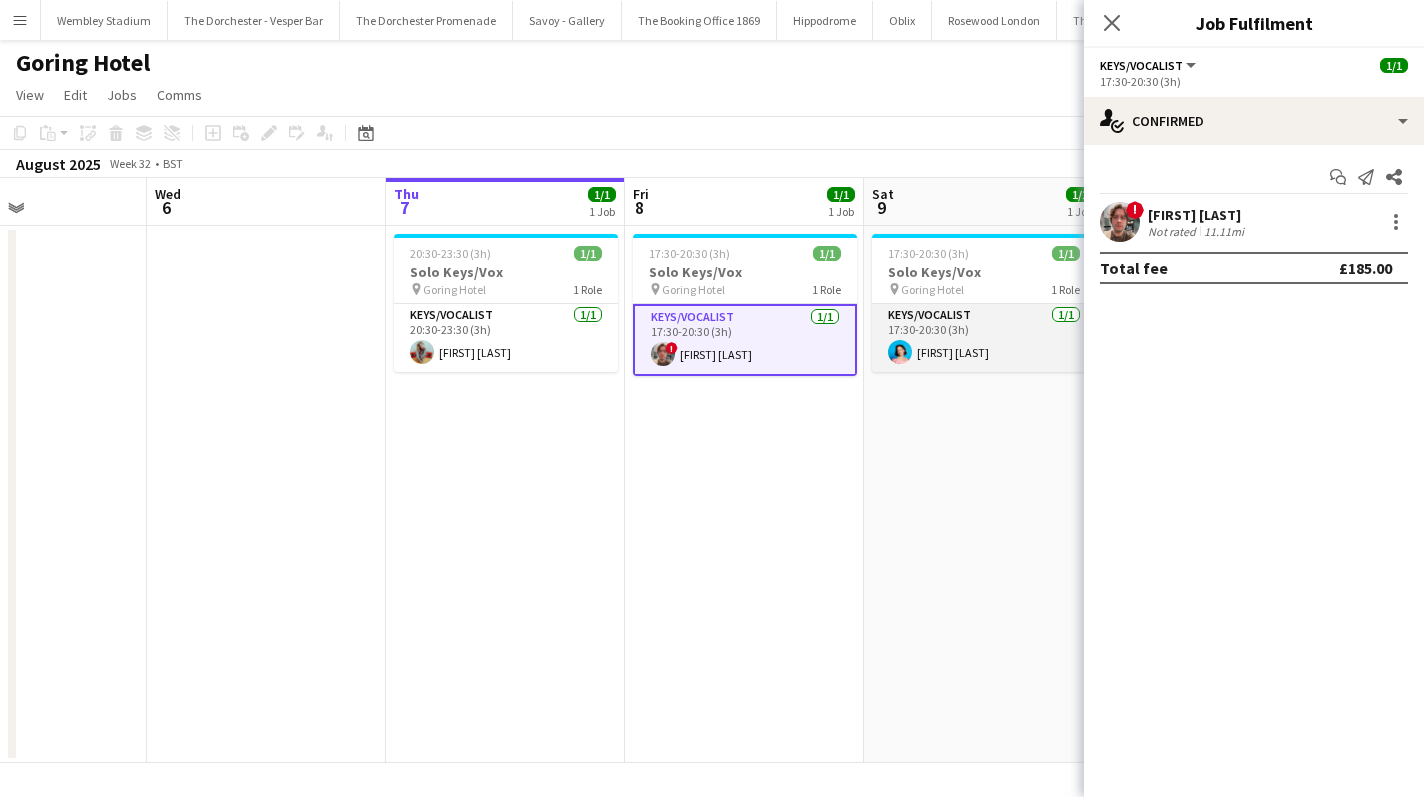 click on "Keys/Vocalist   1/1   17:30-20:30 (3h)
[FIRST] [LAST]" at bounding box center (984, 338) 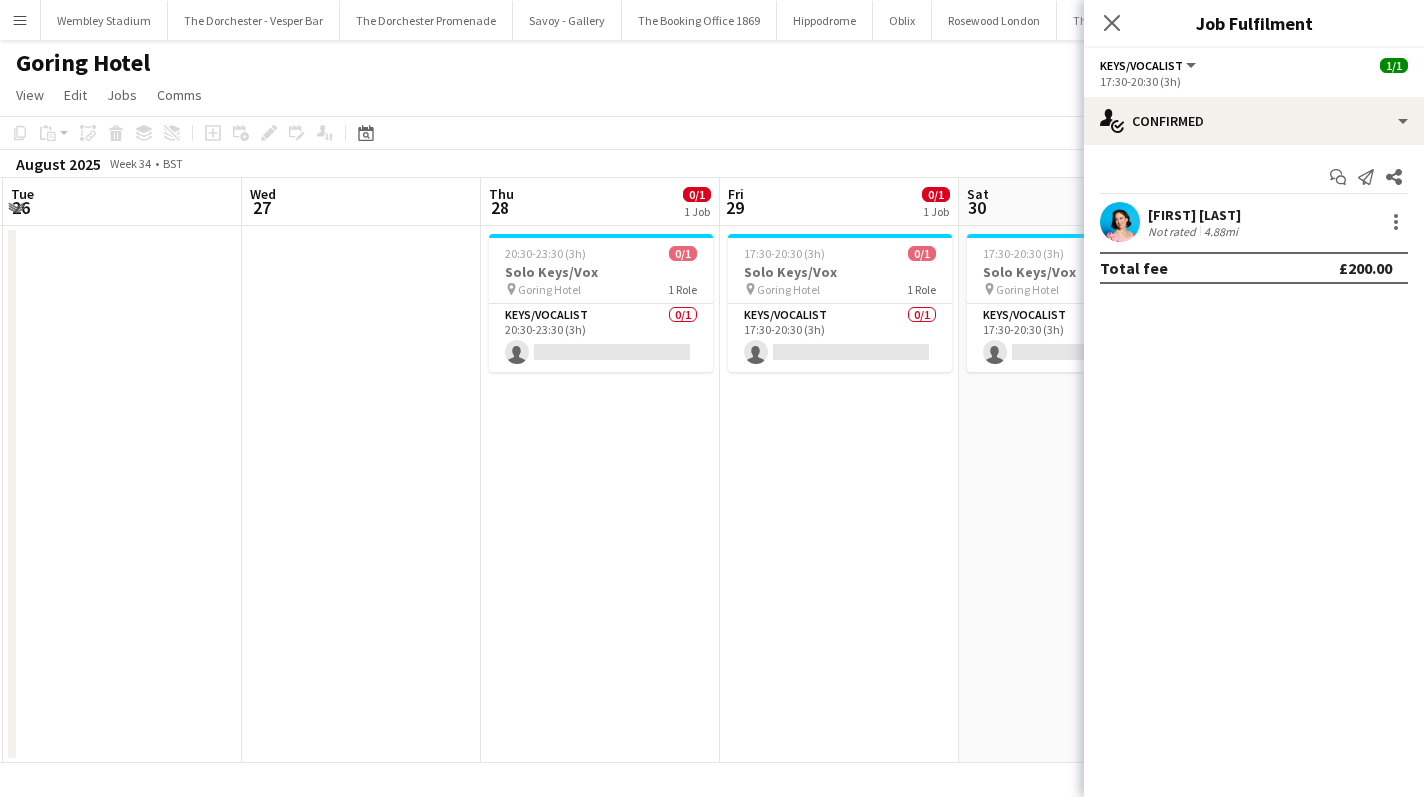 scroll, scrollTop: 0, scrollLeft: 728, axis: horizontal 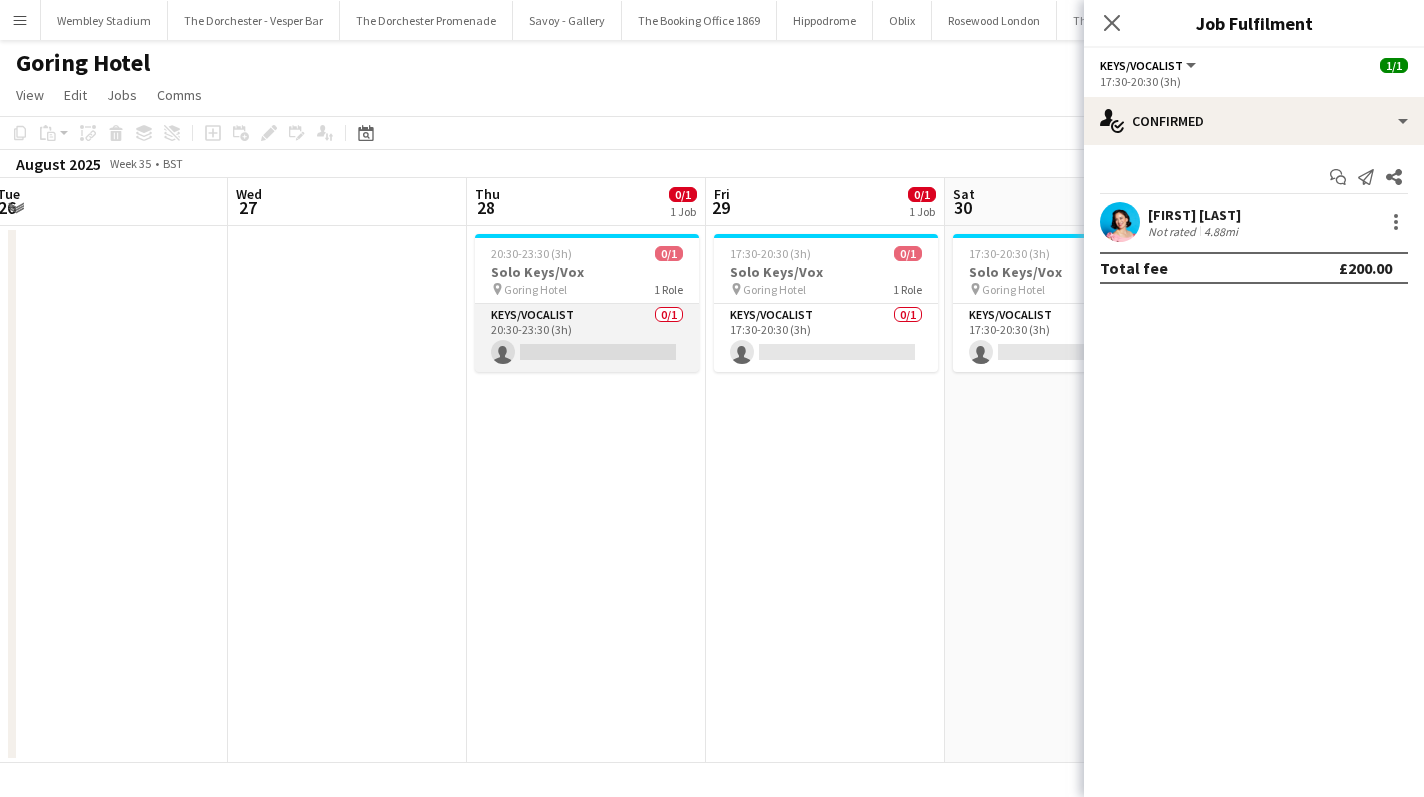 click on "Keys/Vocalist   0/1   20:30-23:30 (3h)
single-neutral-actions" at bounding box center (587, 338) 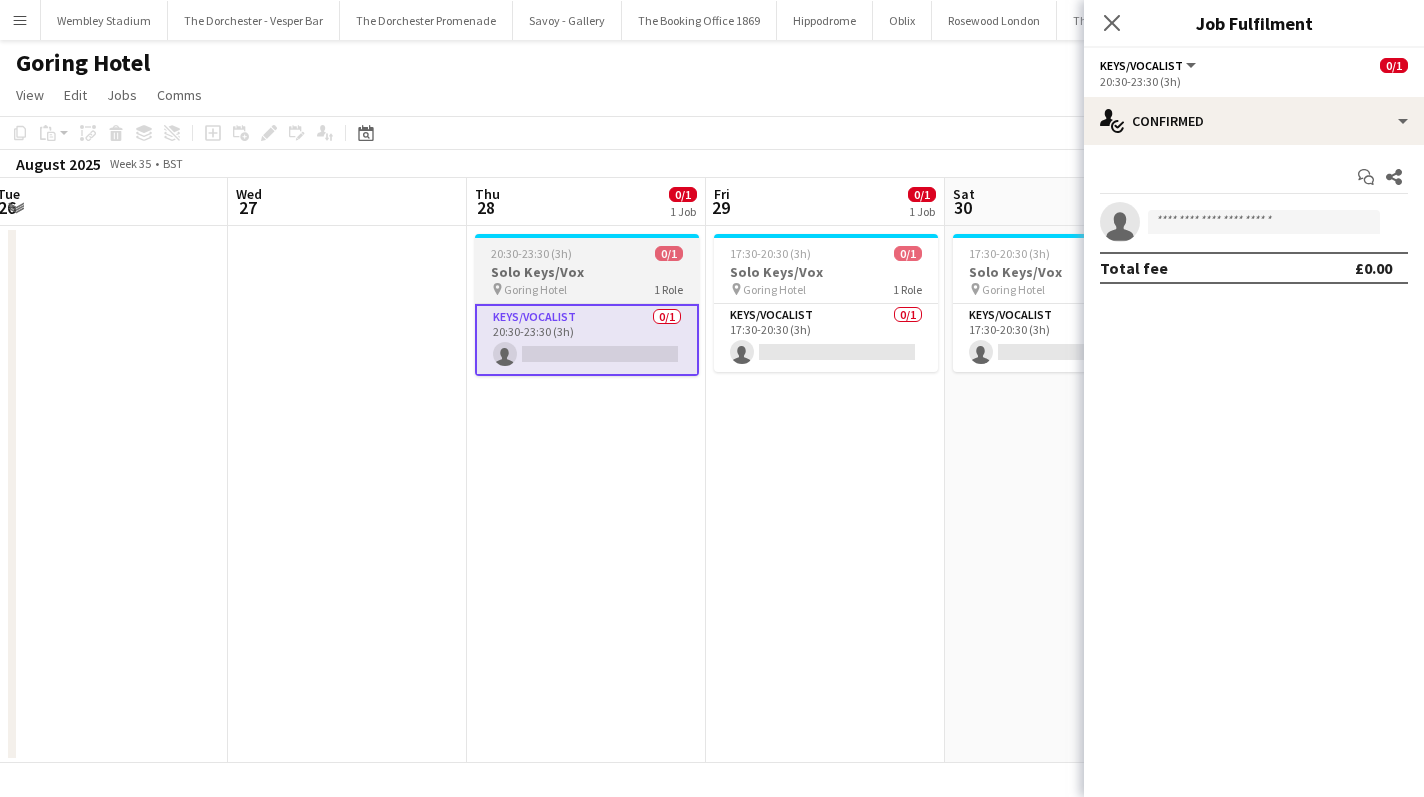 click on "Solo Keys/Vox" at bounding box center [587, 272] 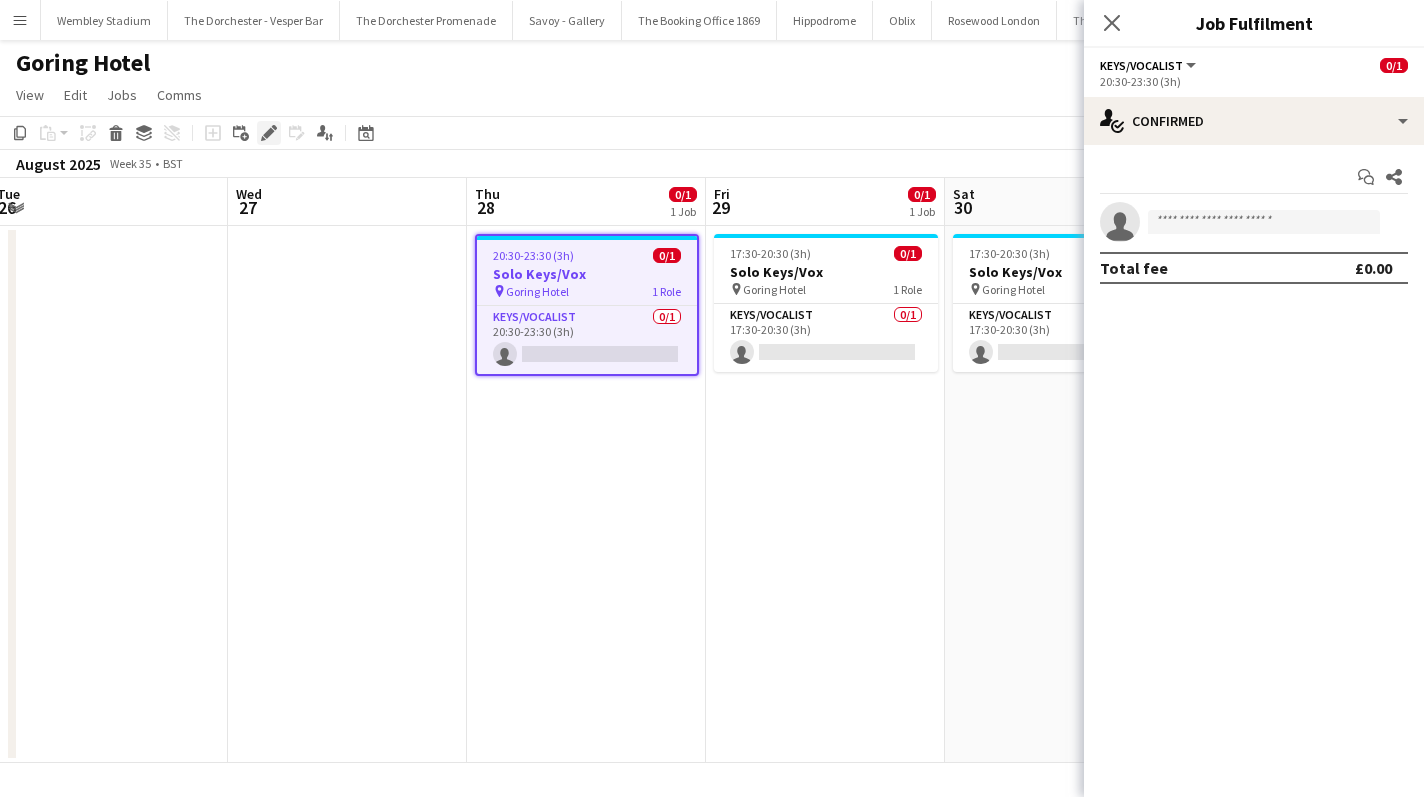 click on "Edit" 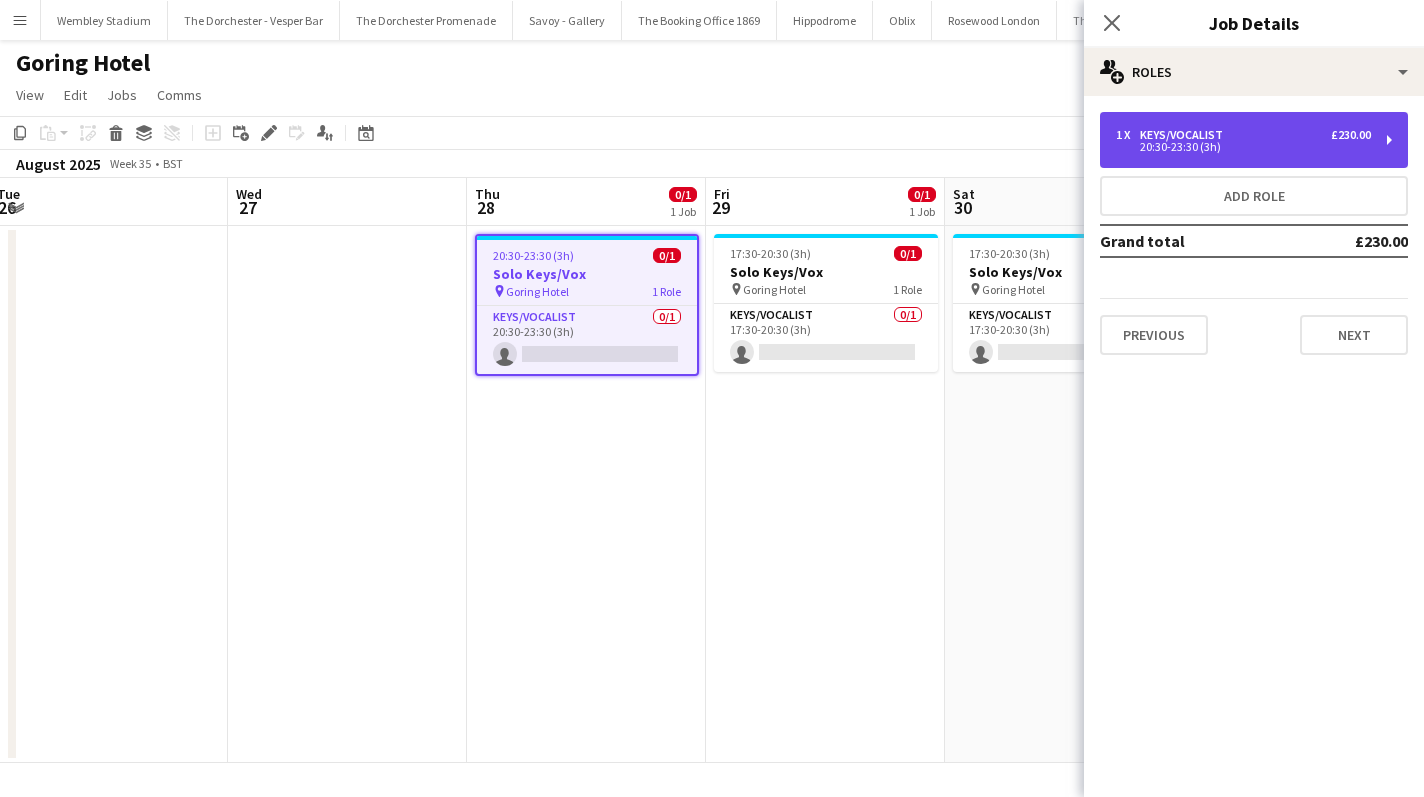 click on "1 x   Keys/Vocalist   £230.00" at bounding box center (1243, 135) 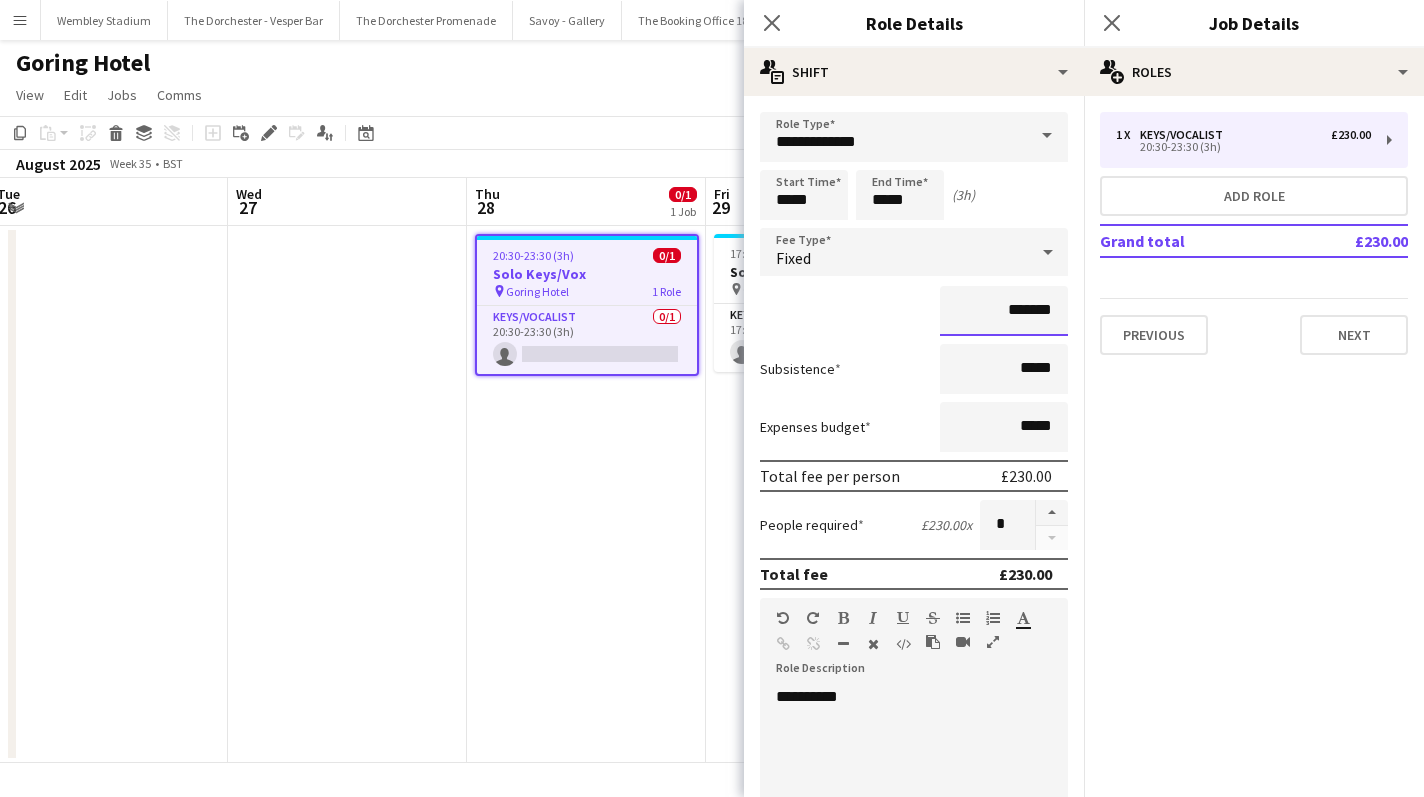 click on "*******" at bounding box center [1004, 311] 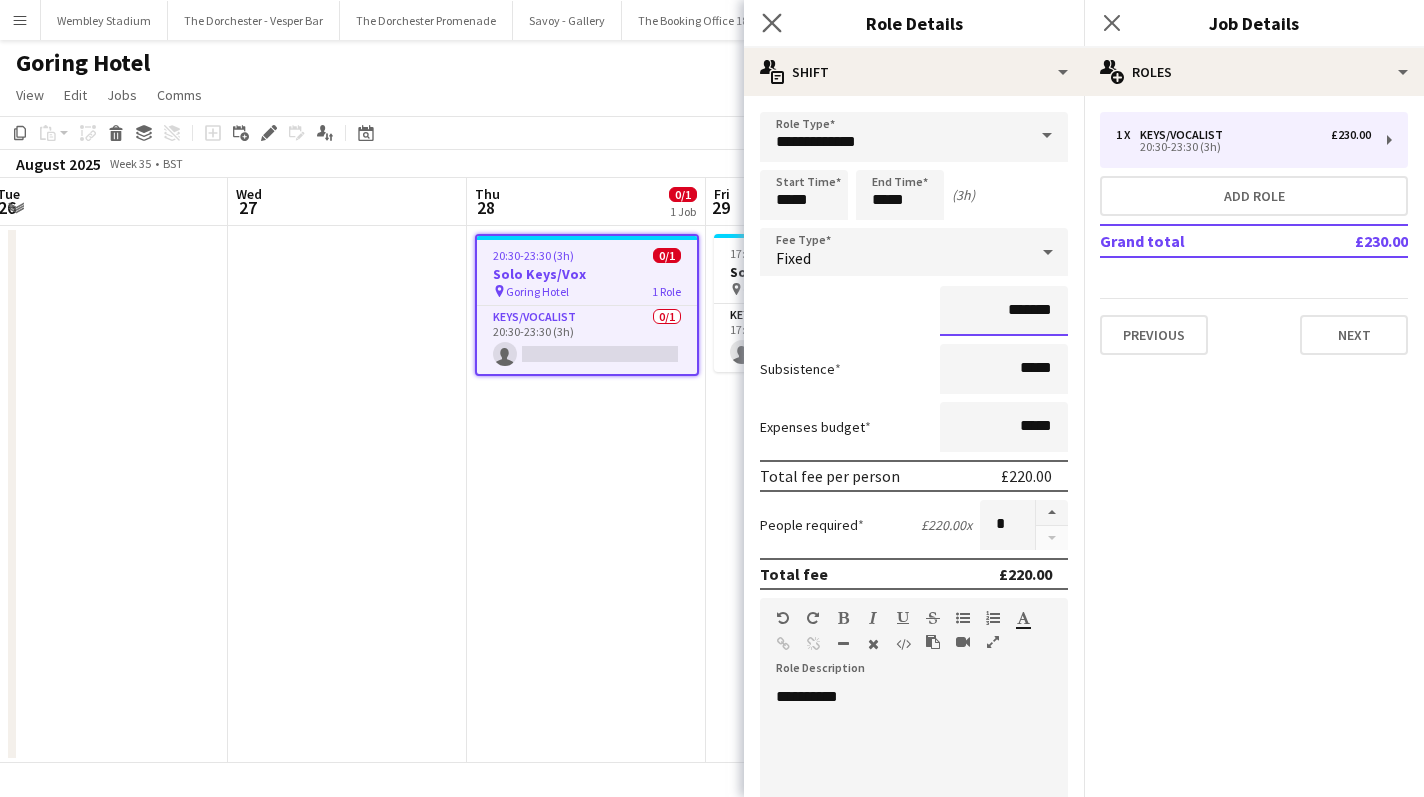 type on "*******" 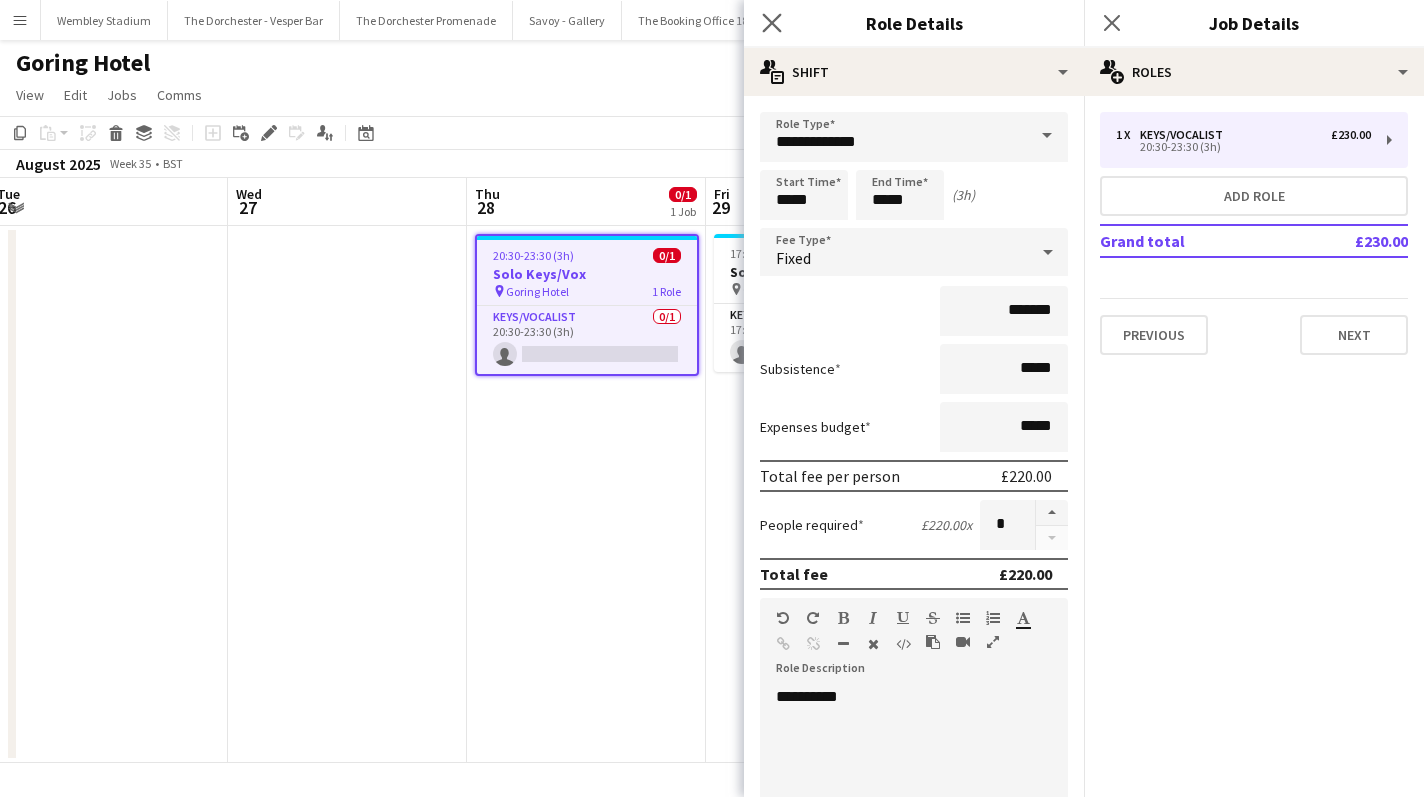 click on "Close pop-in" 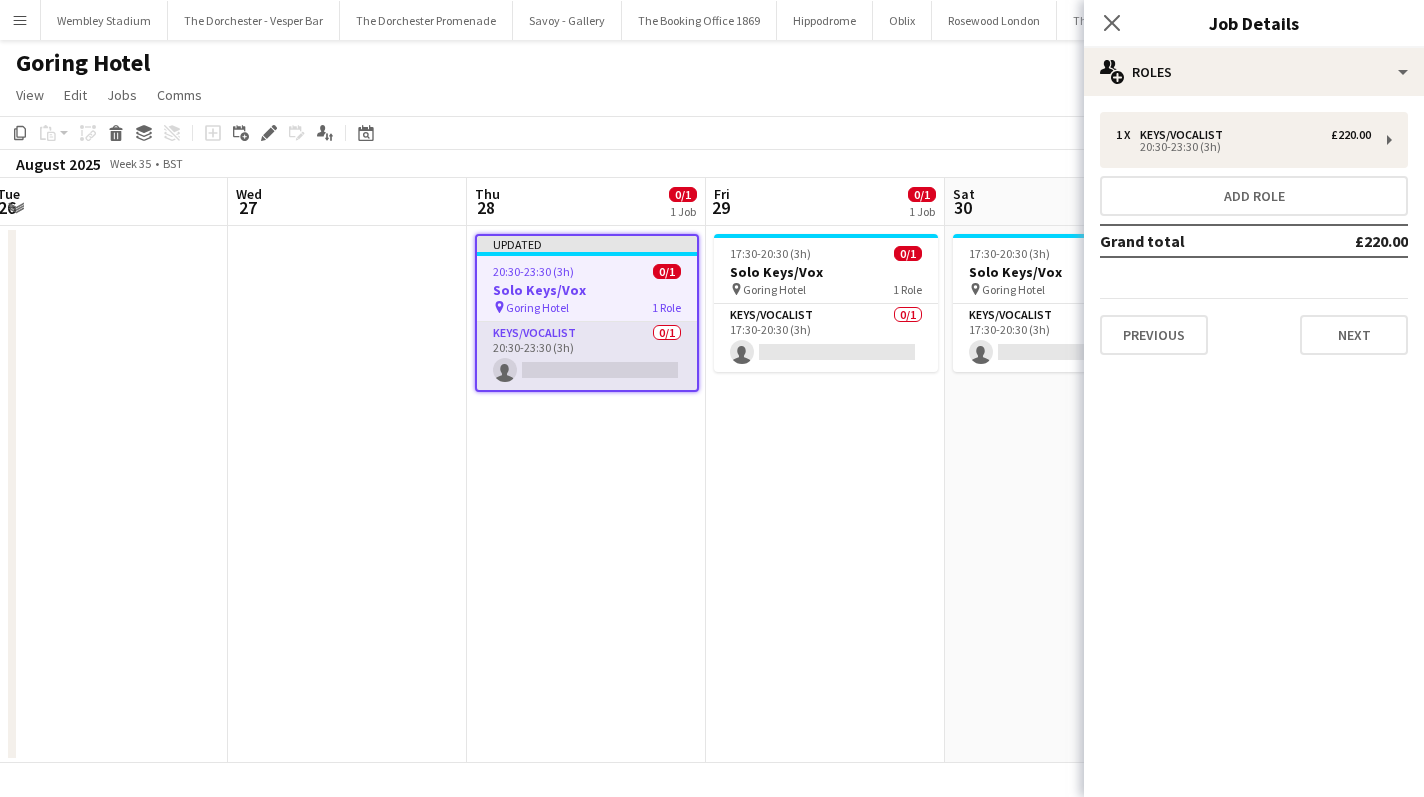 click on "Keys/Vocalist   0/1   20:30-23:30 (3h)
single-neutral-actions" at bounding box center (587, 356) 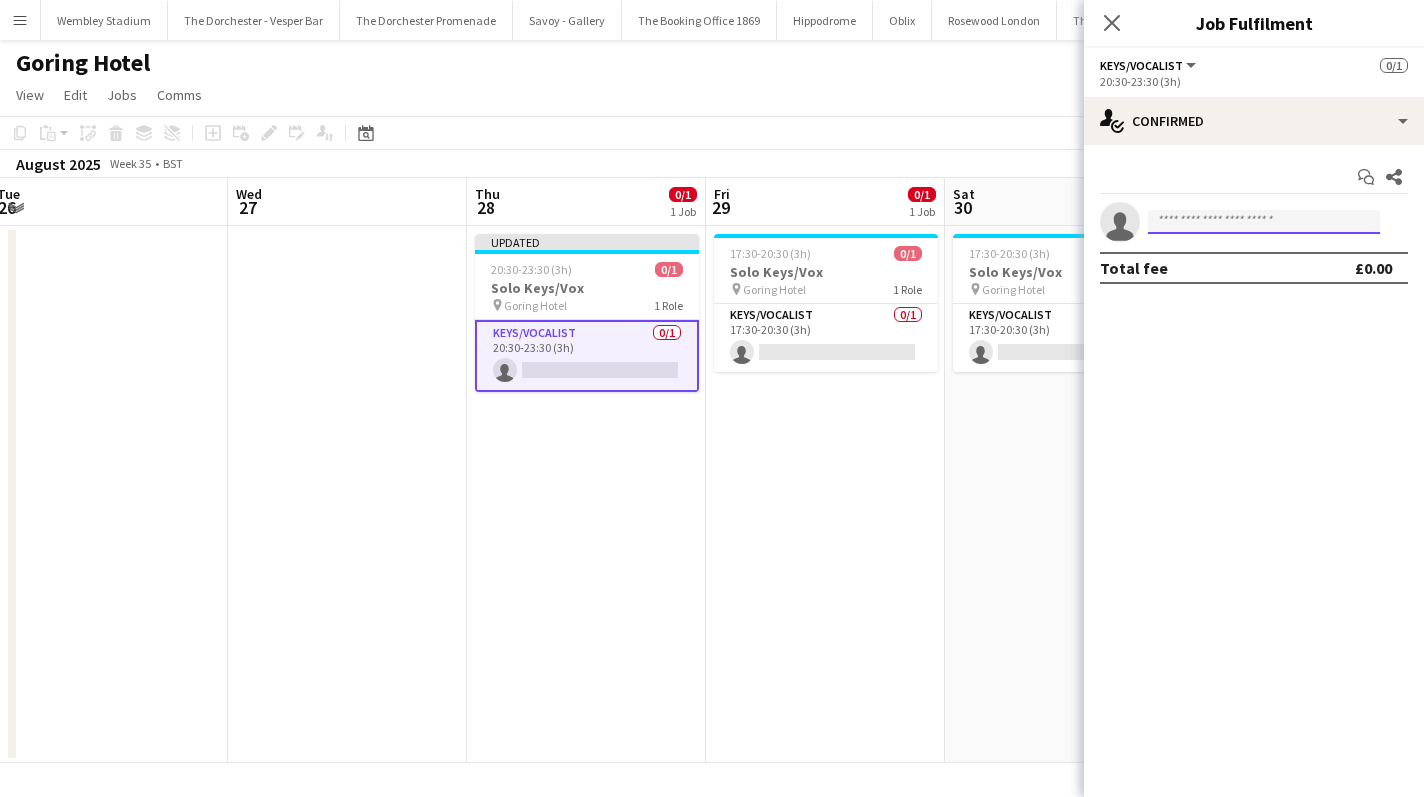 click at bounding box center (1264, 222) 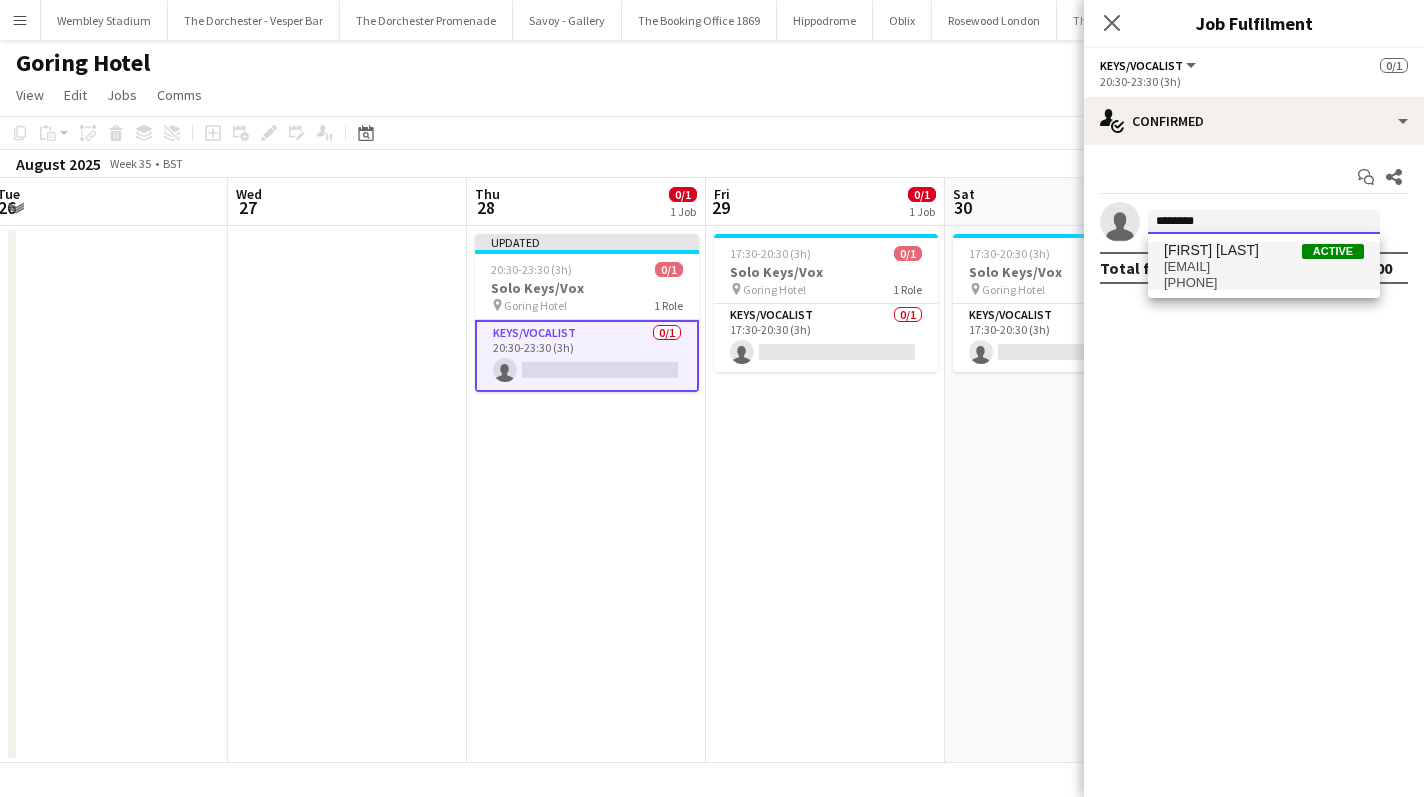 type on "********" 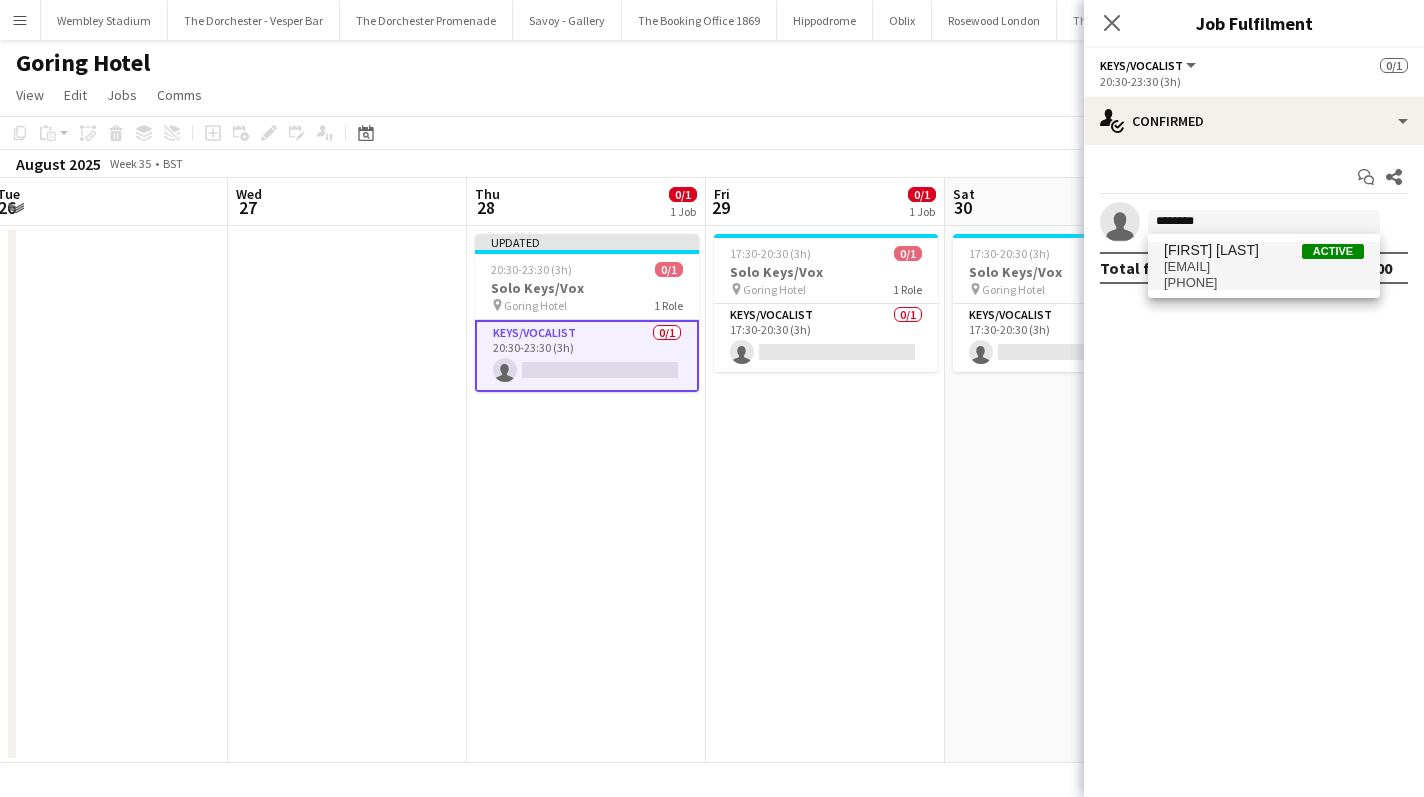 click on "[EMAIL]" at bounding box center [1264, 267] 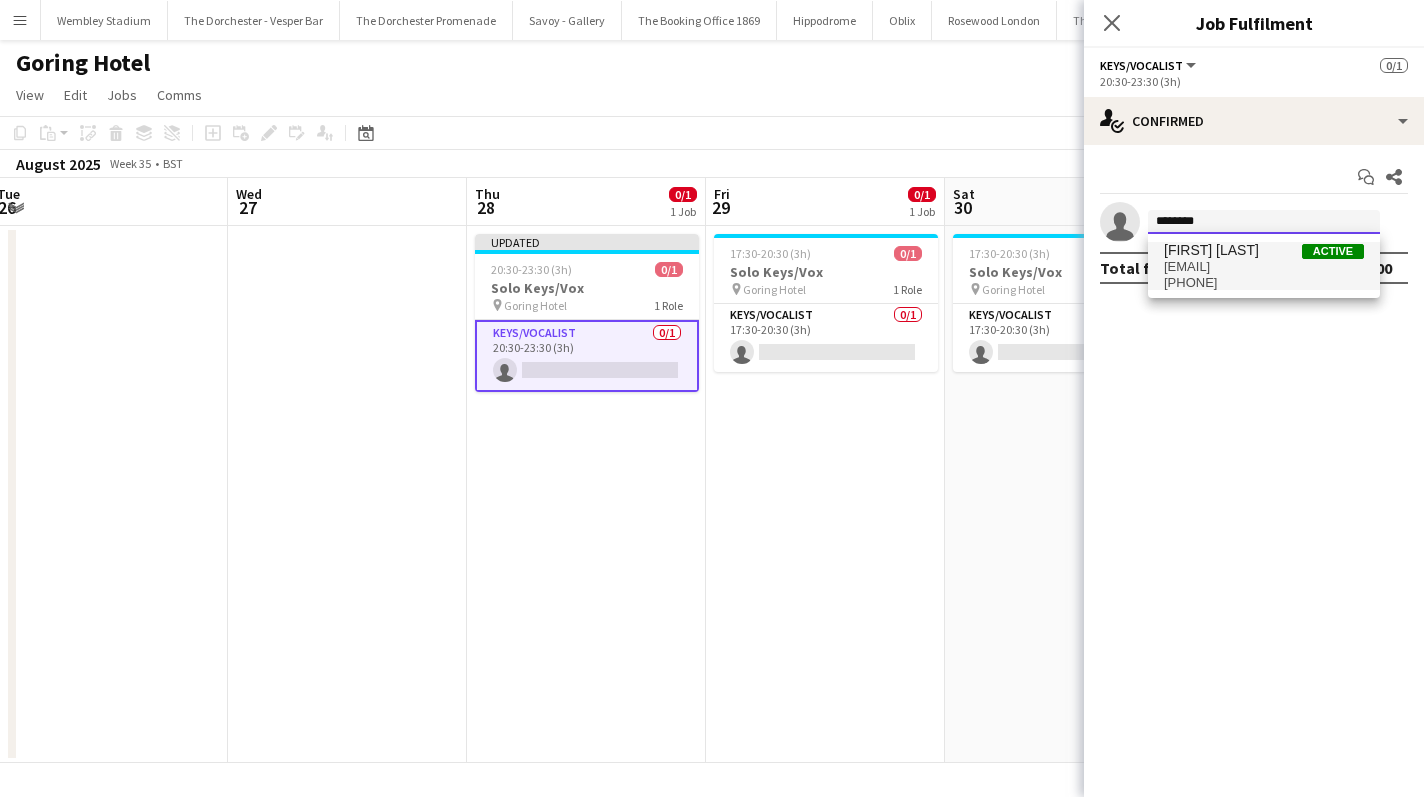 type 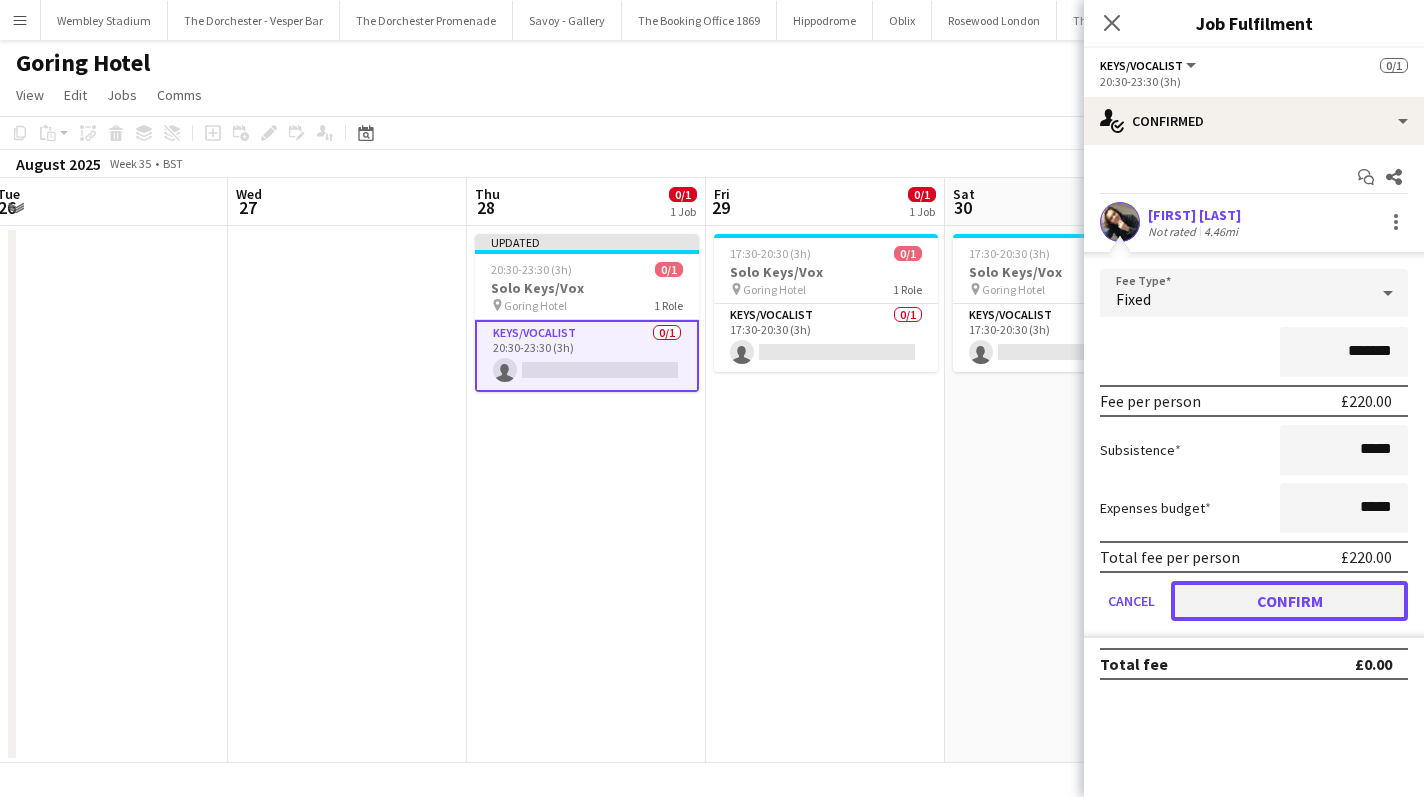 click on "Confirm" at bounding box center (1289, 601) 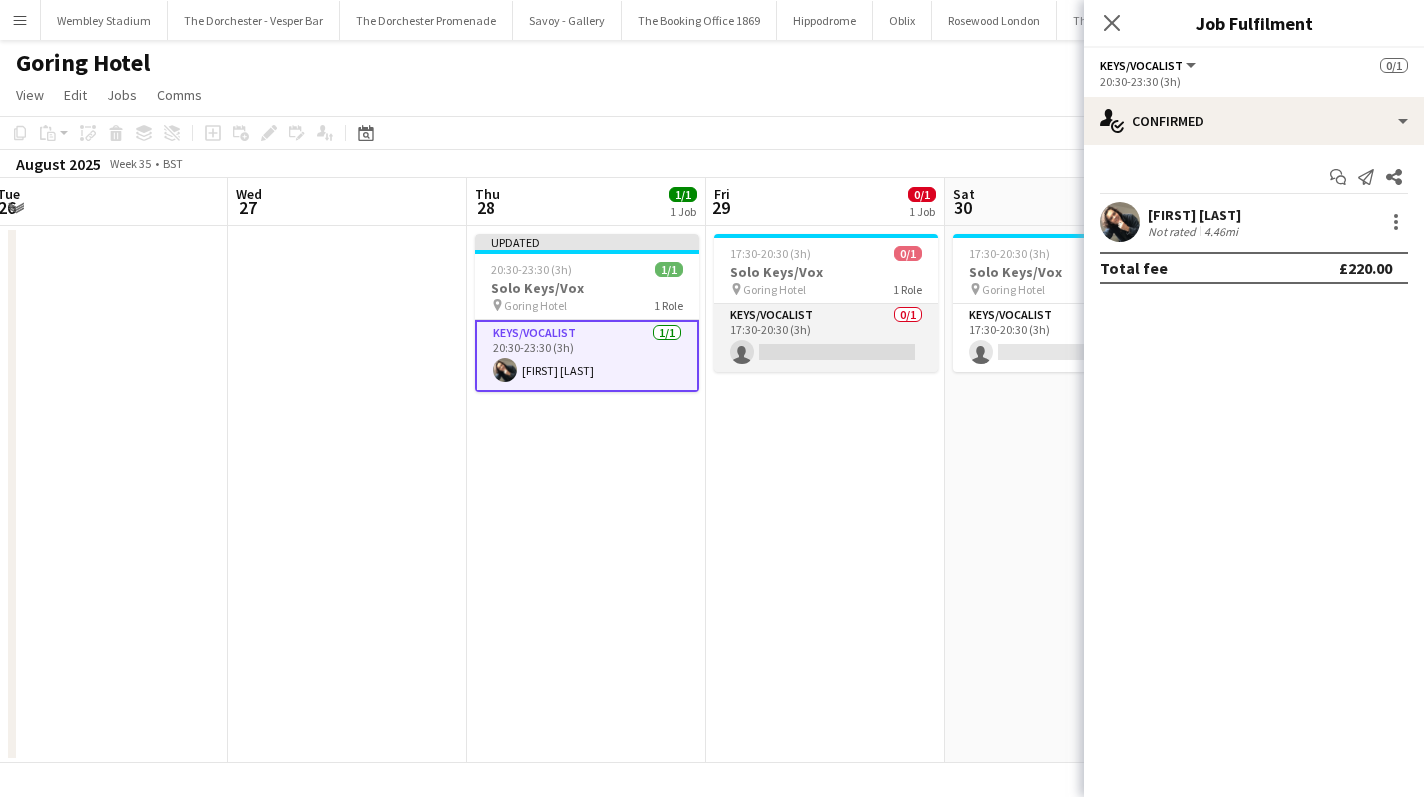 click on "Keys/Vocalist   0/1   17:30-20:30 (3h)
single-neutral-actions" at bounding box center (826, 338) 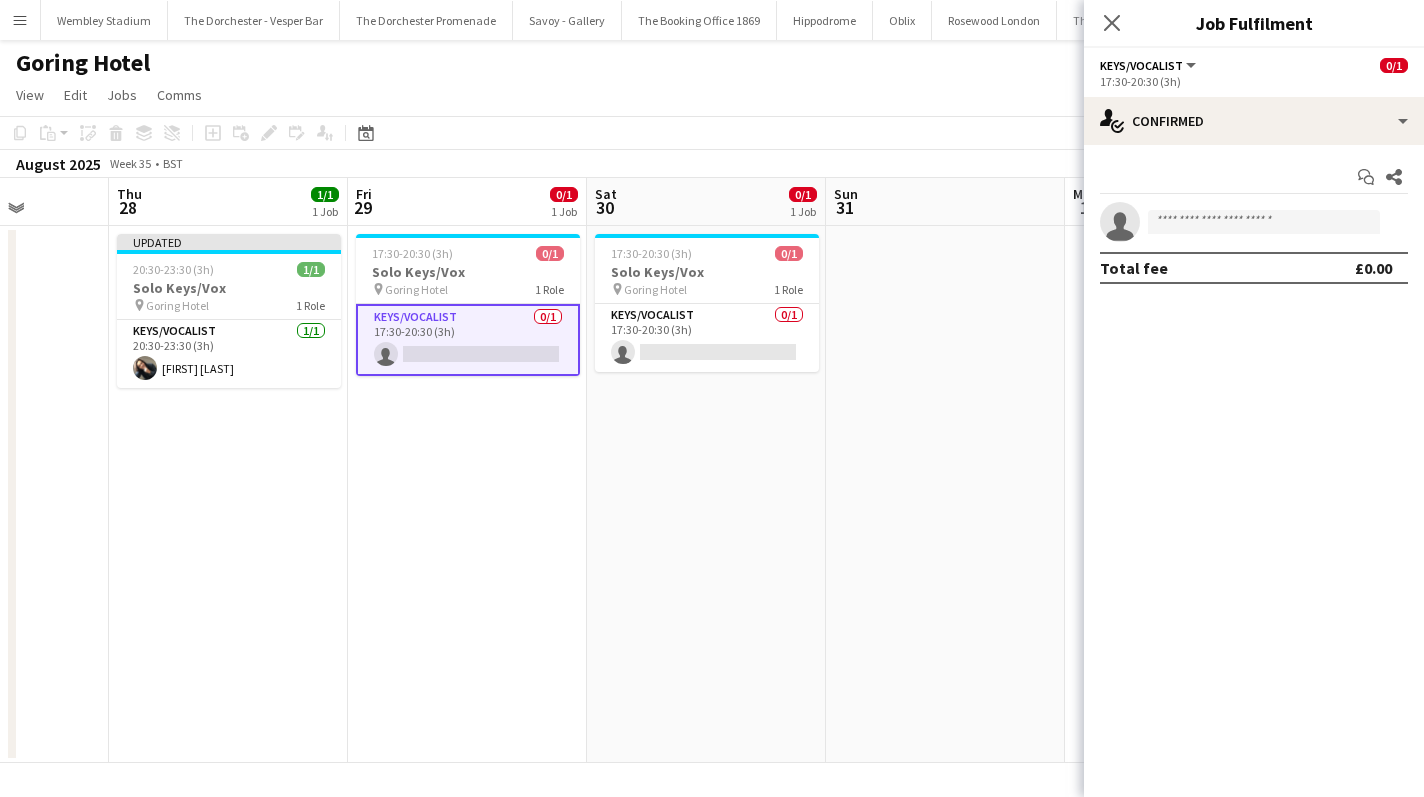 scroll, scrollTop: 0, scrollLeft: 609, axis: horizontal 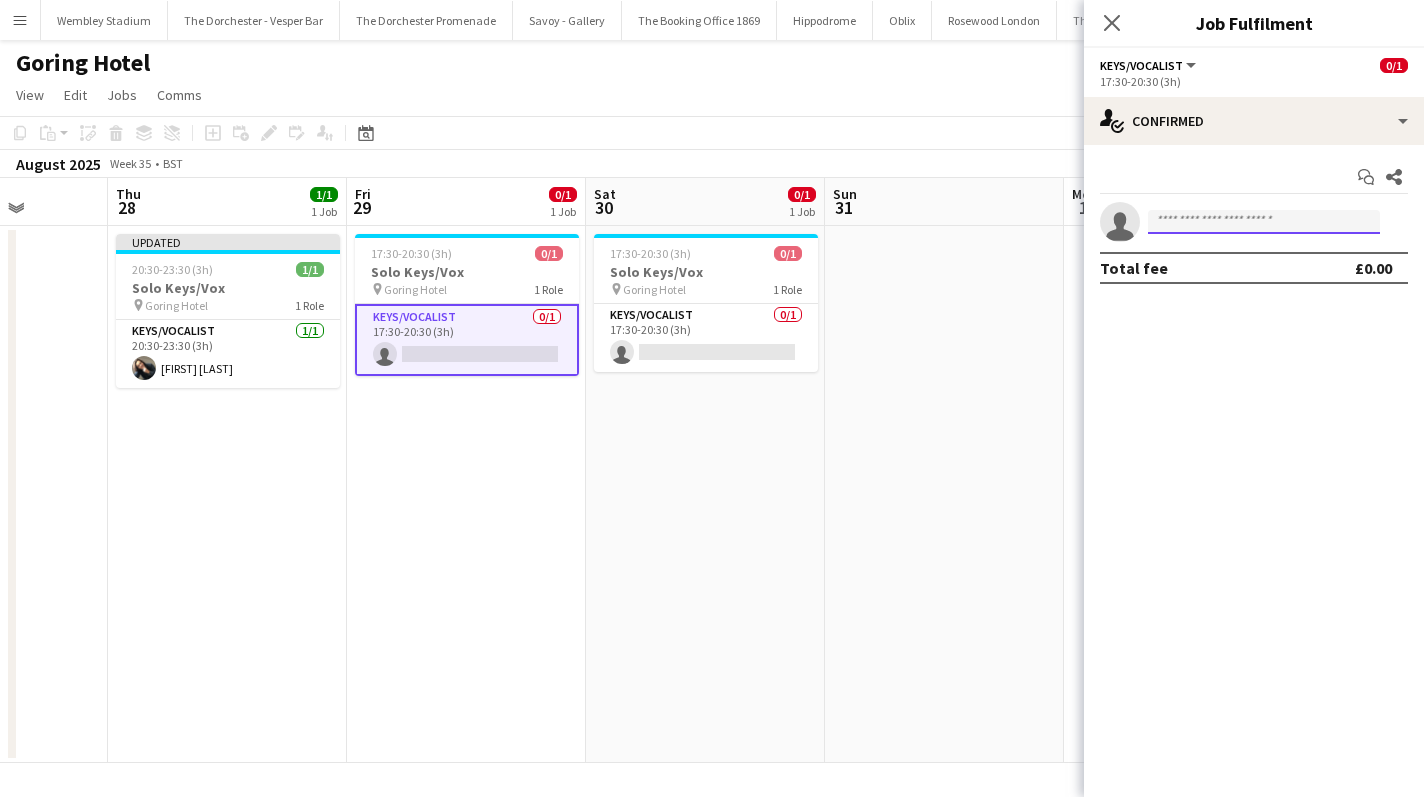 click at bounding box center (1264, 222) 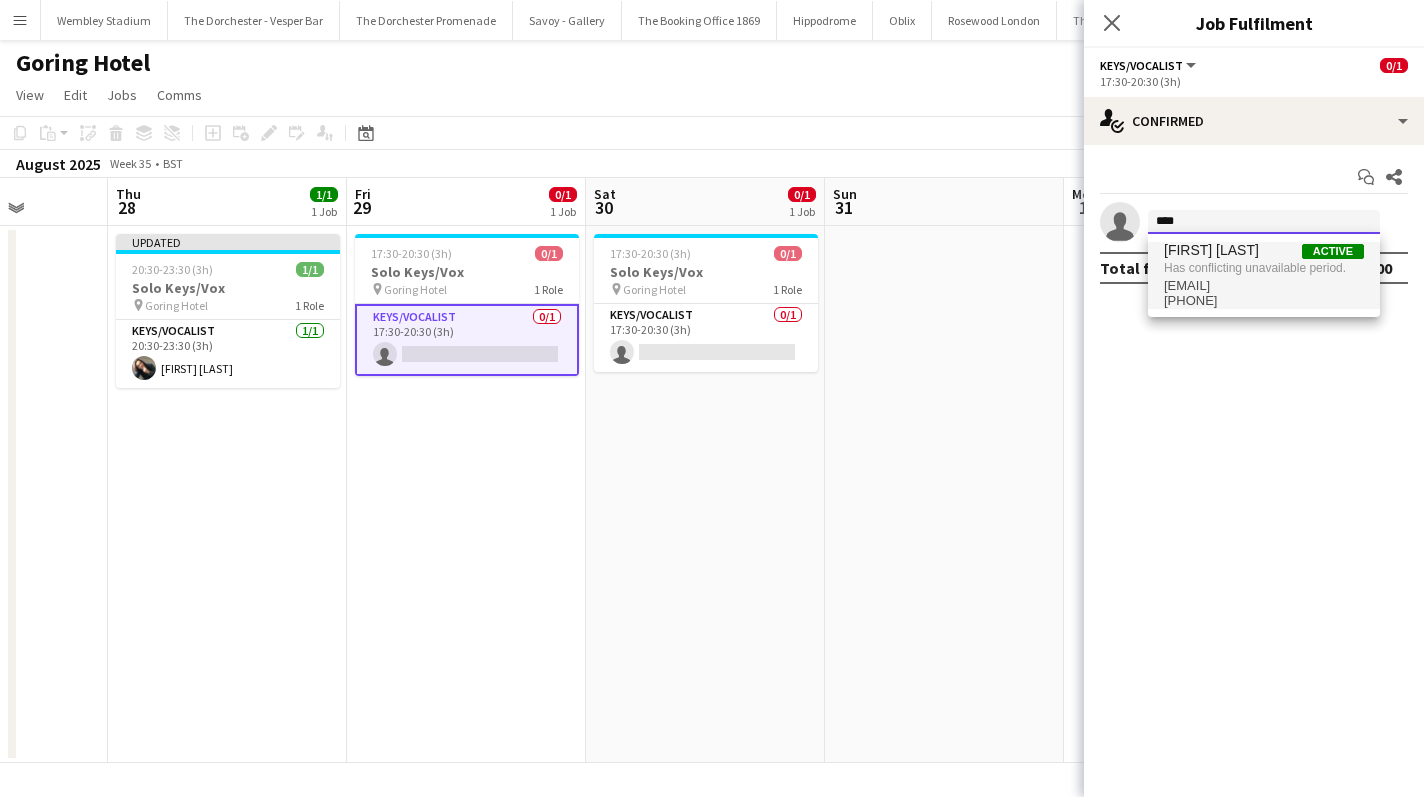 type on "****" 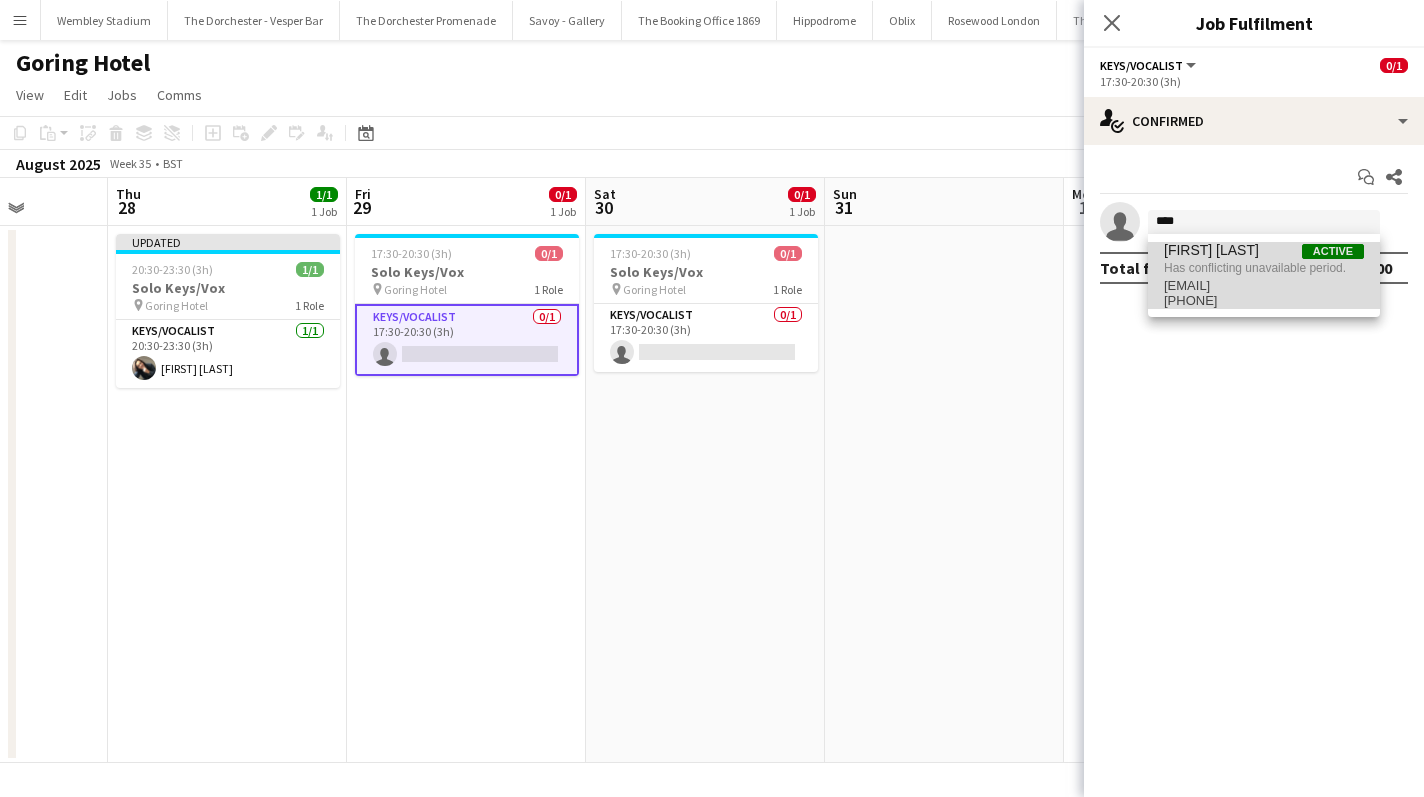 click on "Has conflicting unavailable period." at bounding box center (1264, 268) 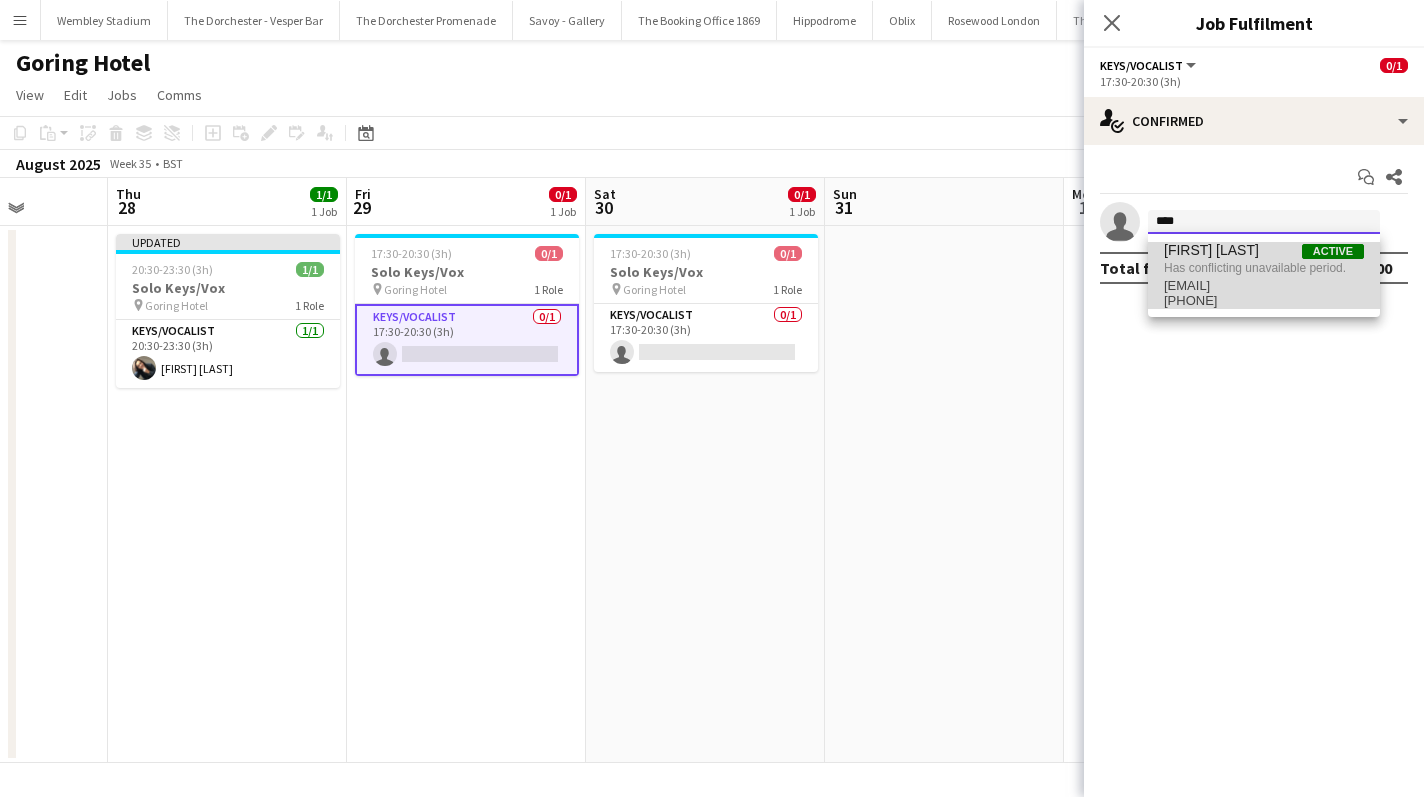 type 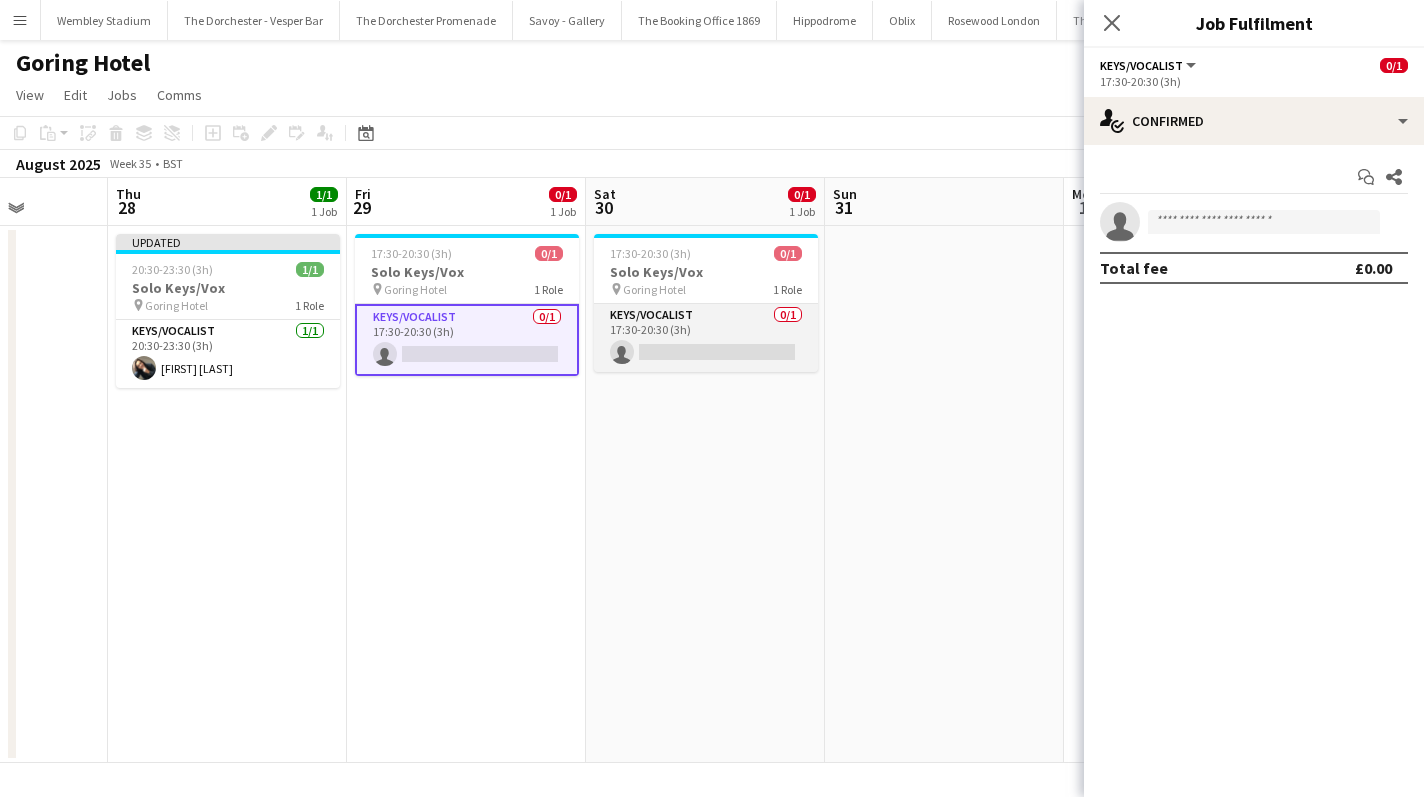 click on "Keys/Vocalist   0/1   17:30-20:30 (3h)
single-neutral-actions" at bounding box center [706, 338] 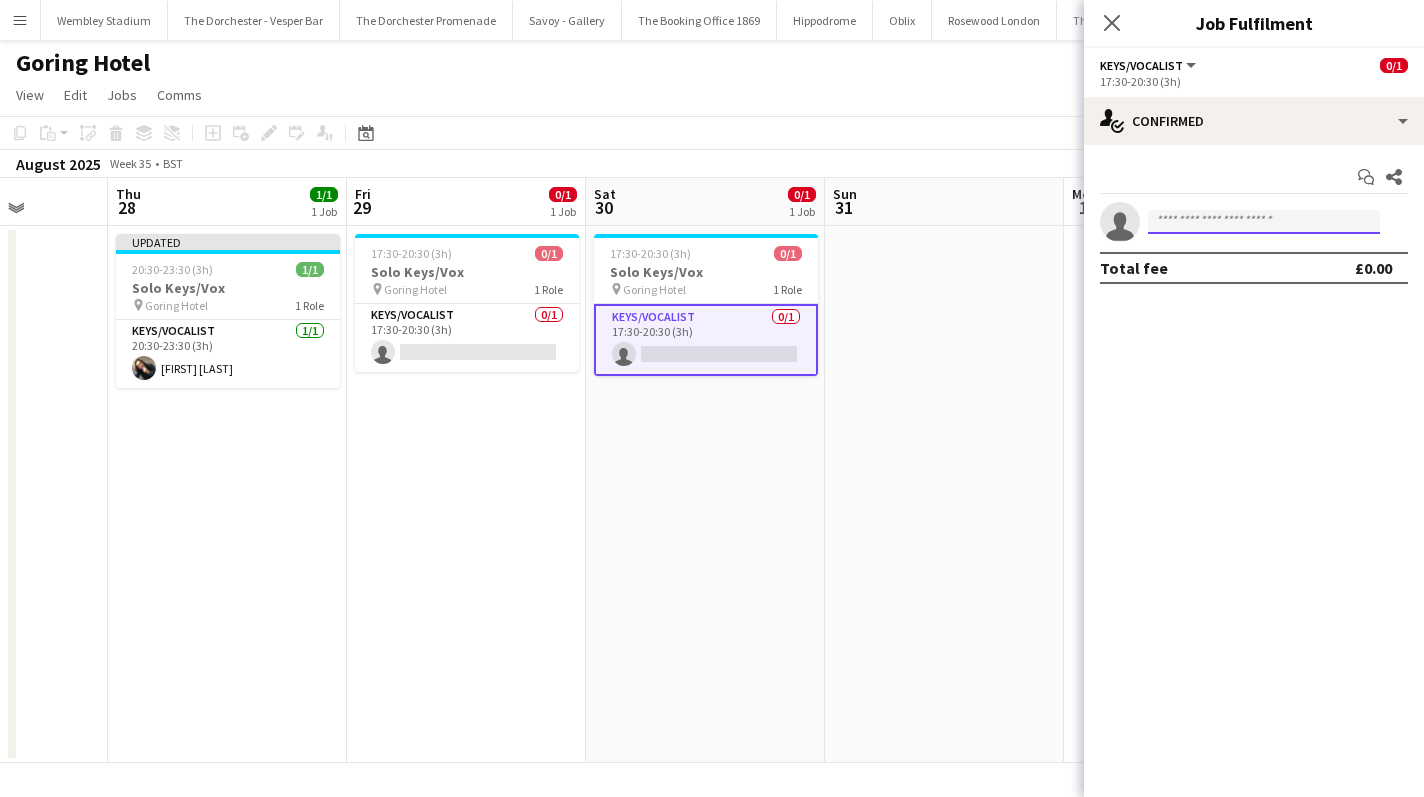 click at bounding box center [1264, 222] 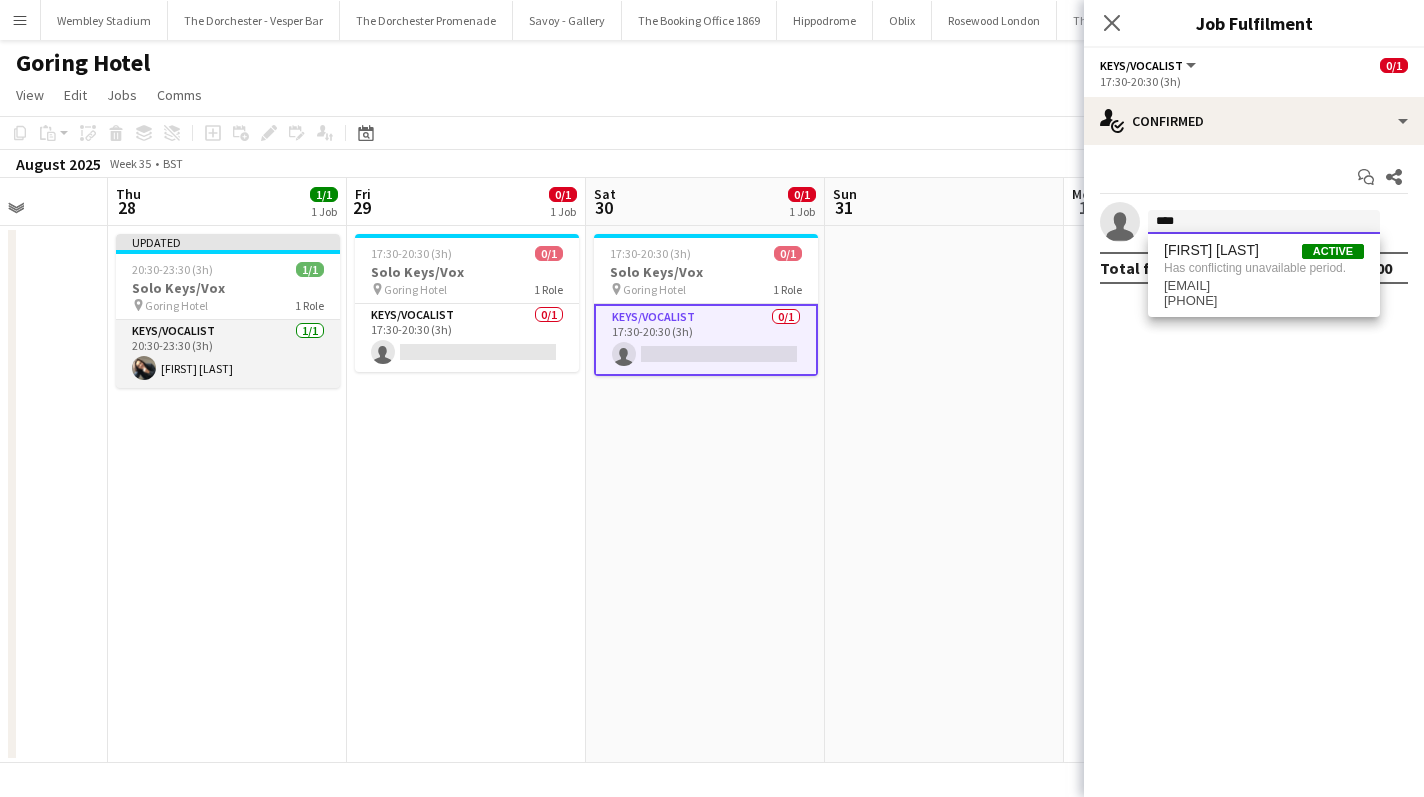 type on "****" 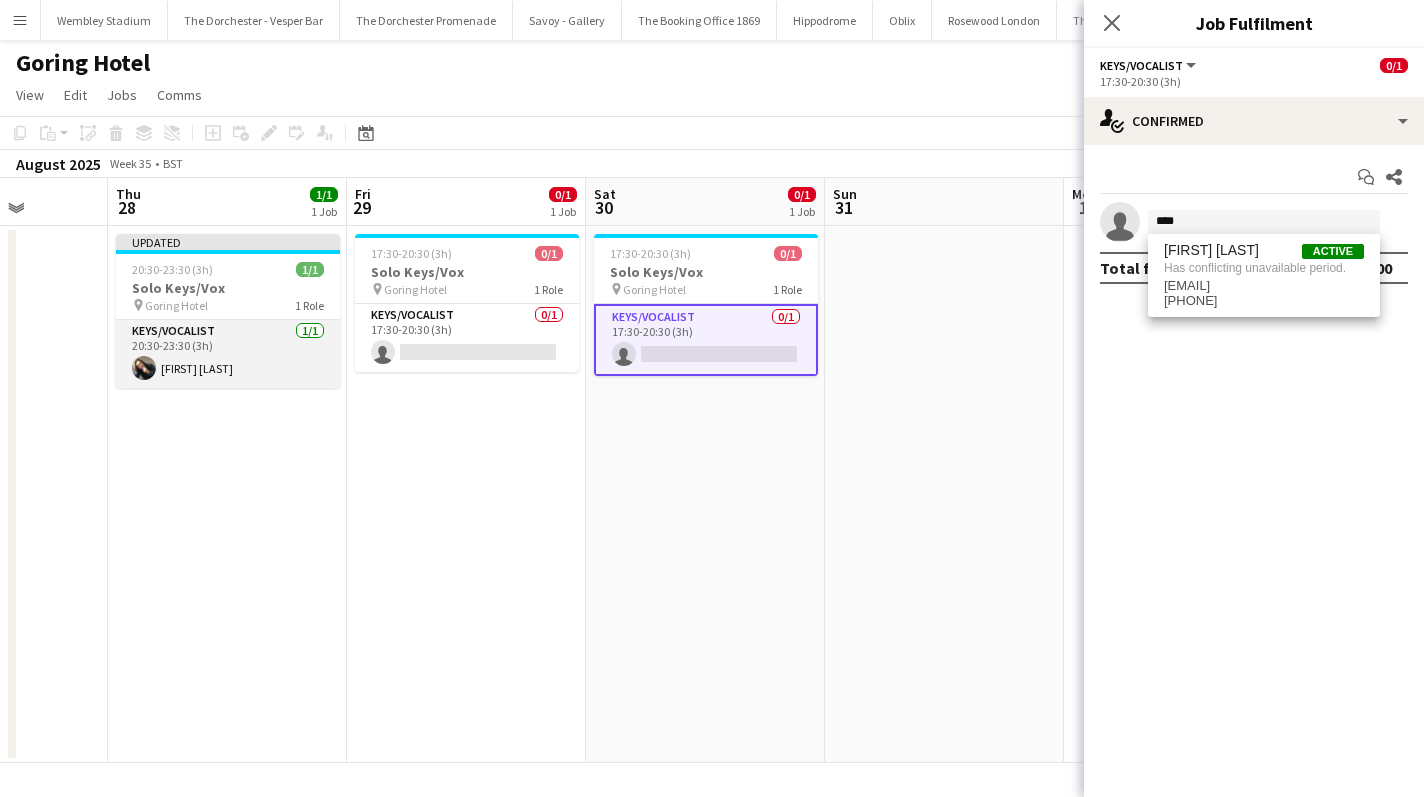 click on "Keys/Vocalist   1/1   20:30-23:30 (3h)
[FIRST] [LAST]" at bounding box center [228, 354] 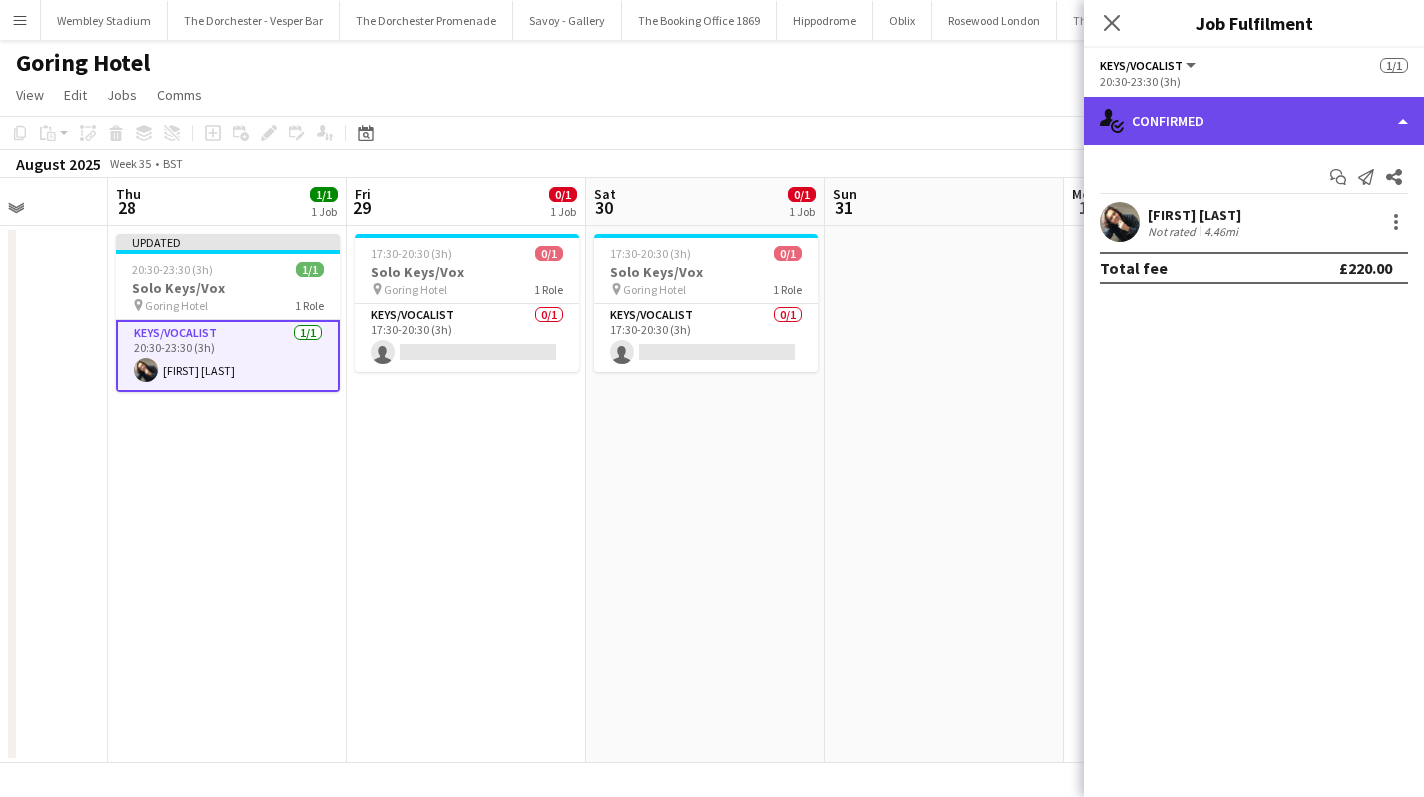 click on "single-neutral-actions-check-2
Confirmed" 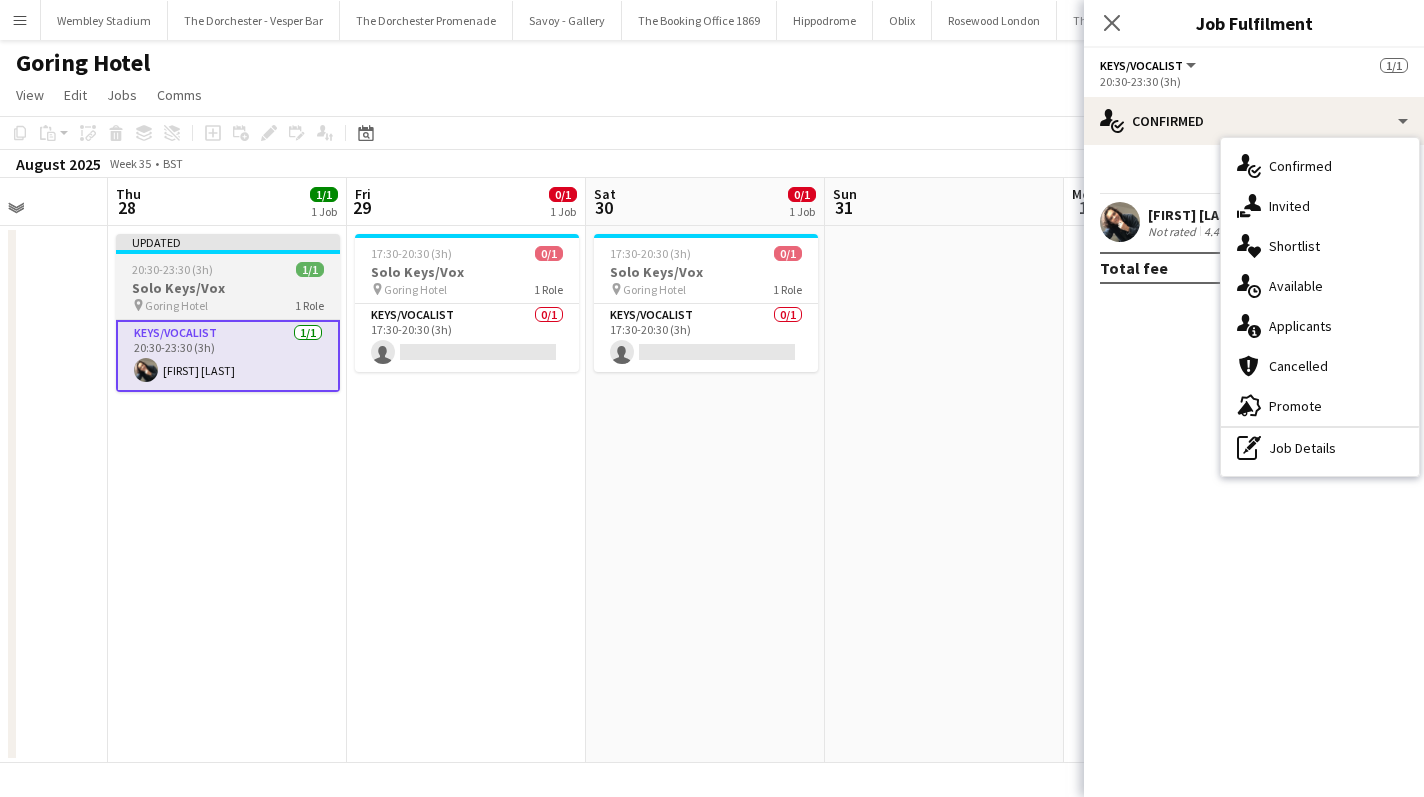 click on "Goring Hotel" at bounding box center (176, 305) 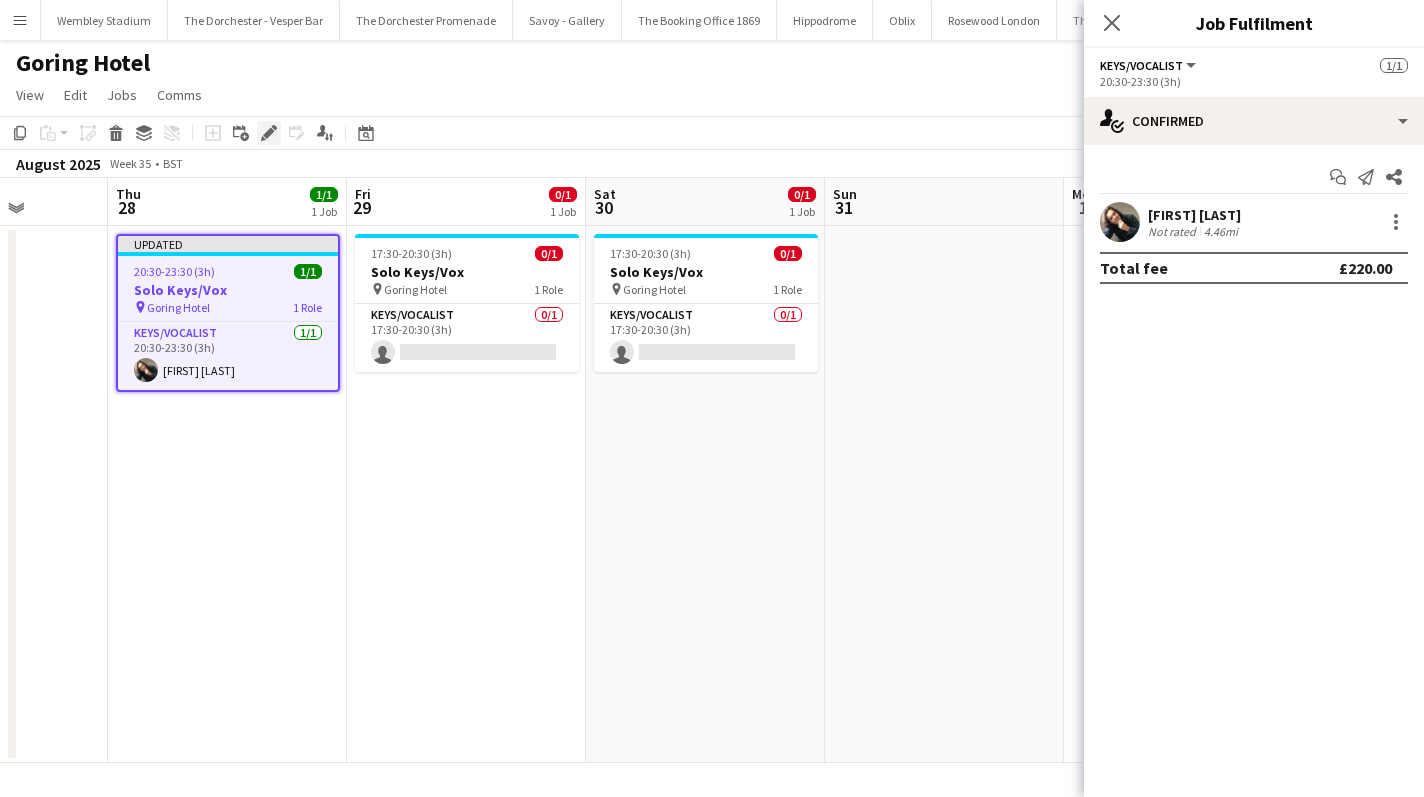 click 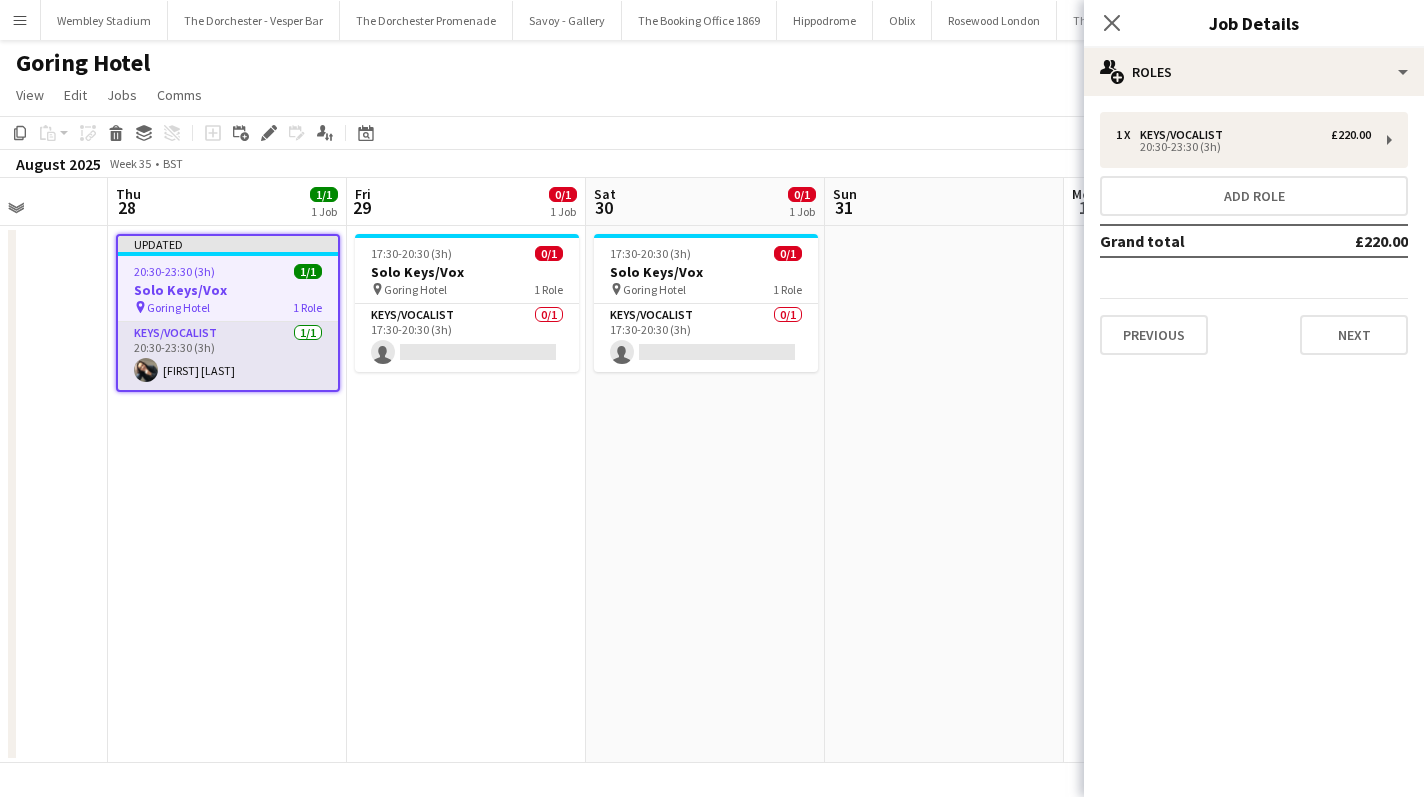 scroll, scrollTop: 0, scrollLeft: 608, axis: horizontal 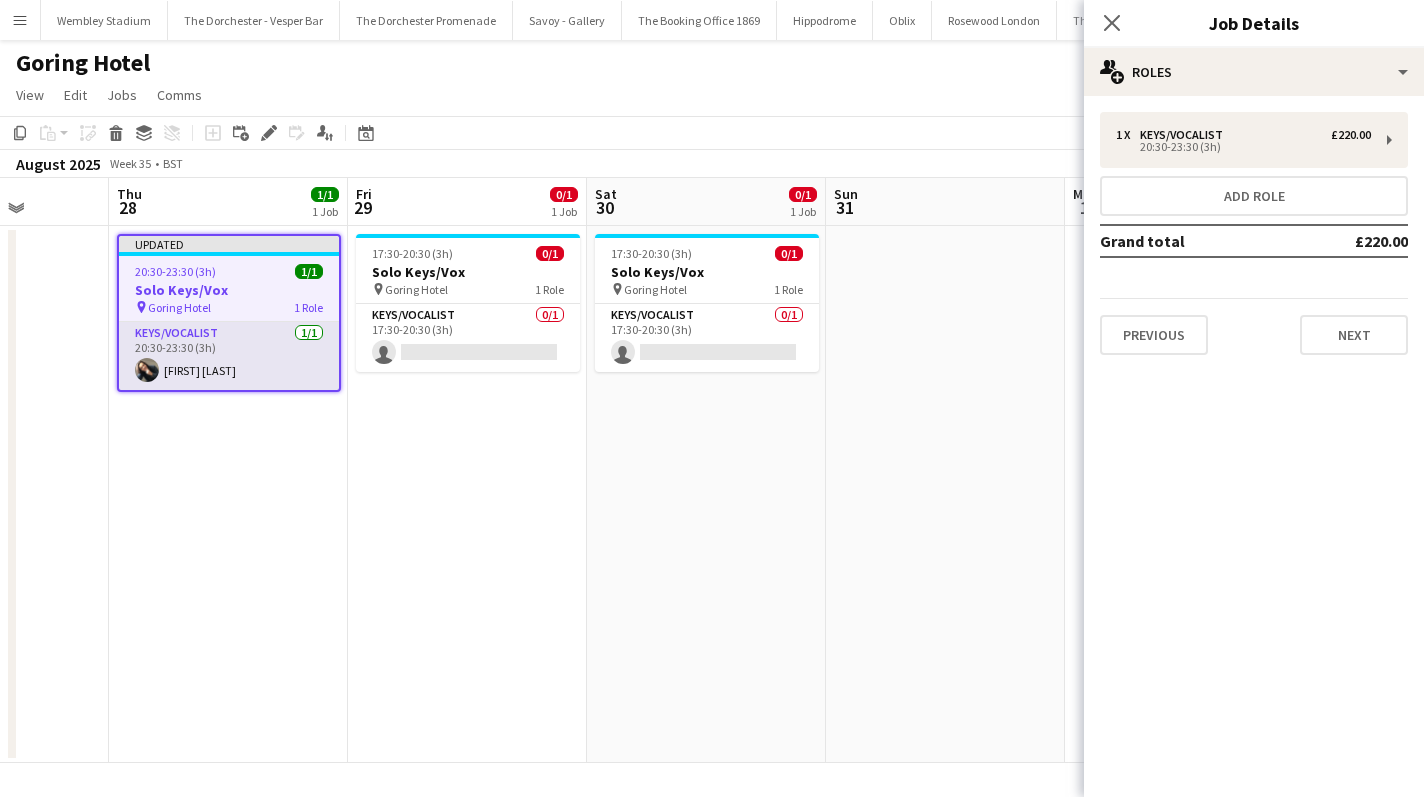 click on "Keys/Vocalist   1/1   20:30-23:30 (3h)
[FIRST] [LAST]" at bounding box center [229, 356] 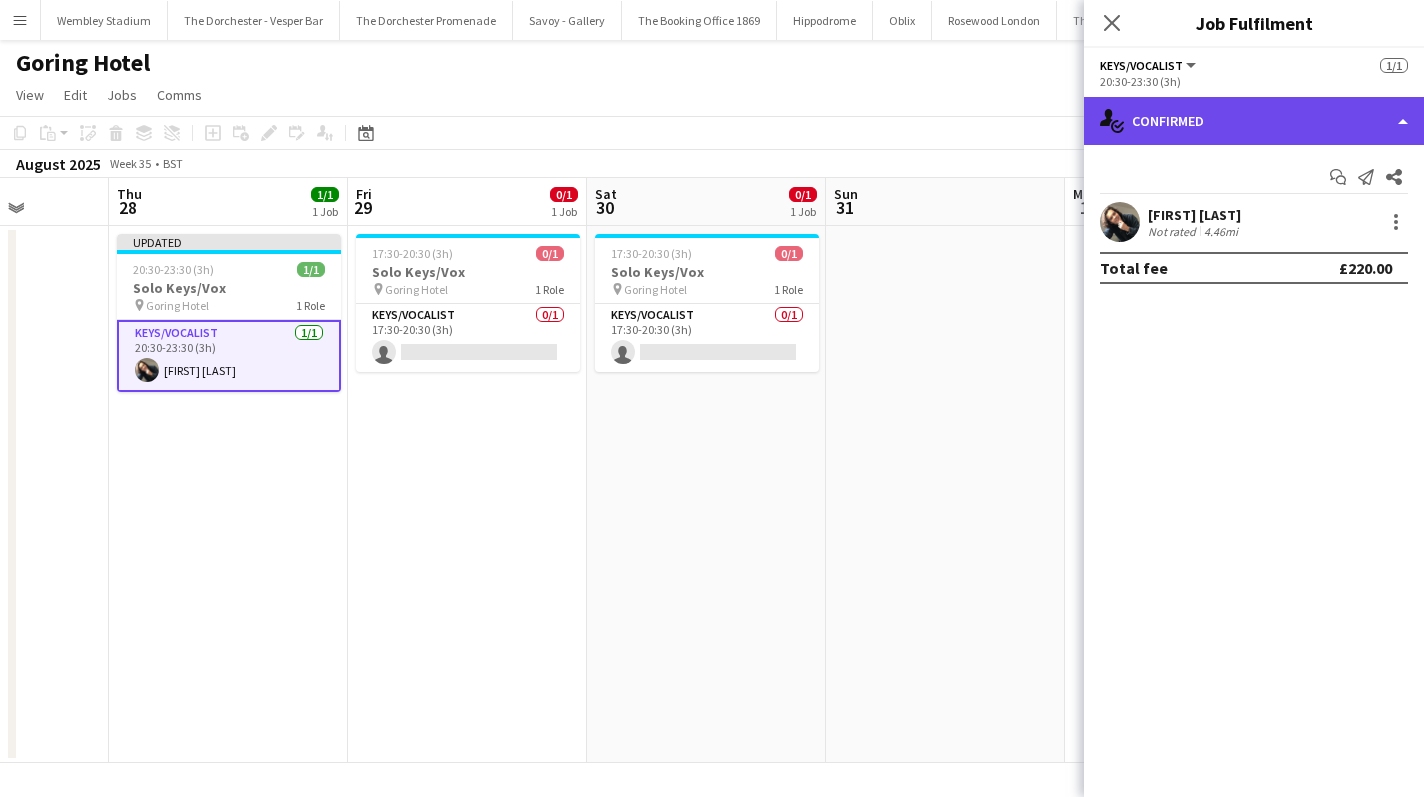 click on "single-neutral-actions-check-2
Confirmed" 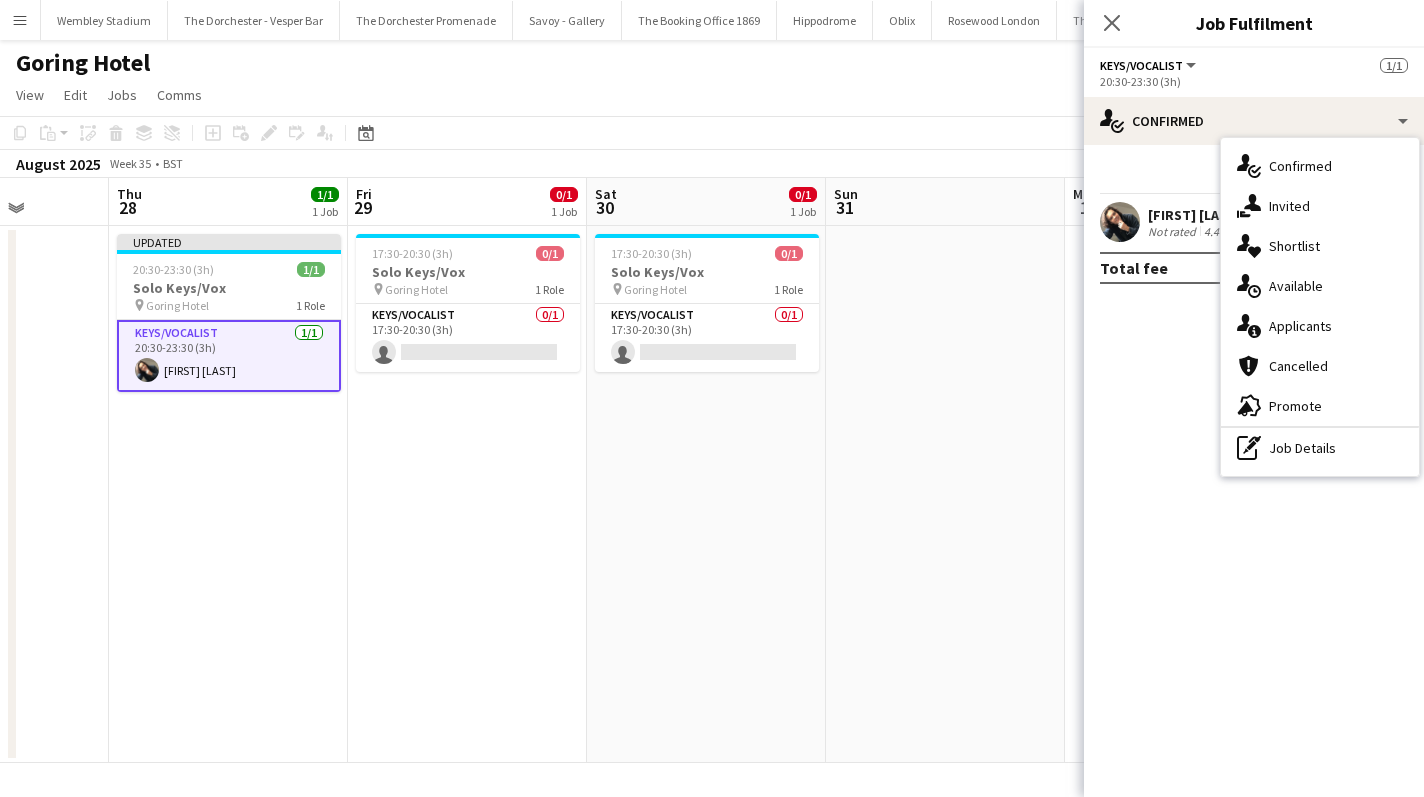 click on "check
Confirmed
Start chat
Send notification
Share
[FIRST] [LAST]   Not rated   4.46mi   Total fee   £220.00" 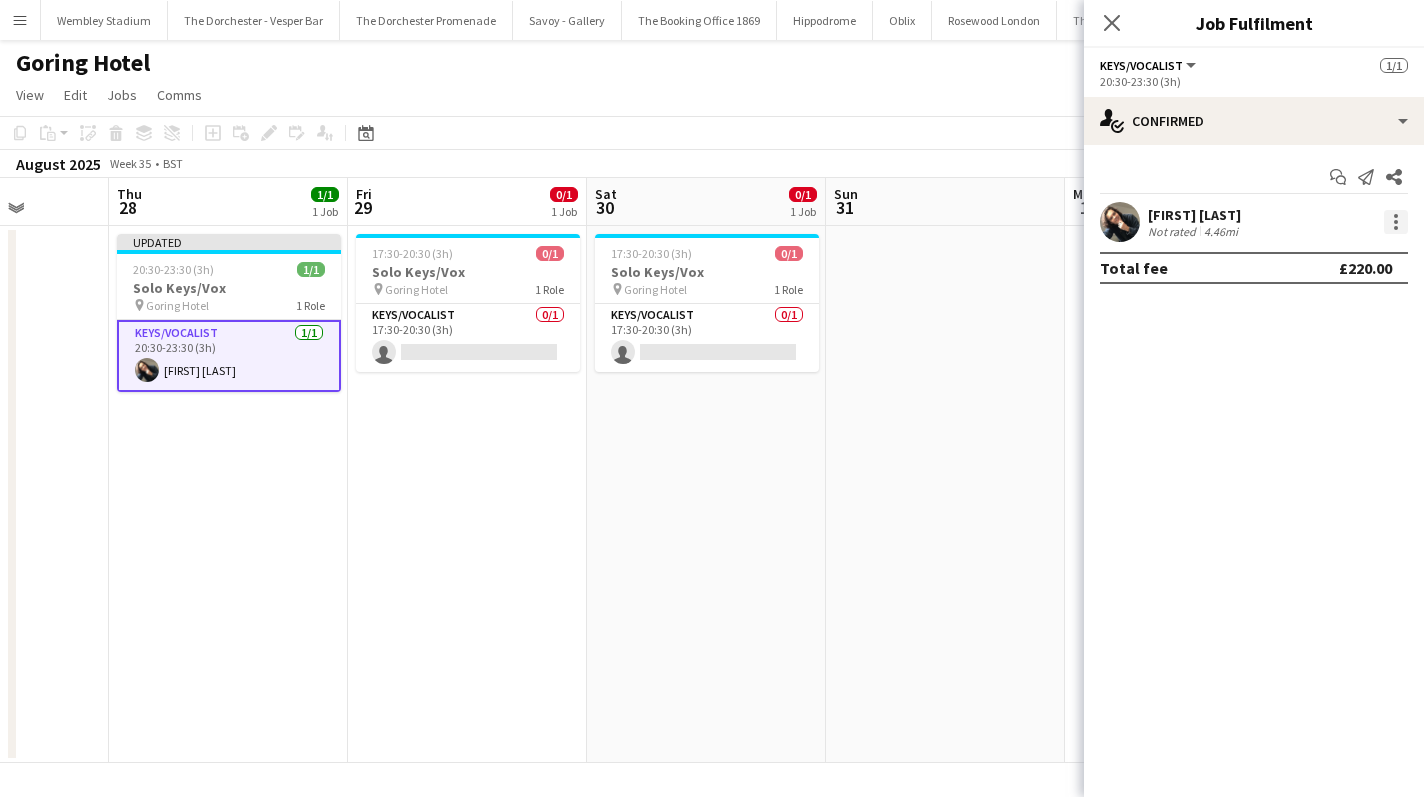 click at bounding box center [1396, 216] 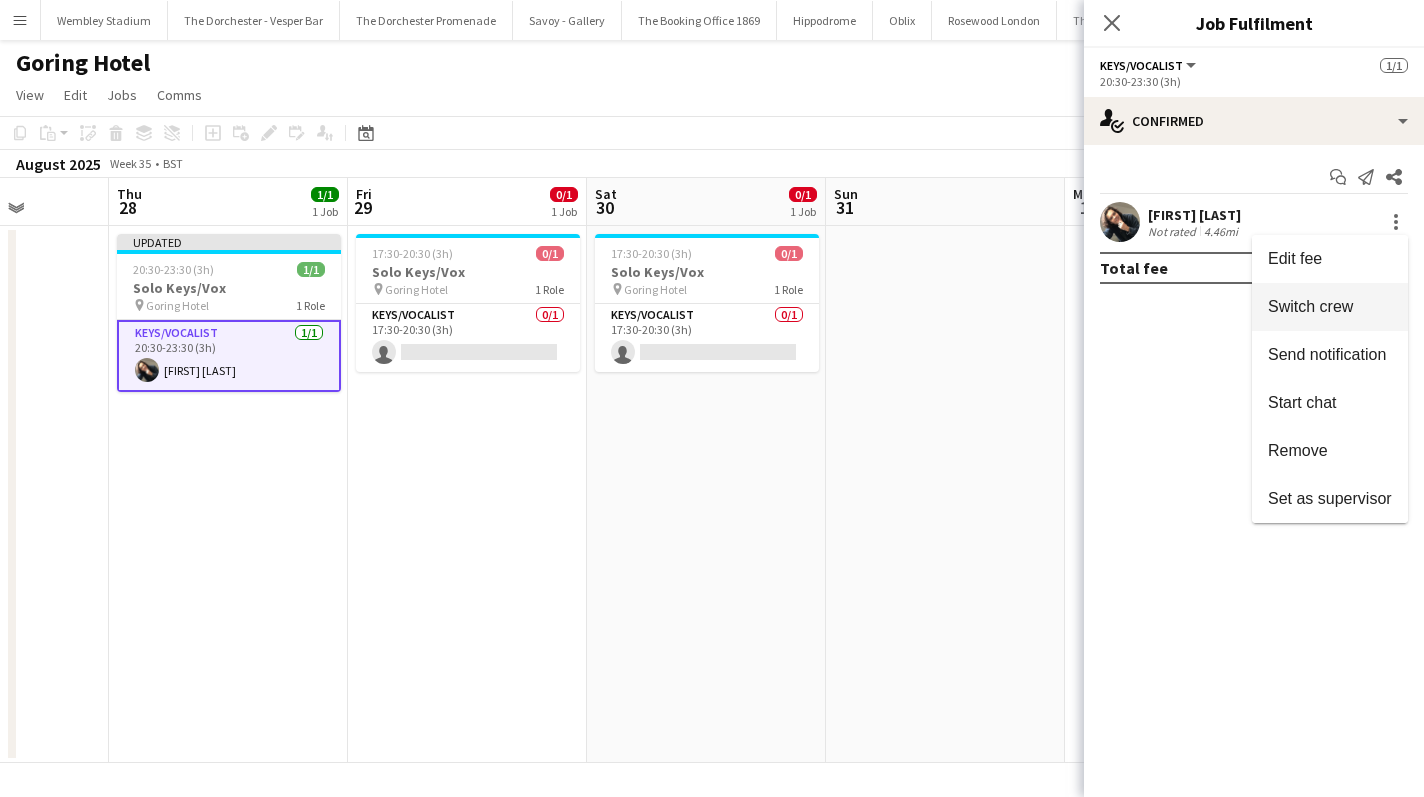 click on "Switch crew" at bounding box center [1310, 306] 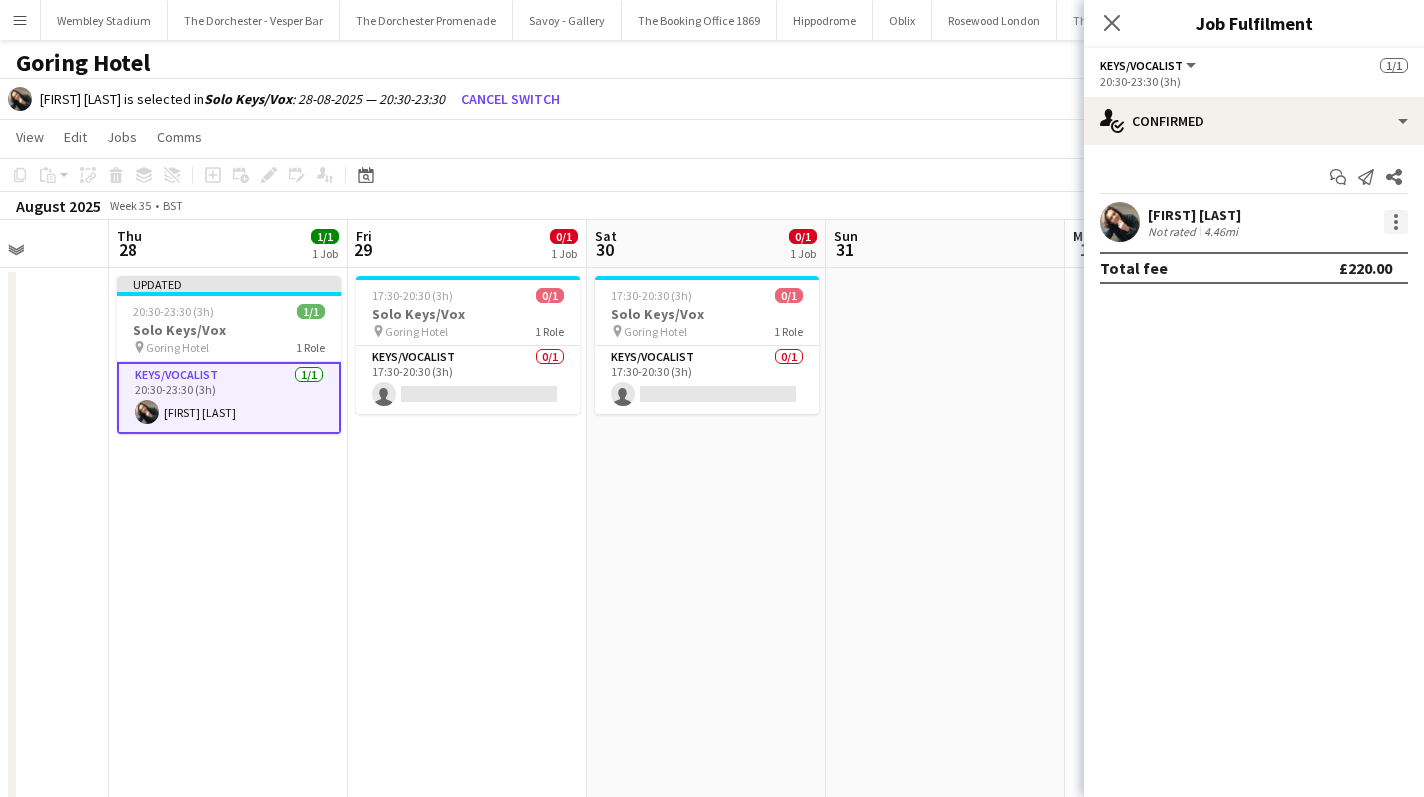 click at bounding box center [1396, 222] 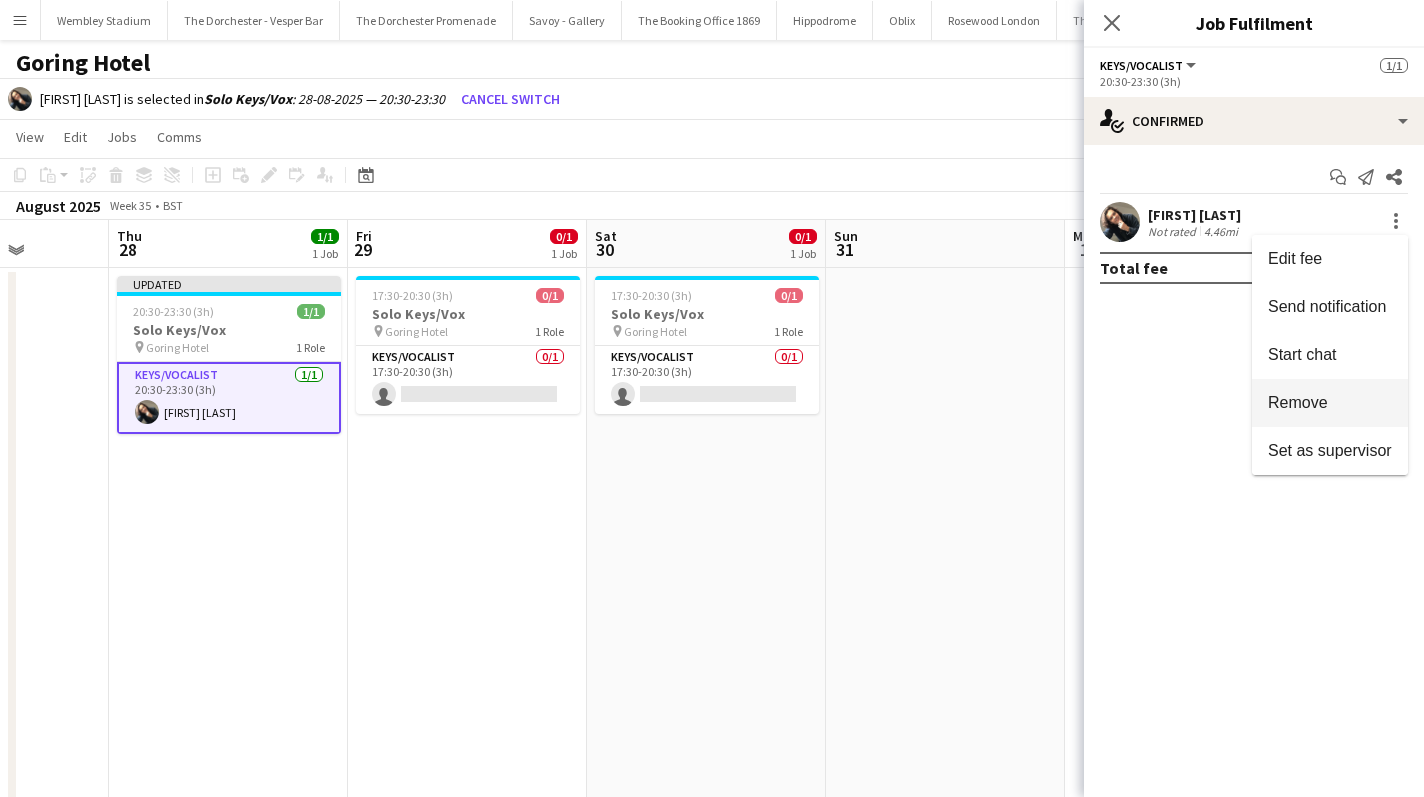 click on "Remove" at bounding box center (1298, 402) 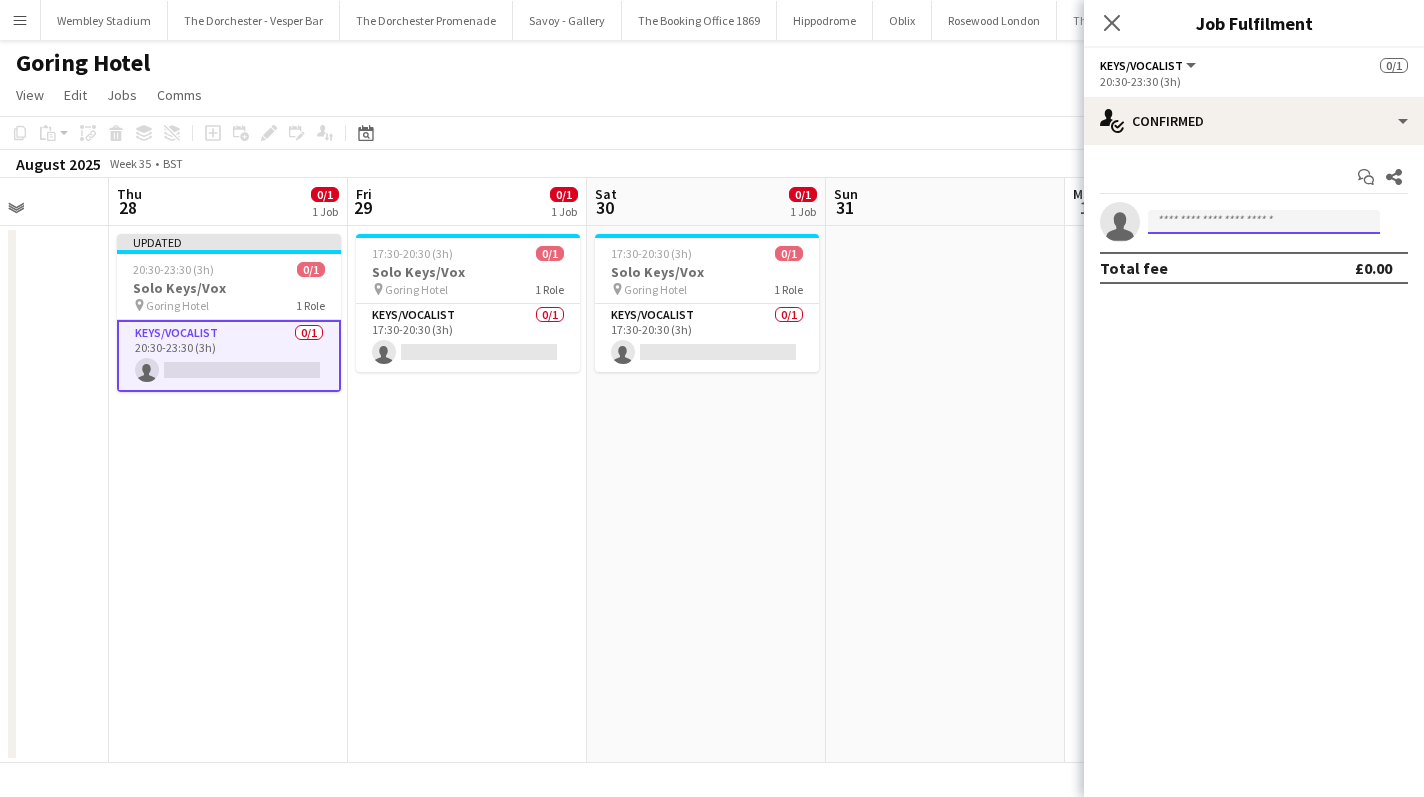 click at bounding box center [1264, 222] 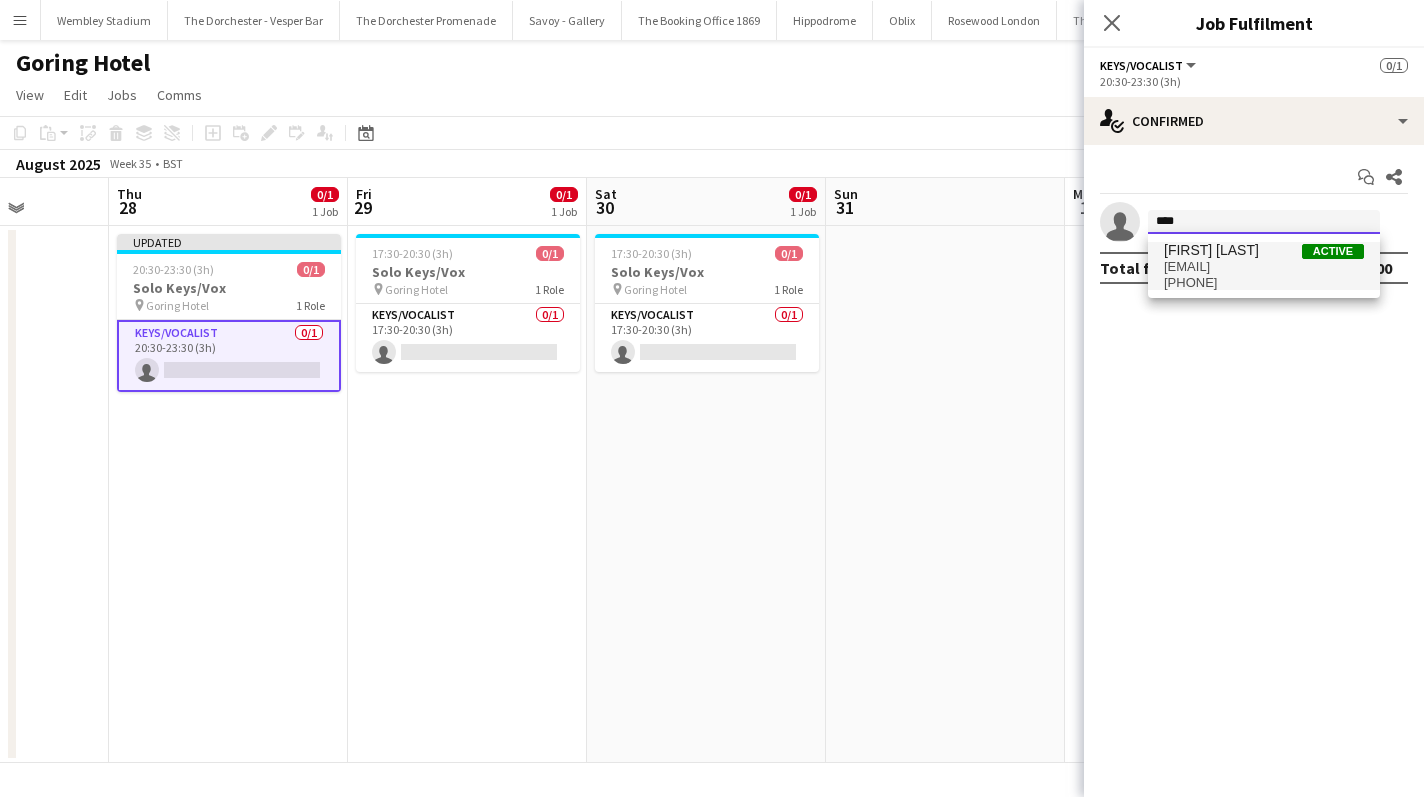 type on "****" 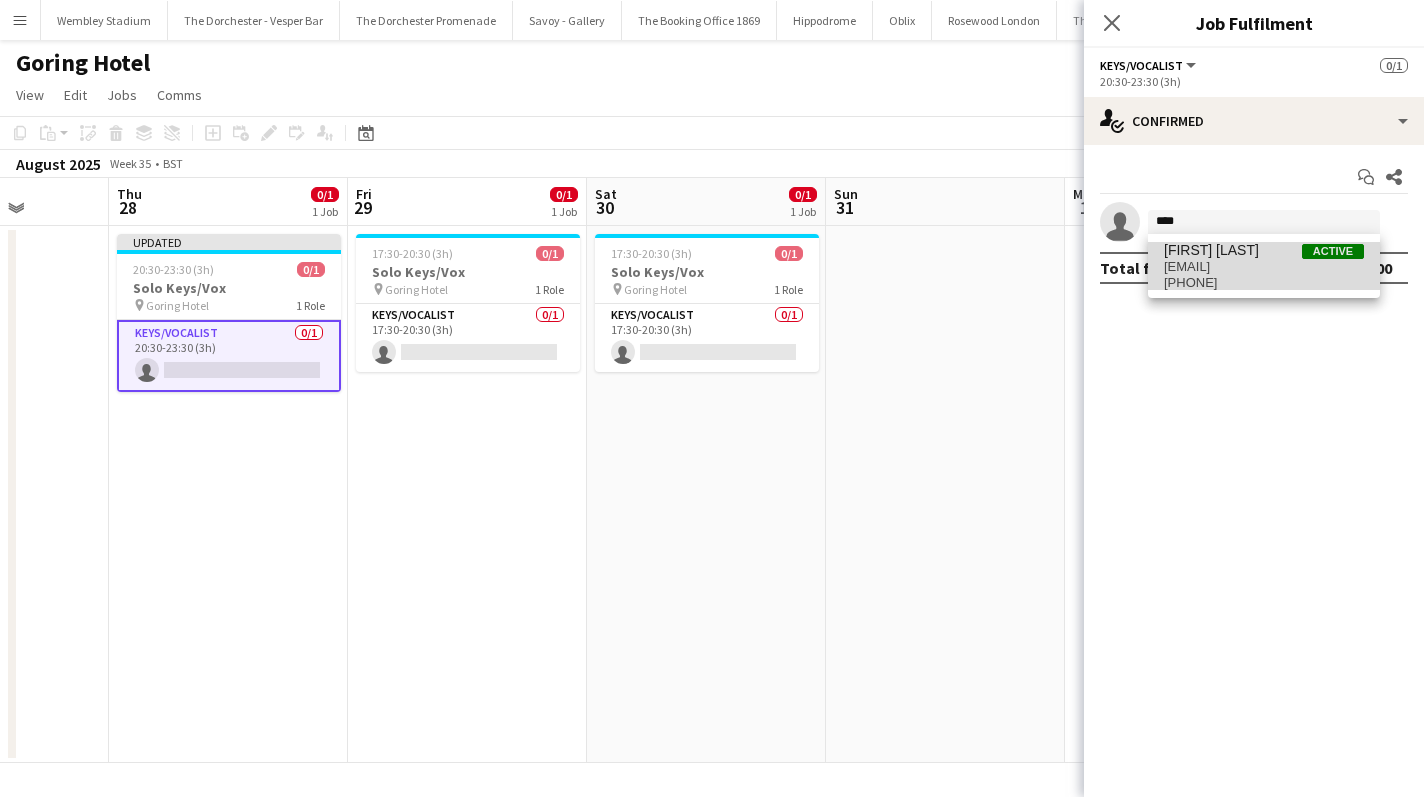 click on "[PHONE]" at bounding box center (1264, 283) 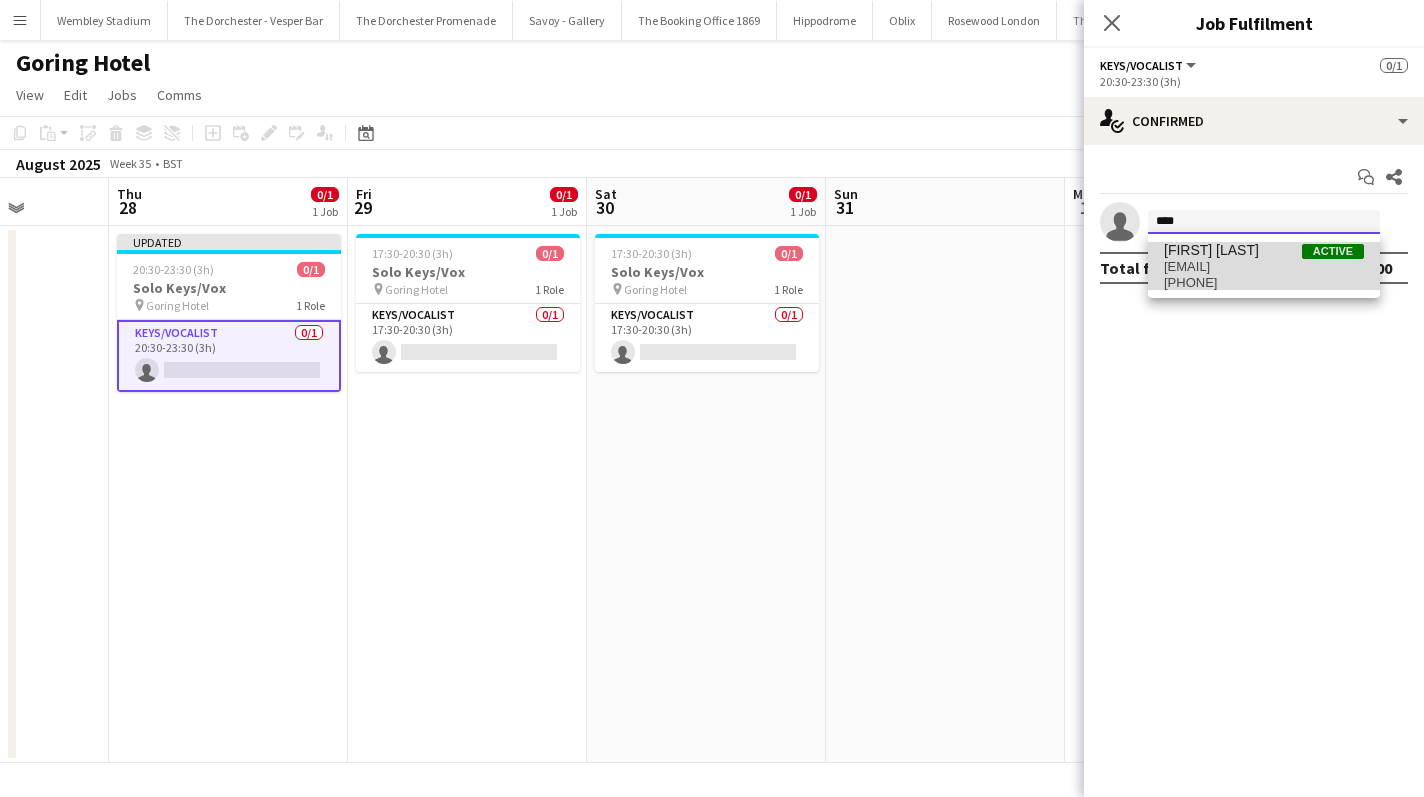 type 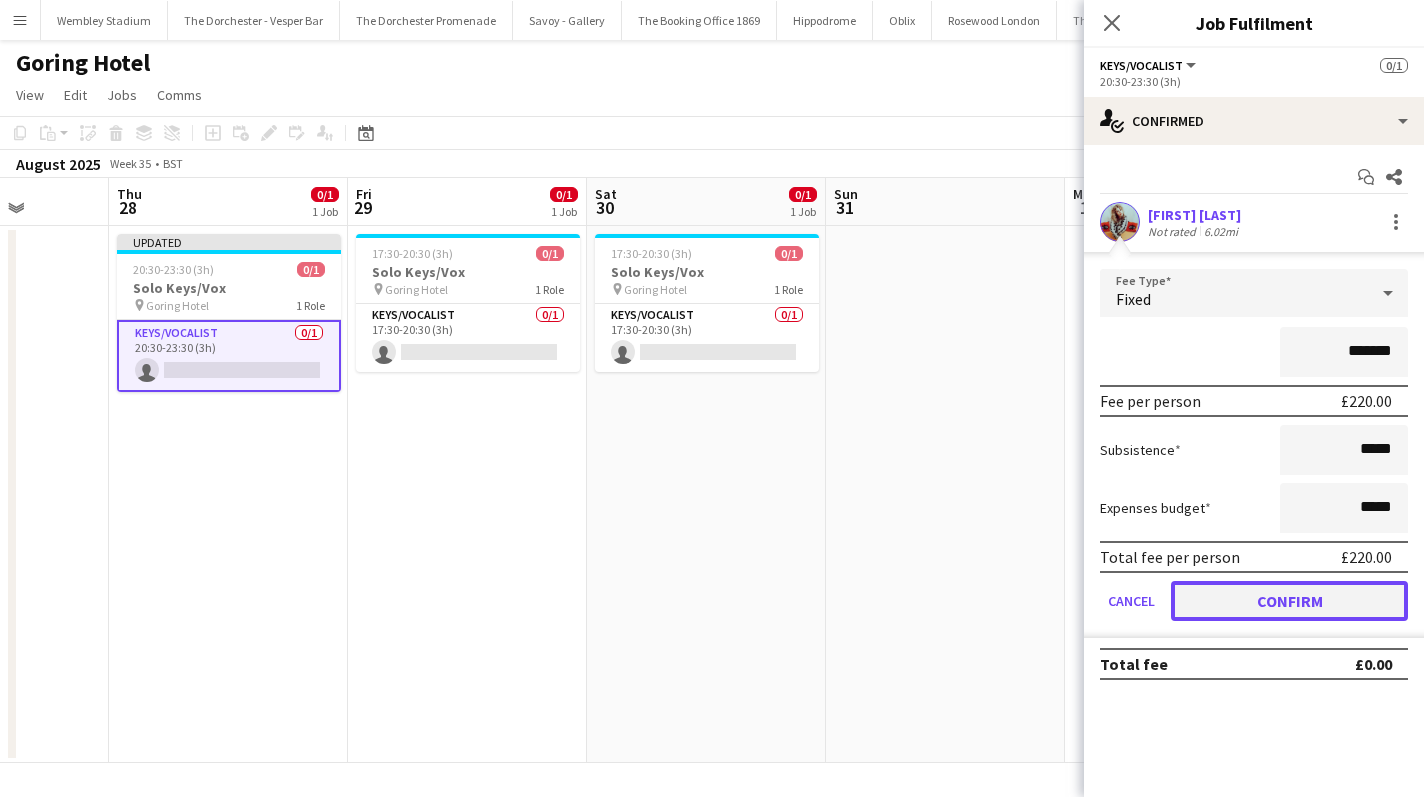 click on "Confirm" at bounding box center [1289, 601] 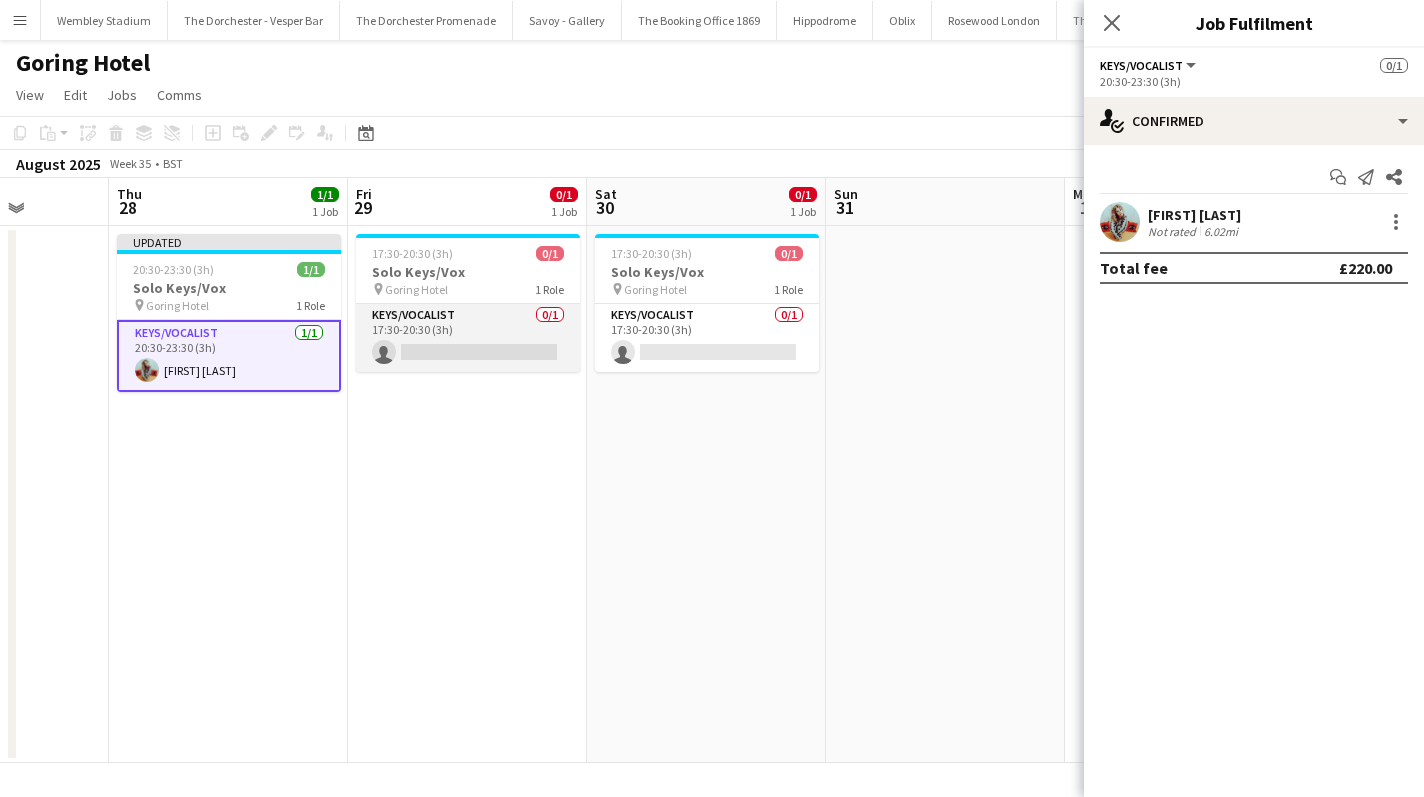 click on "Keys/Vocalist   0/1   17:30-20:30 (3h)
single-neutral-actions" at bounding box center [468, 338] 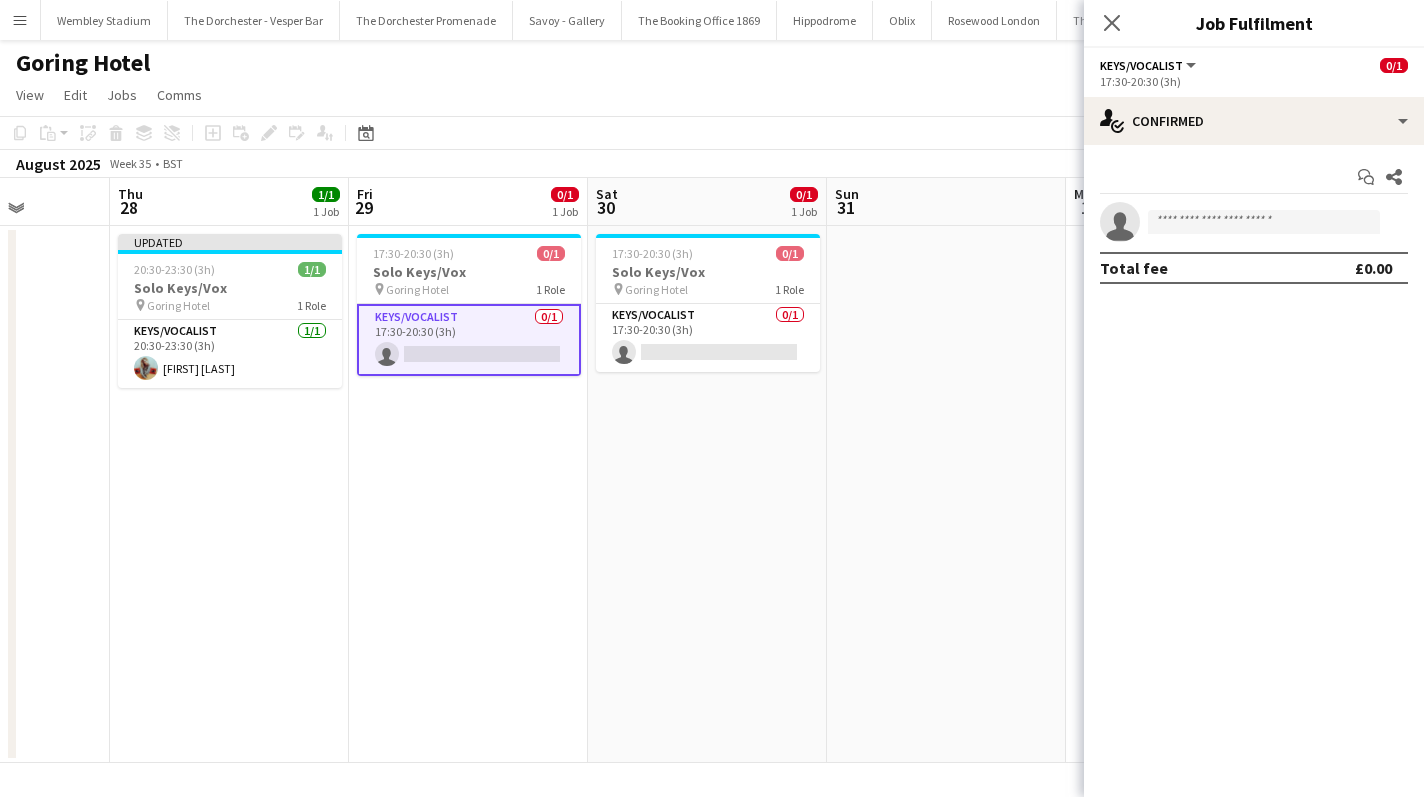 click on "single-neutral-actions" at bounding box center [1254, 222] 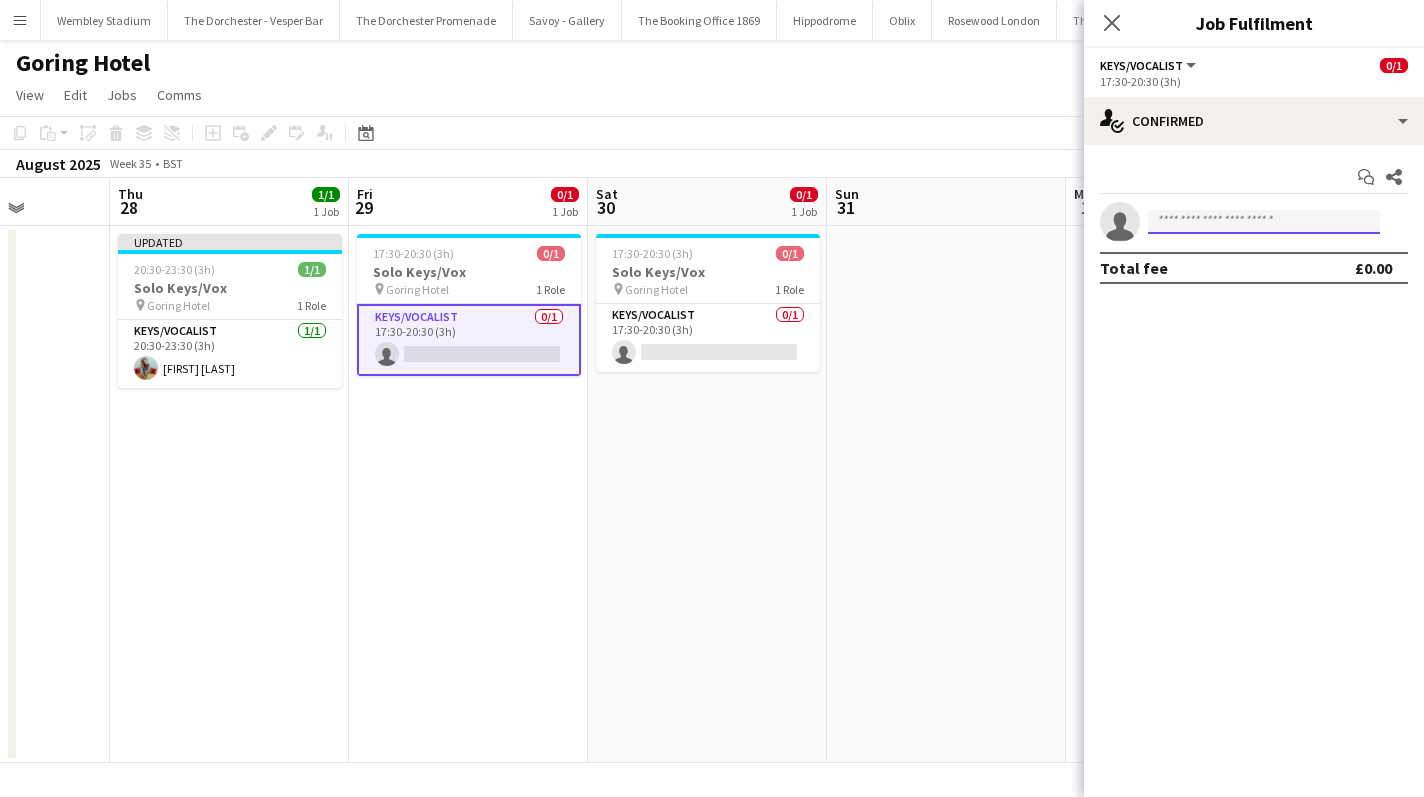 click at bounding box center [1264, 222] 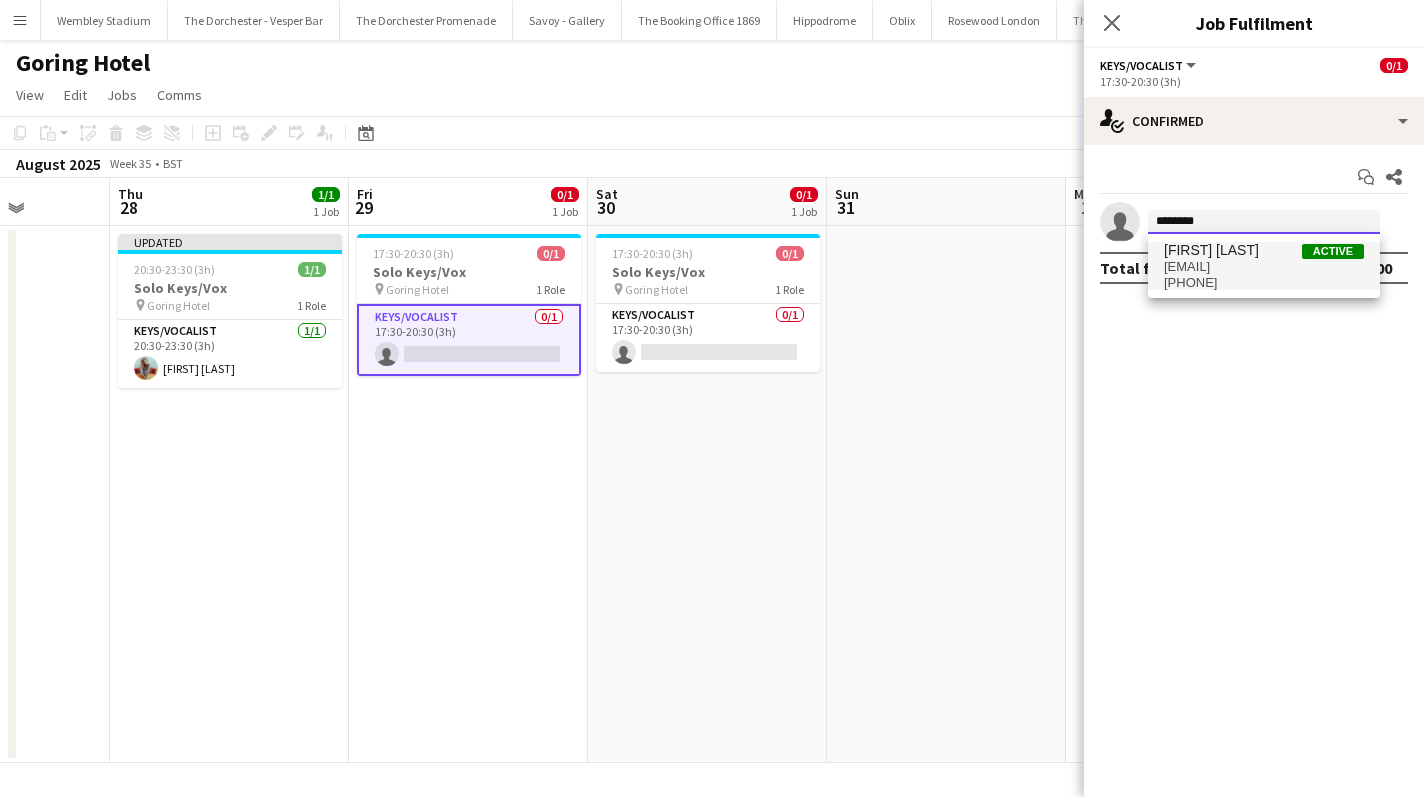 type on "********" 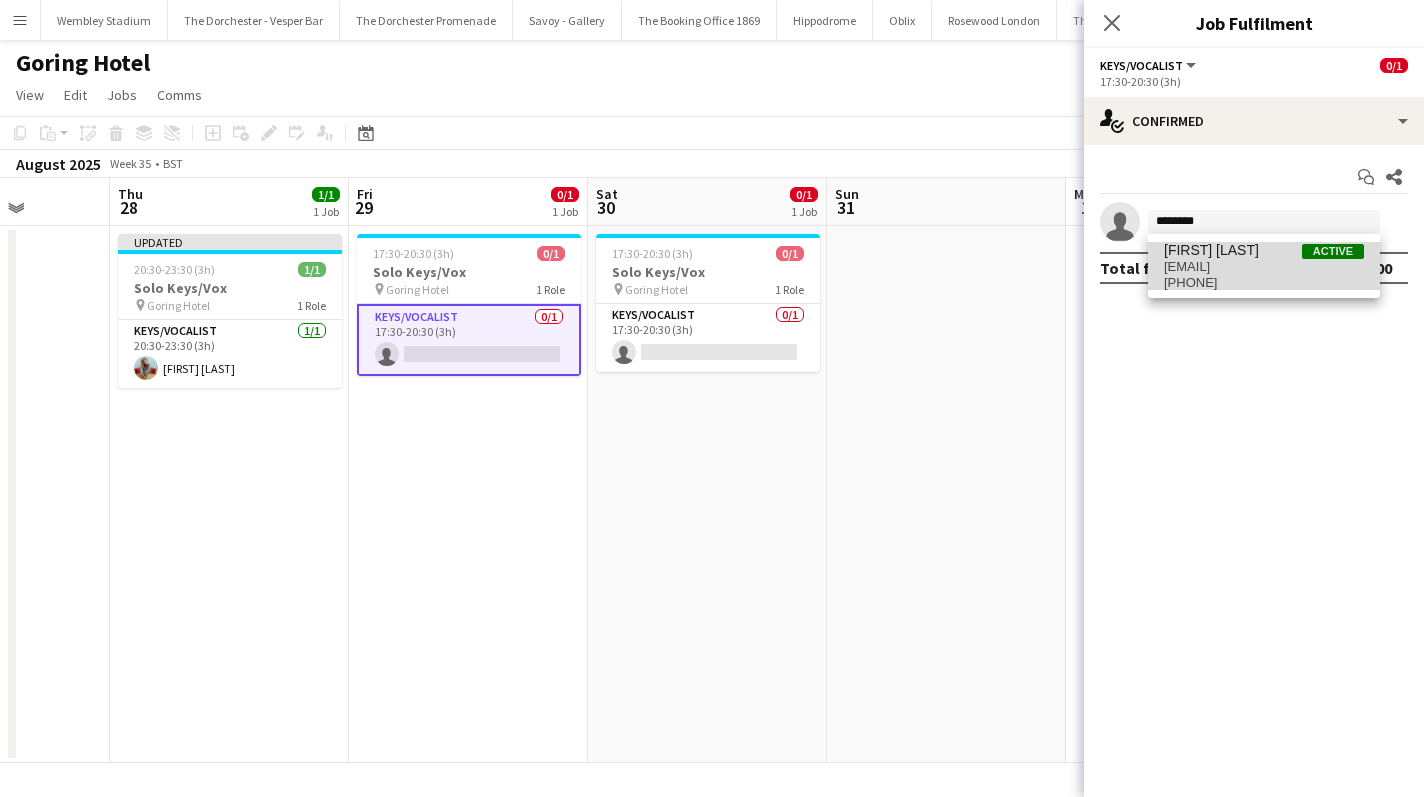 click on "[PHONE]" at bounding box center (1264, 283) 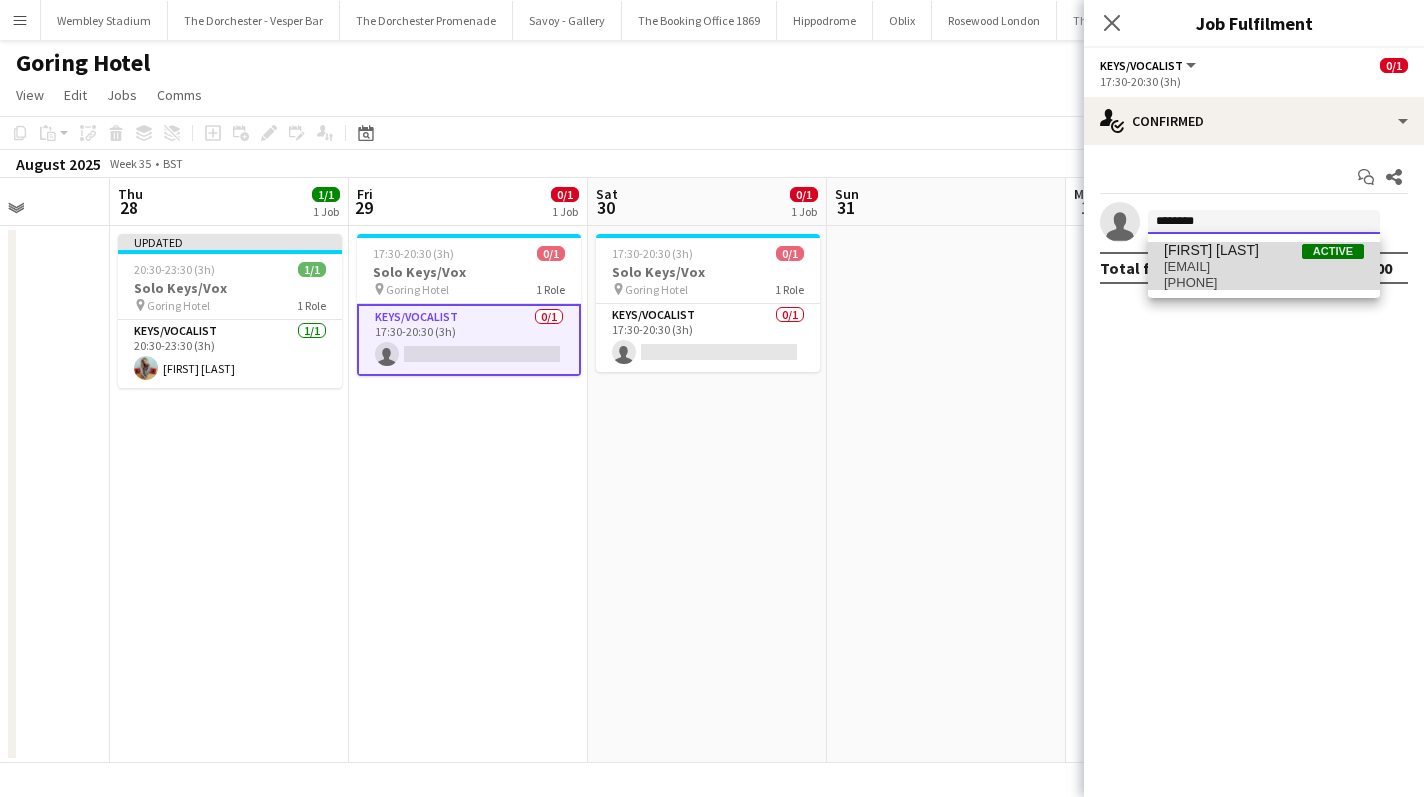 type 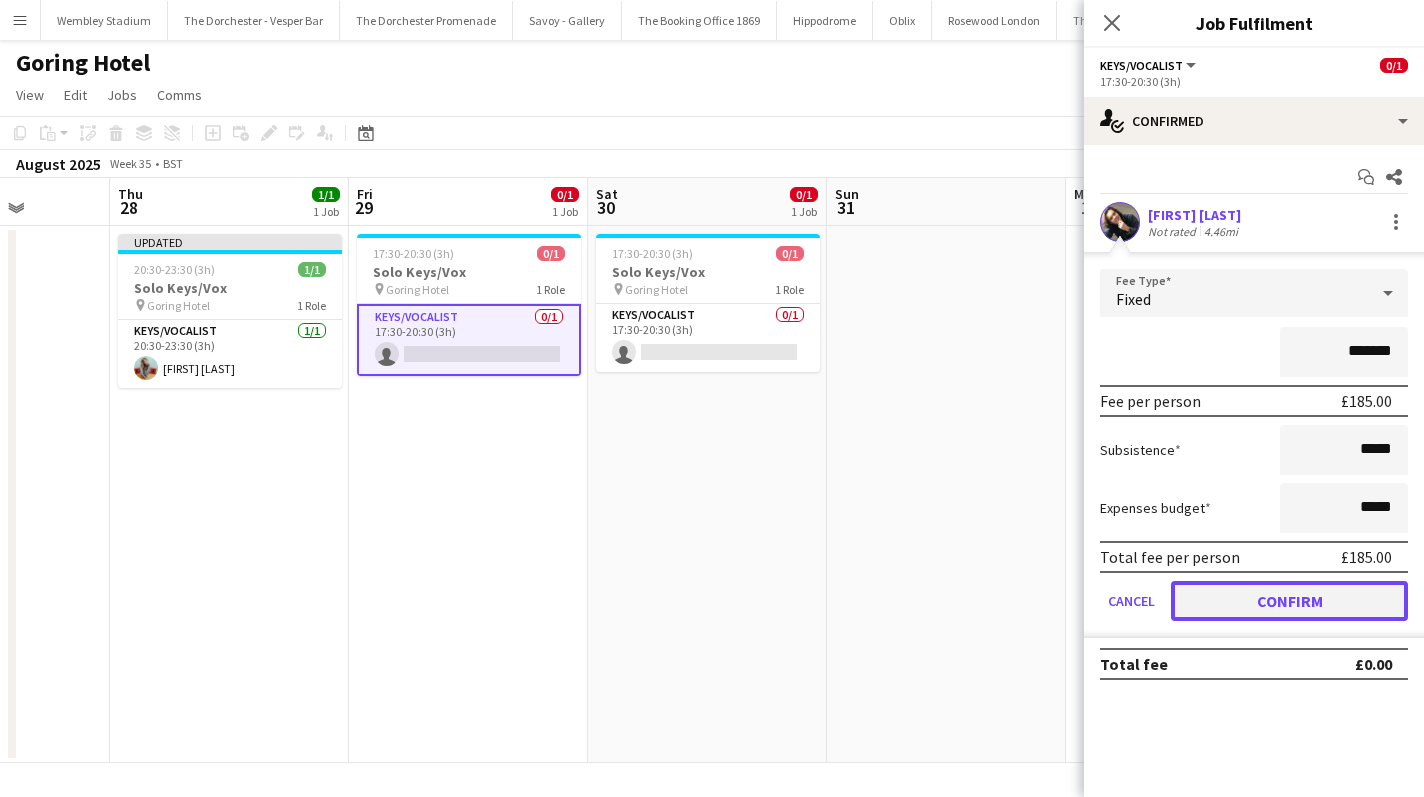 click on "Confirm" at bounding box center (1289, 601) 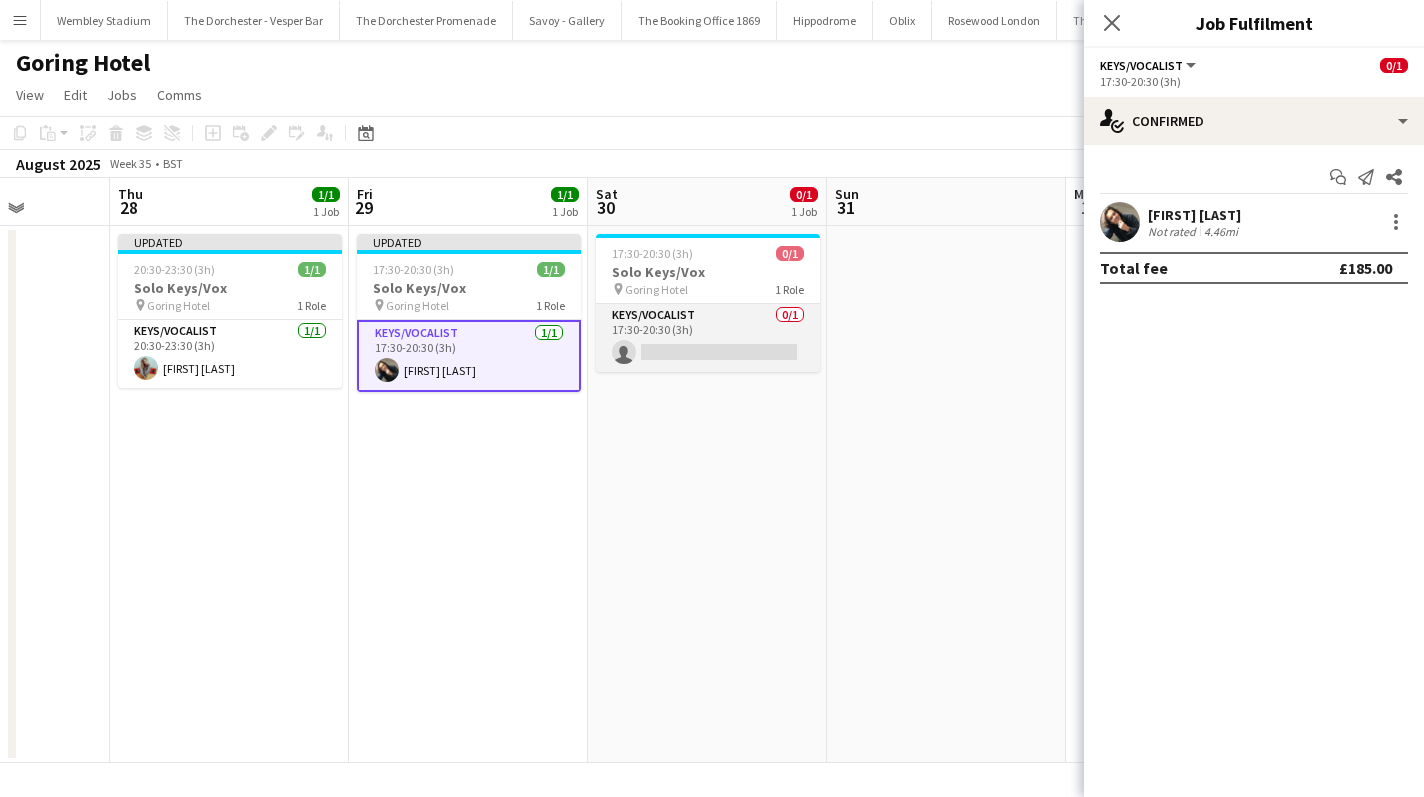 click on "Keys/Vocalist   0/1   17:30-20:30 (3h)
single-neutral-actions" at bounding box center (708, 338) 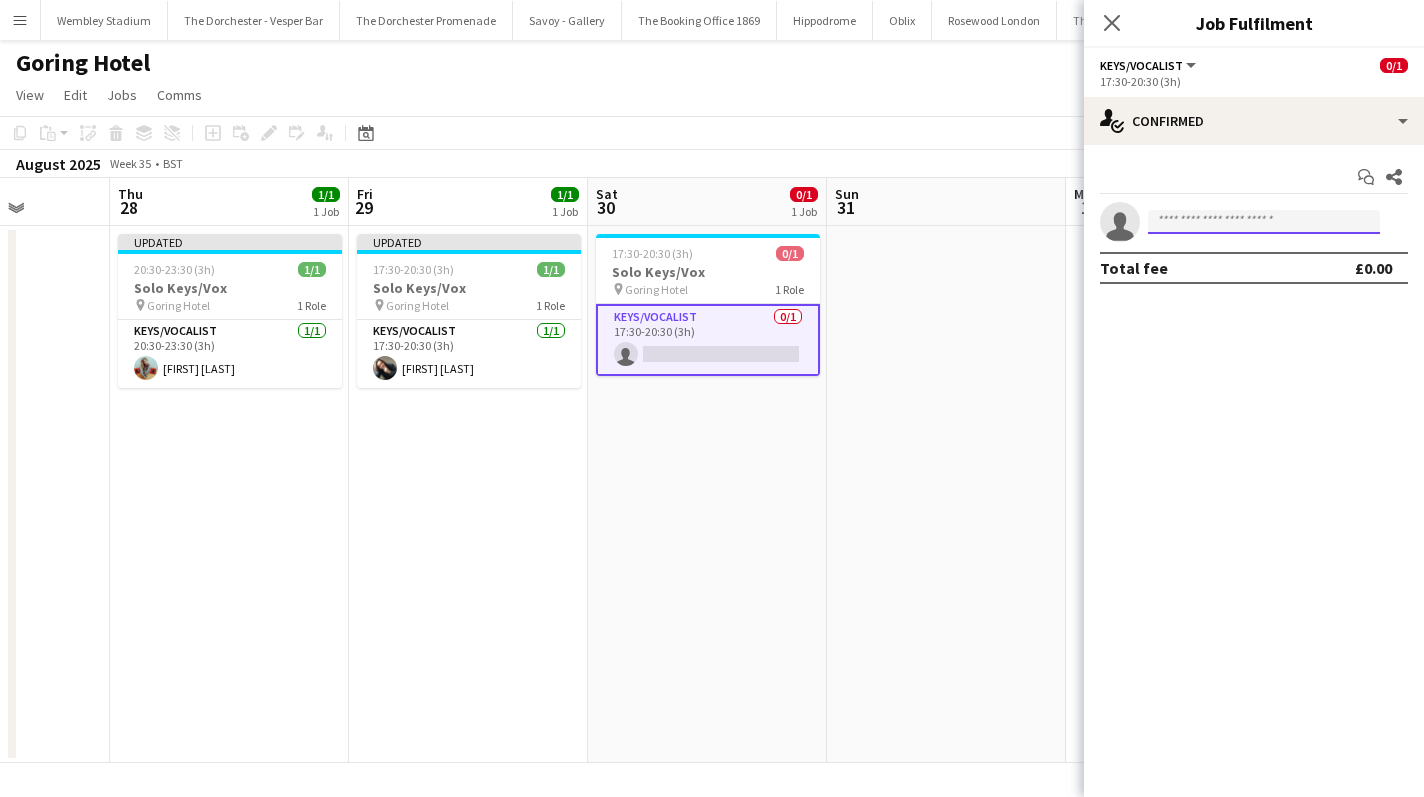 click at bounding box center [1264, 222] 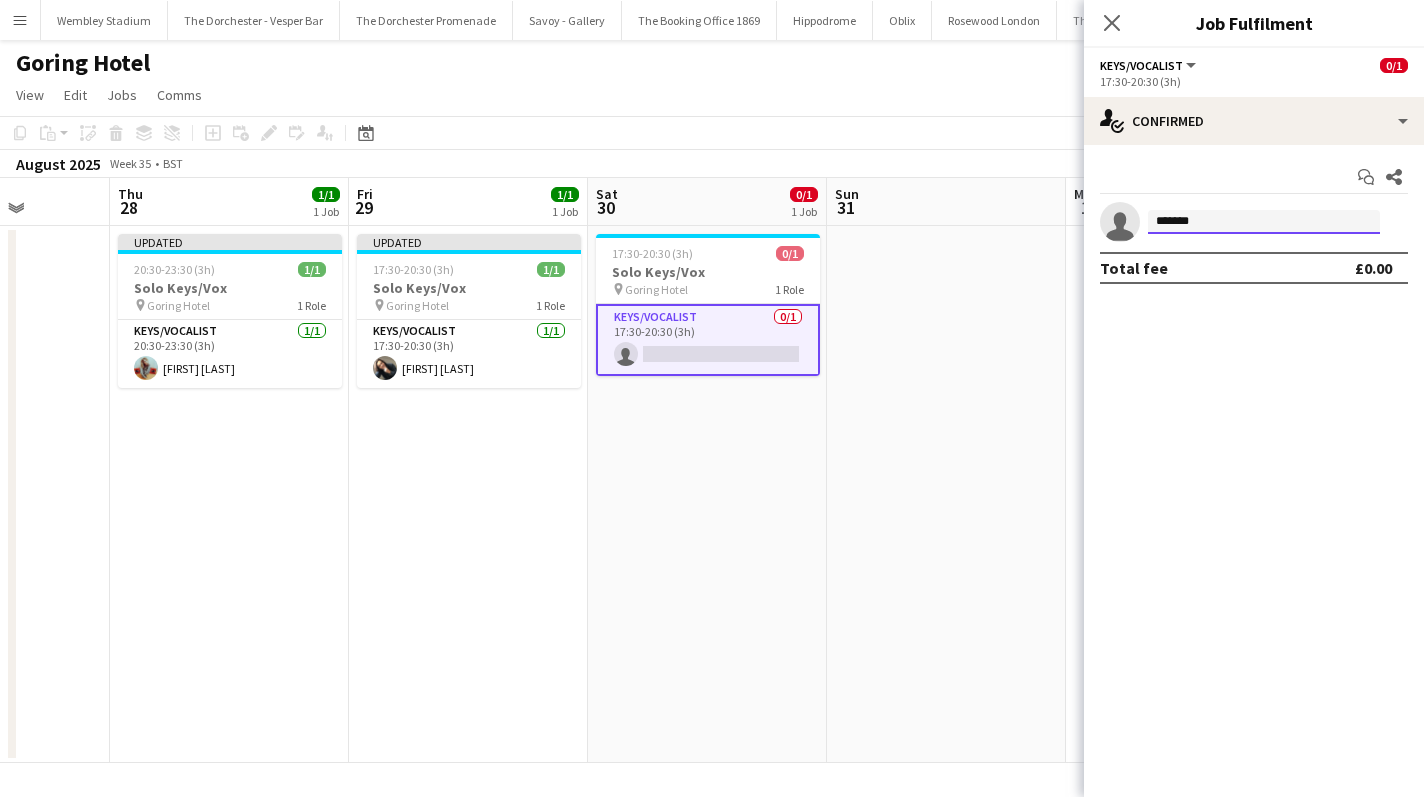 type on "********" 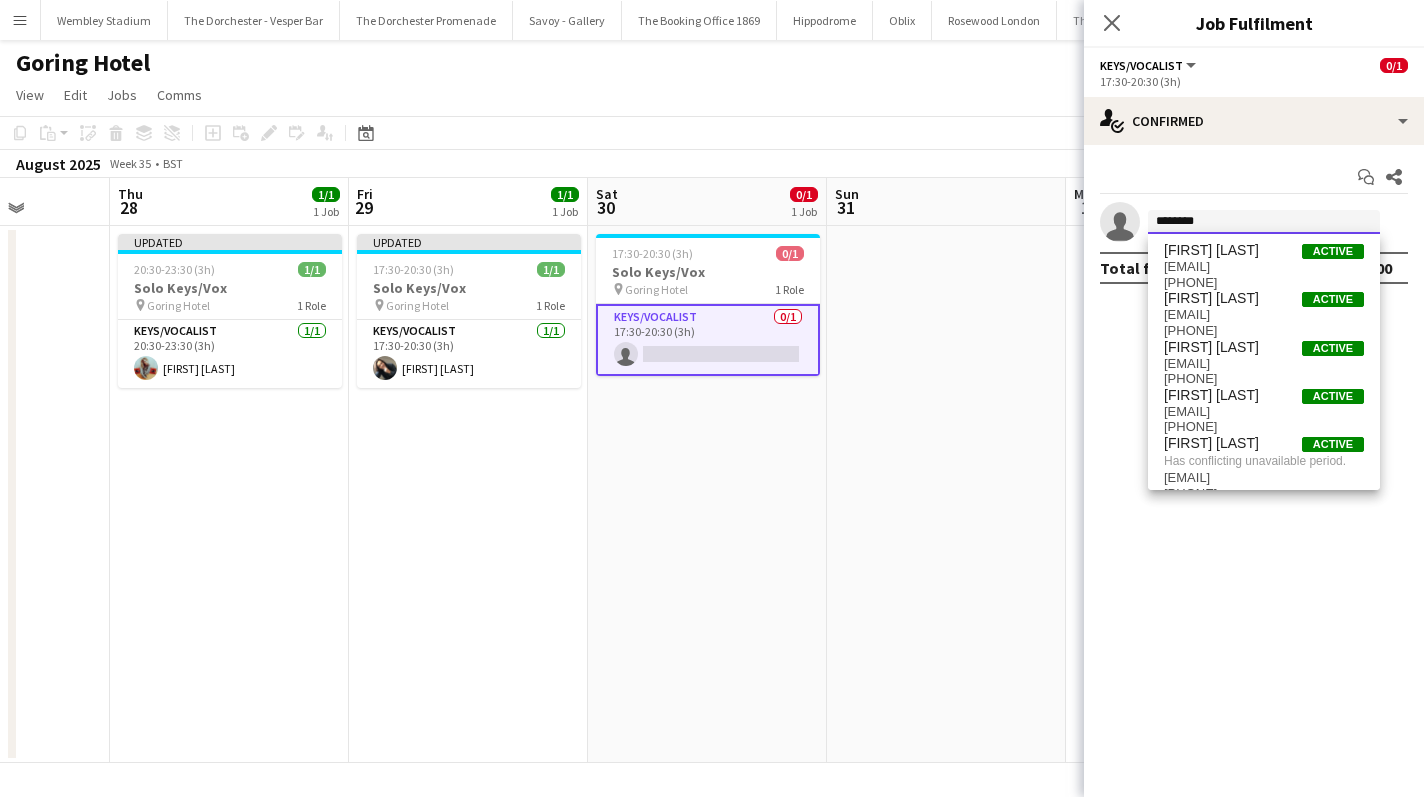 drag, startPoint x: 1244, startPoint y: 216, endPoint x: 1078, endPoint y: 214, distance: 166.01205 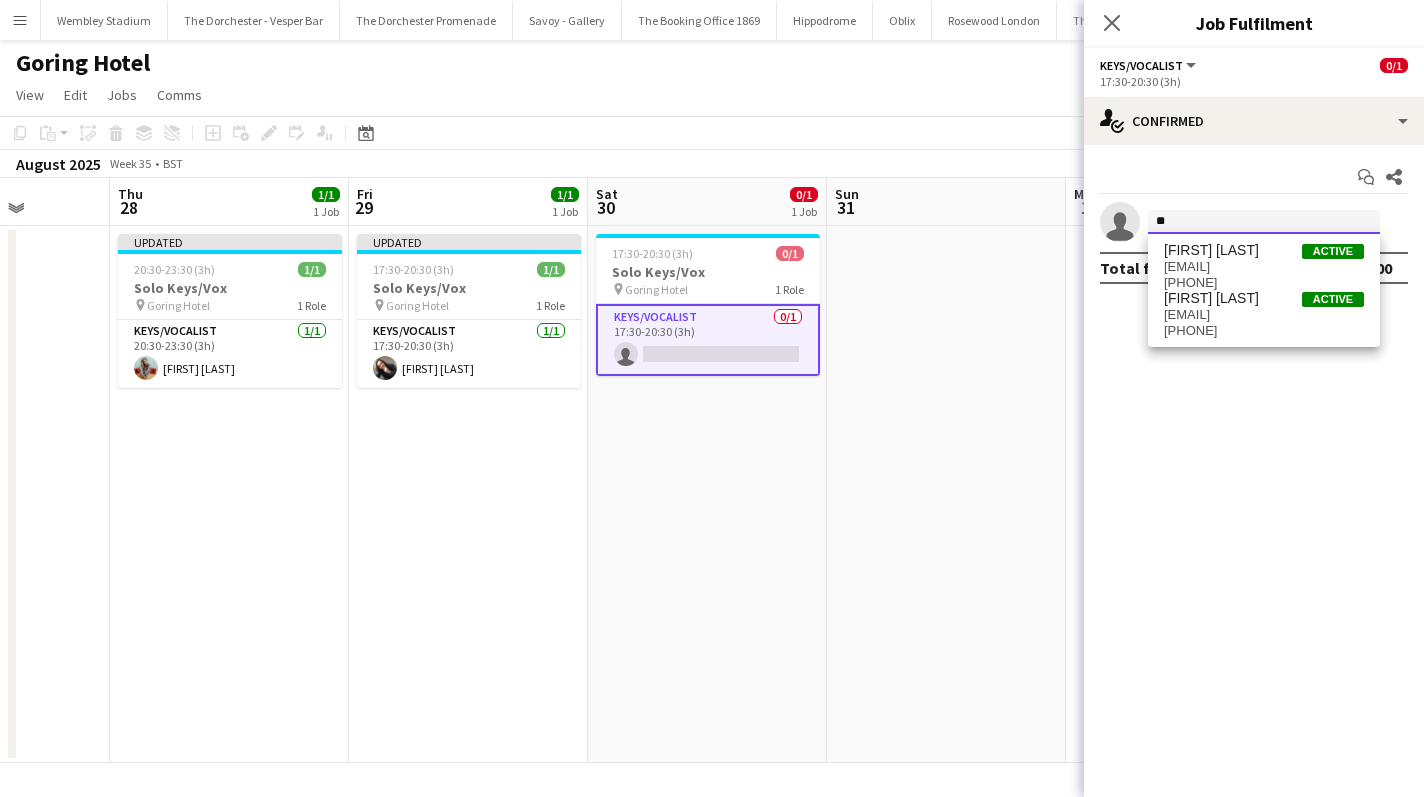 type on "*" 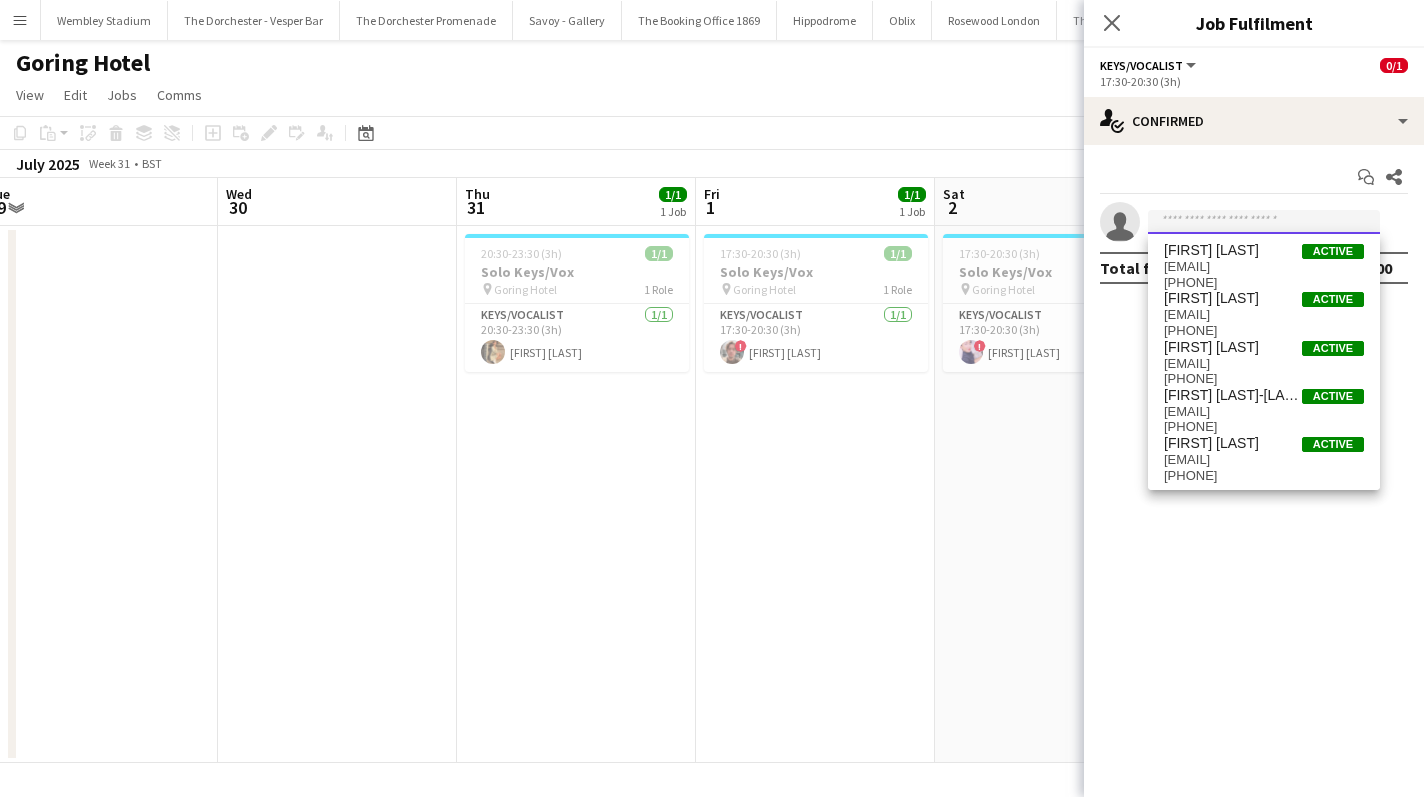 scroll, scrollTop: 0, scrollLeft: 573, axis: horizontal 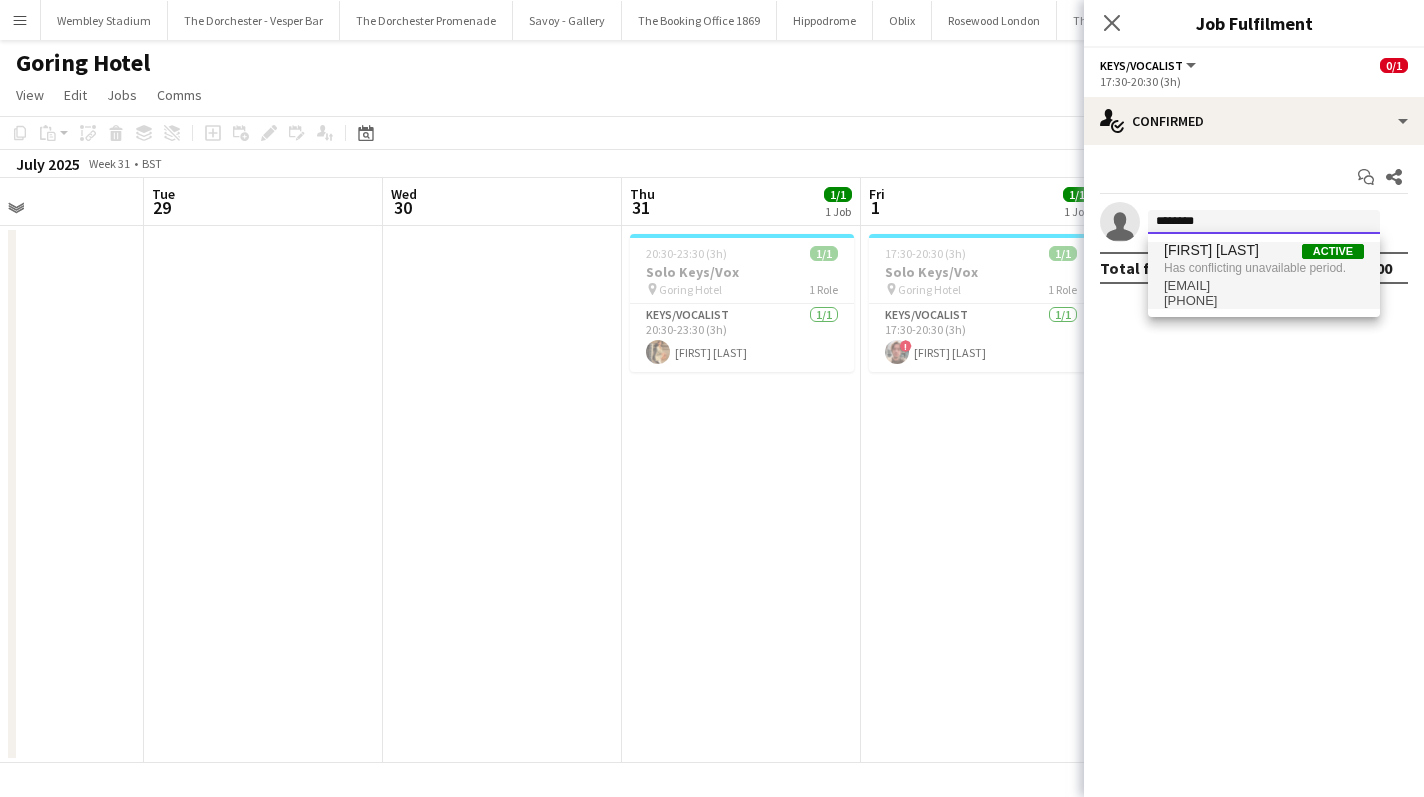 type on "********" 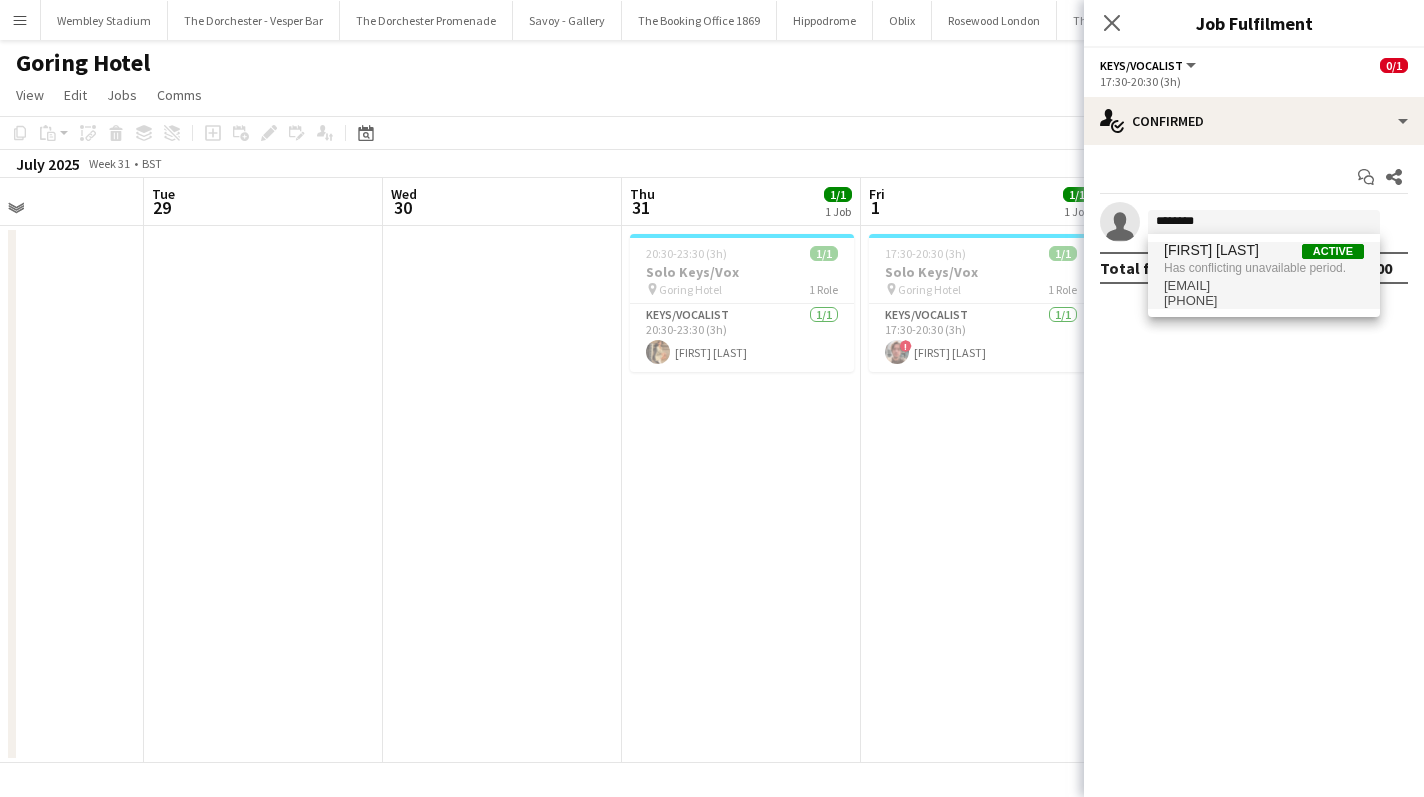 click on "[FIRST] [LAST]" at bounding box center [1211, 250] 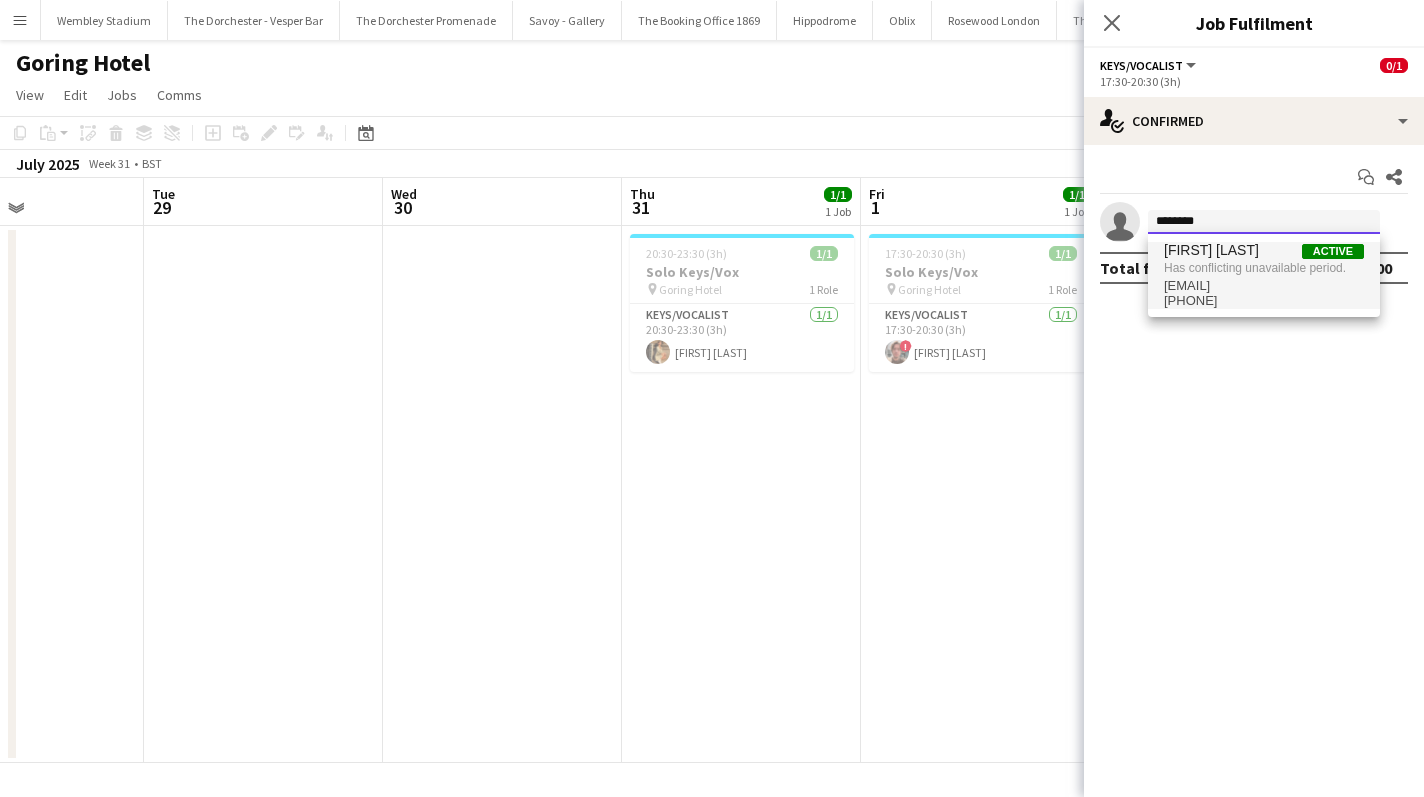 type 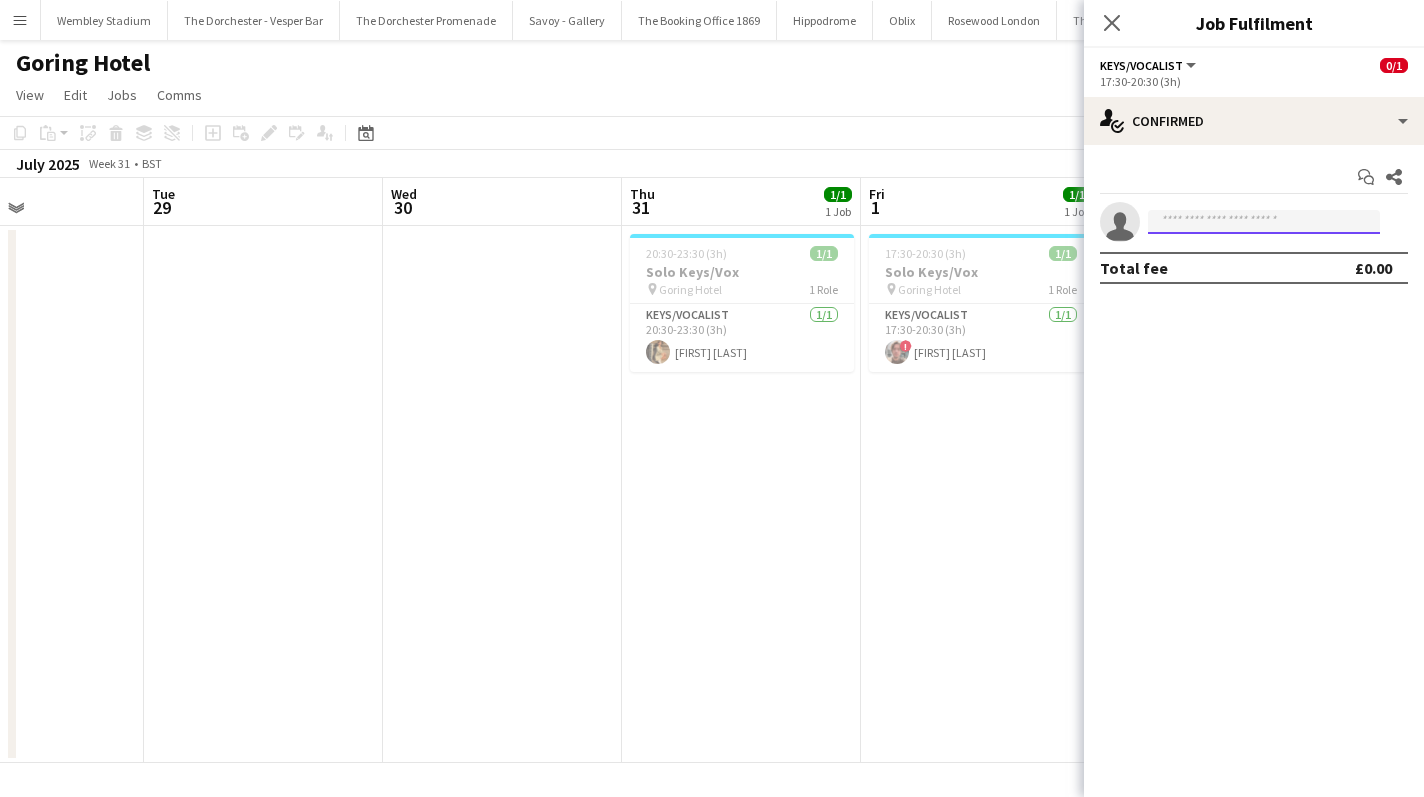 click at bounding box center (1264, 222) 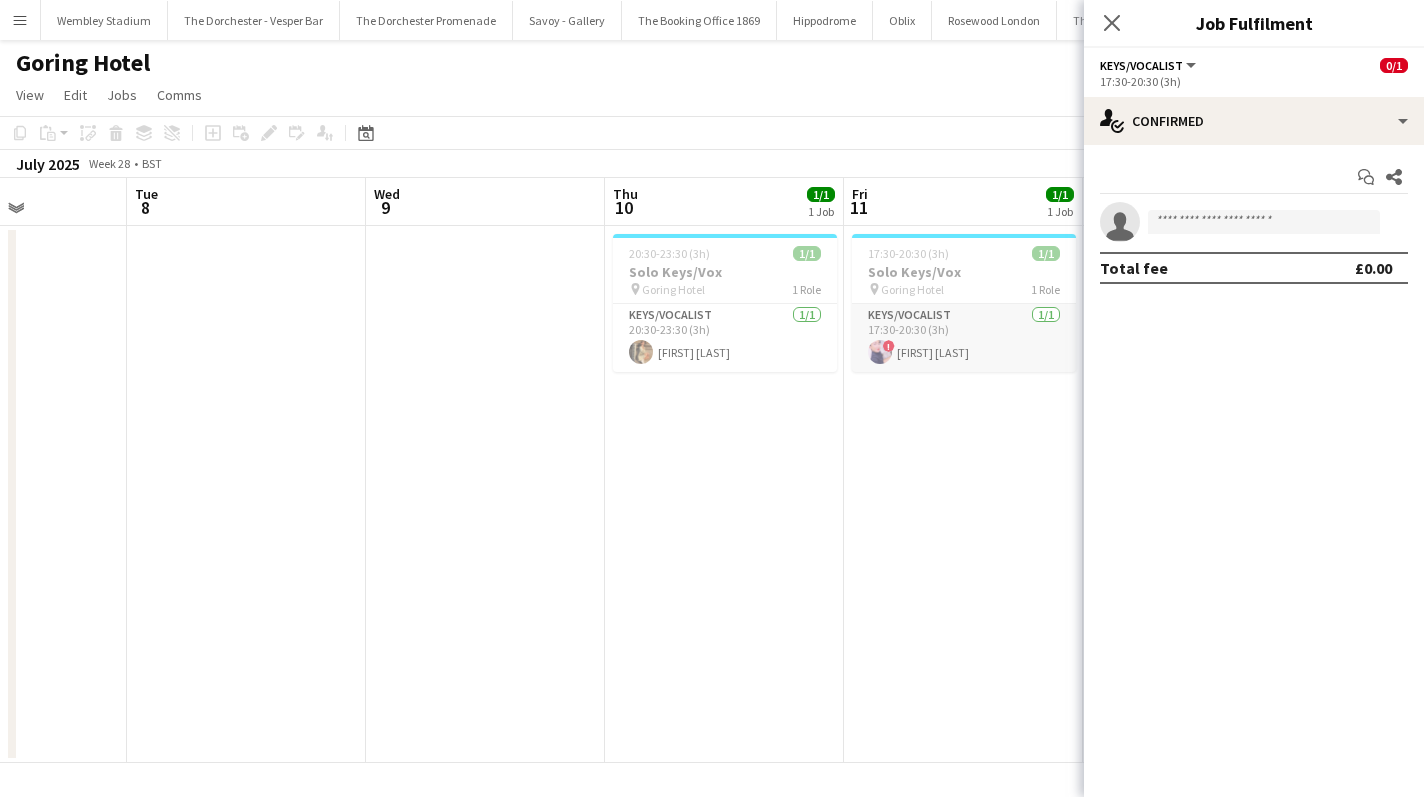 click at bounding box center (880, 352) 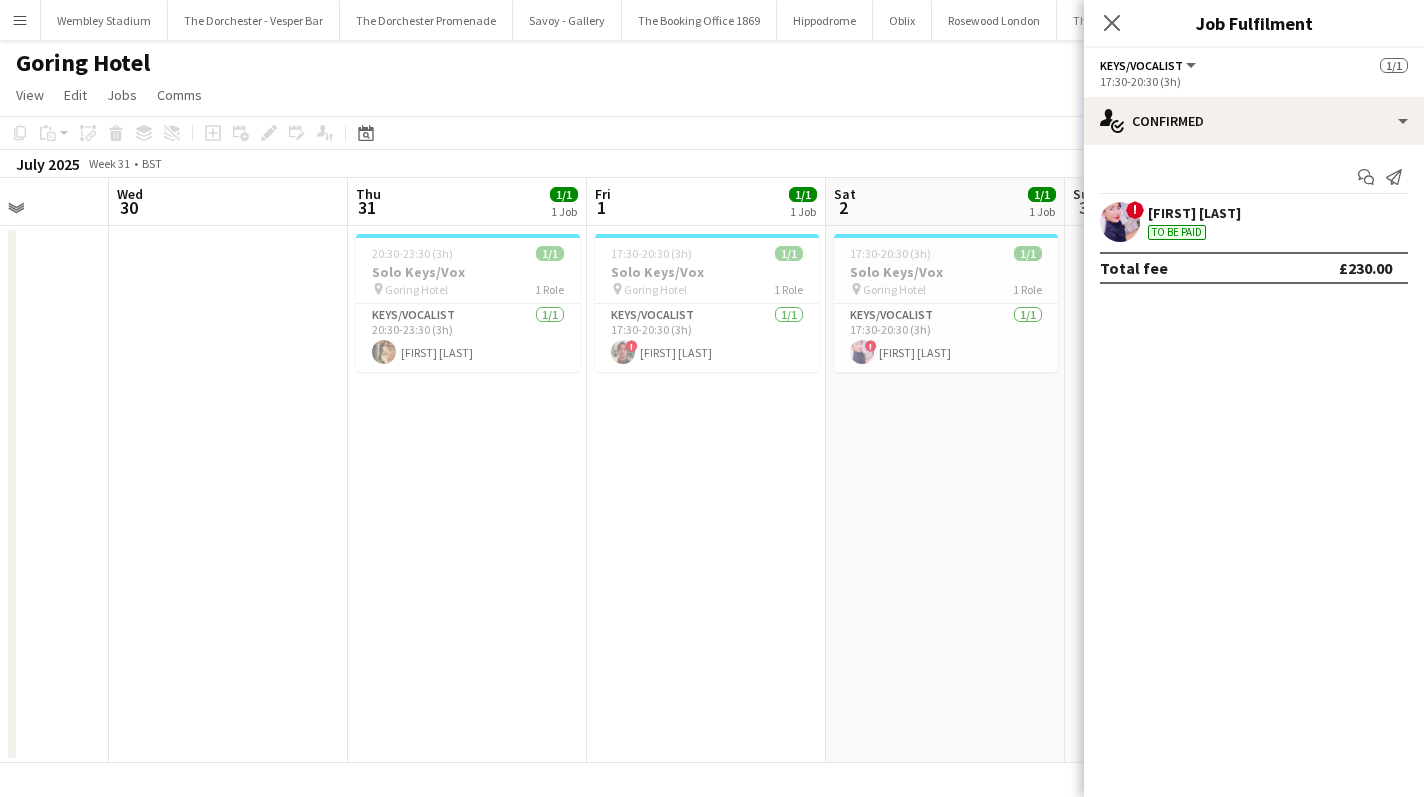 scroll, scrollTop: 0, scrollLeft: 558, axis: horizontal 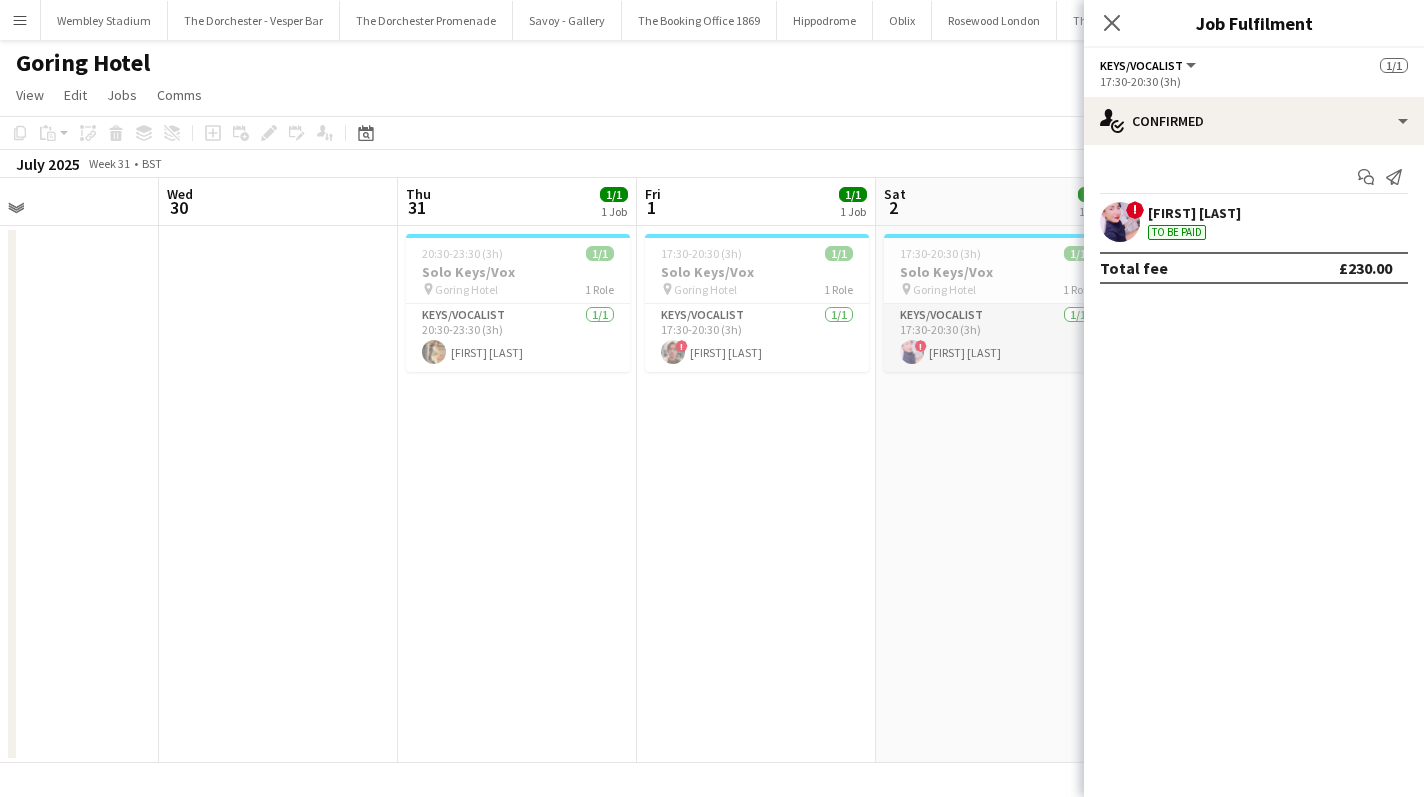 click on "Keys/Vocalist   1/1   17:30-20:30 (3h)
! [FIRST] [LAST]" at bounding box center (996, 338) 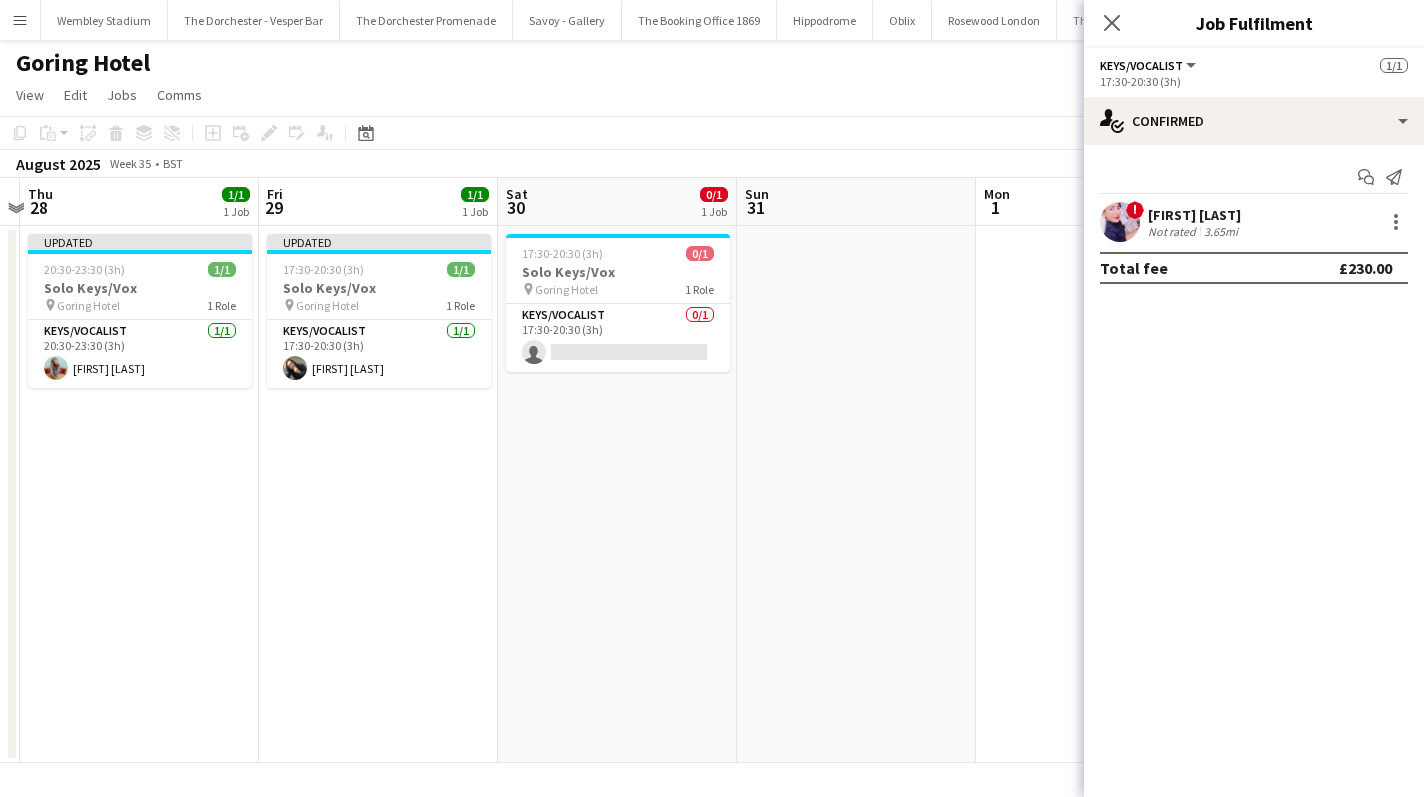 scroll, scrollTop: 0, scrollLeft: 713, axis: horizontal 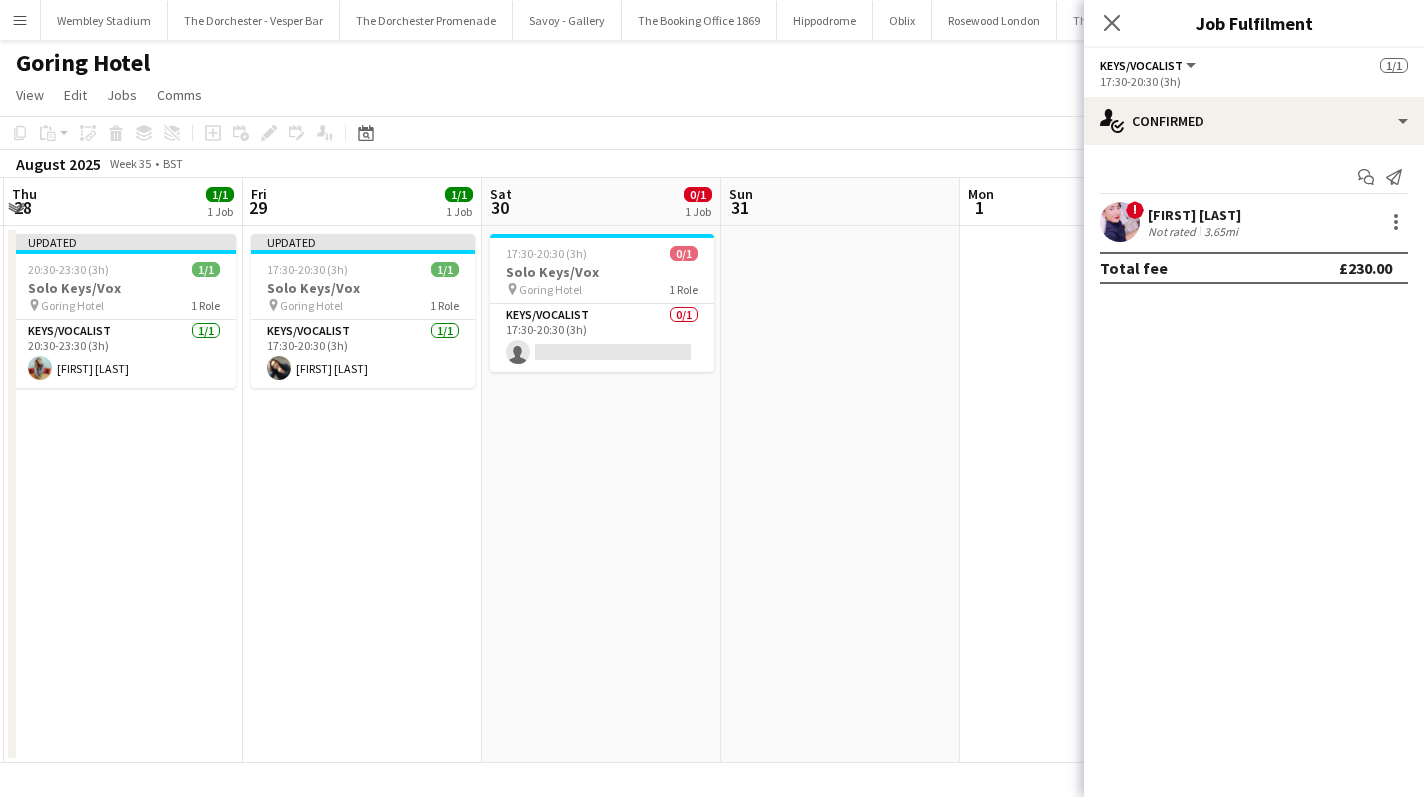 click on "pin
Goring Hotel   1 Role" at bounding box center [602, 289] 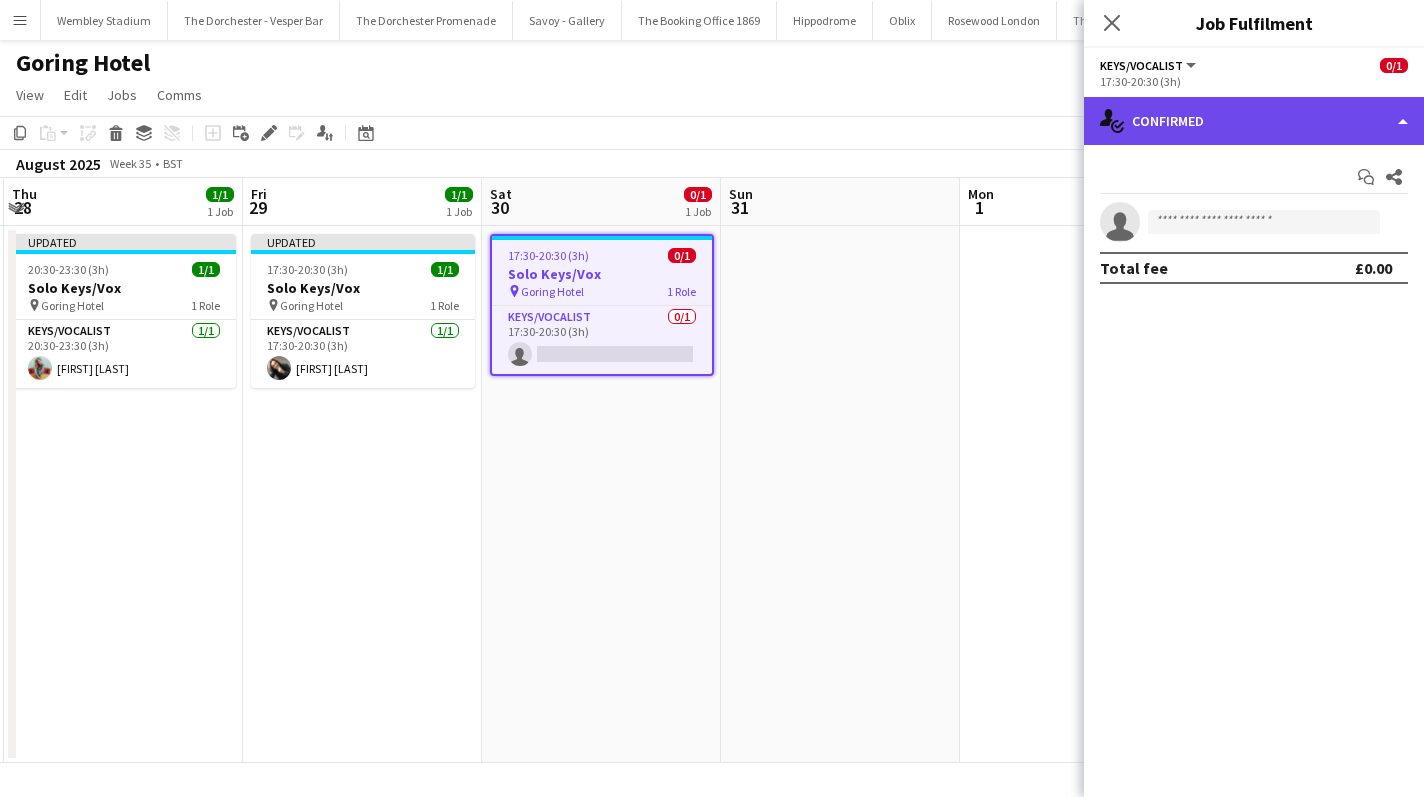 click on "single-neutral-actions-check-2
Confirmed" 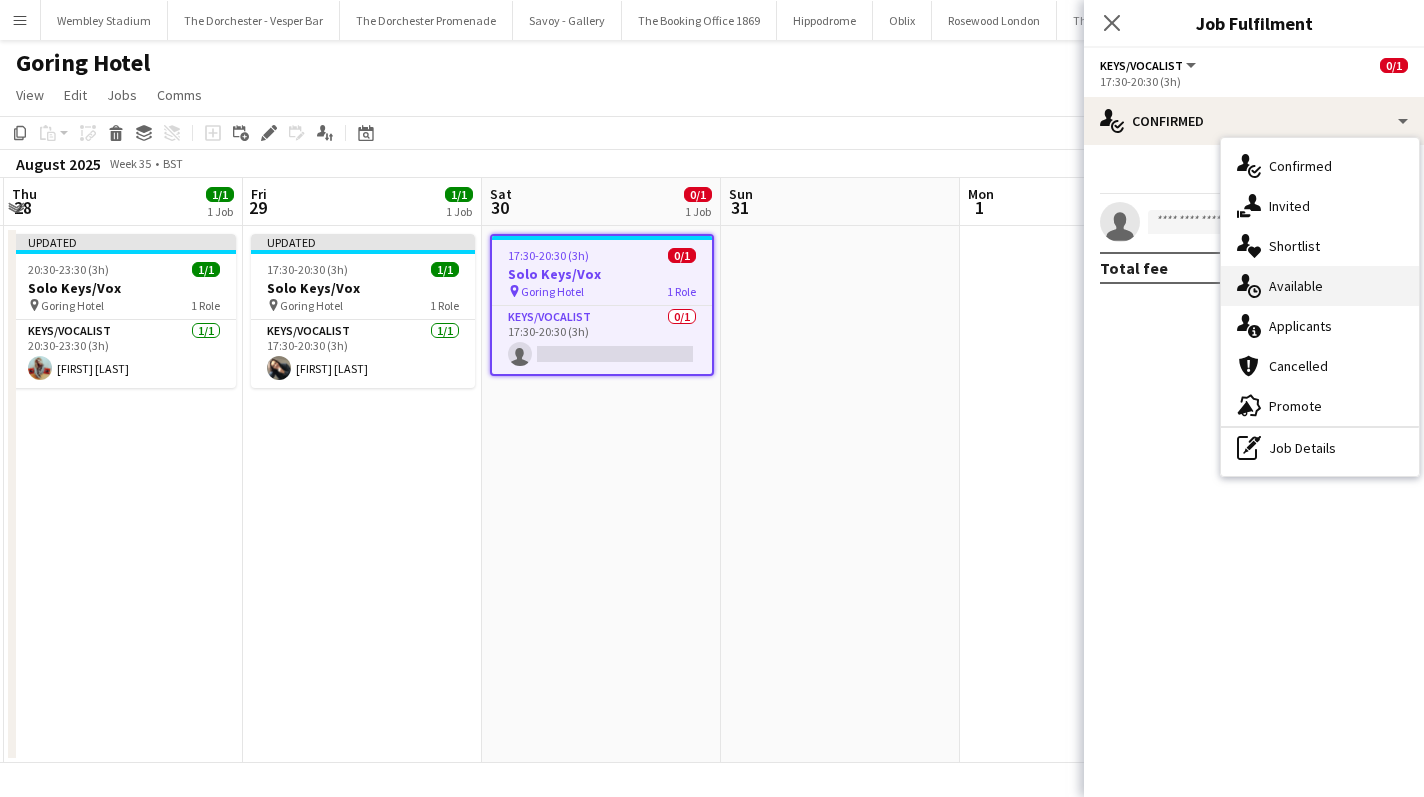 click on "single-neutral-actions-upload
Available" at bounding box center [1320, 286] 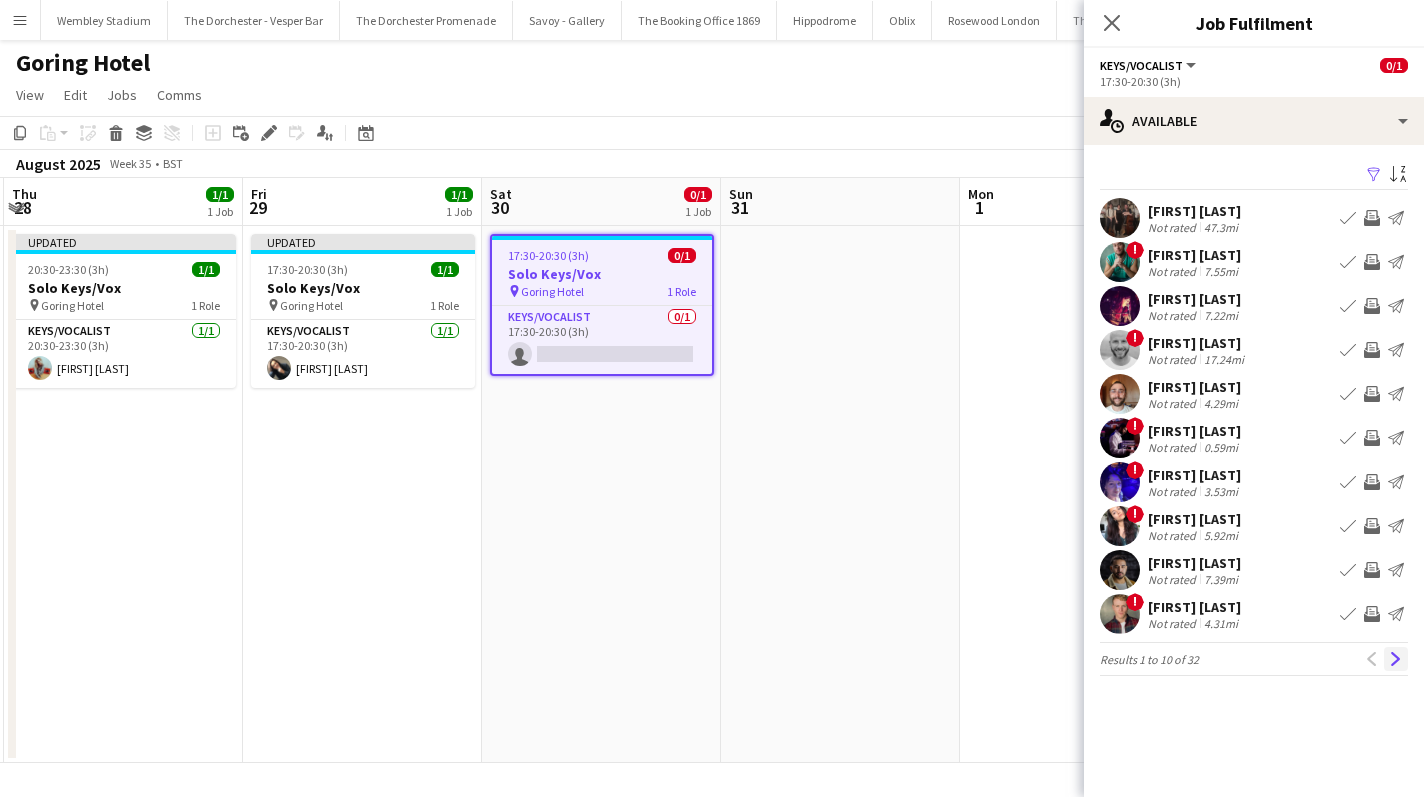 click on "Next" 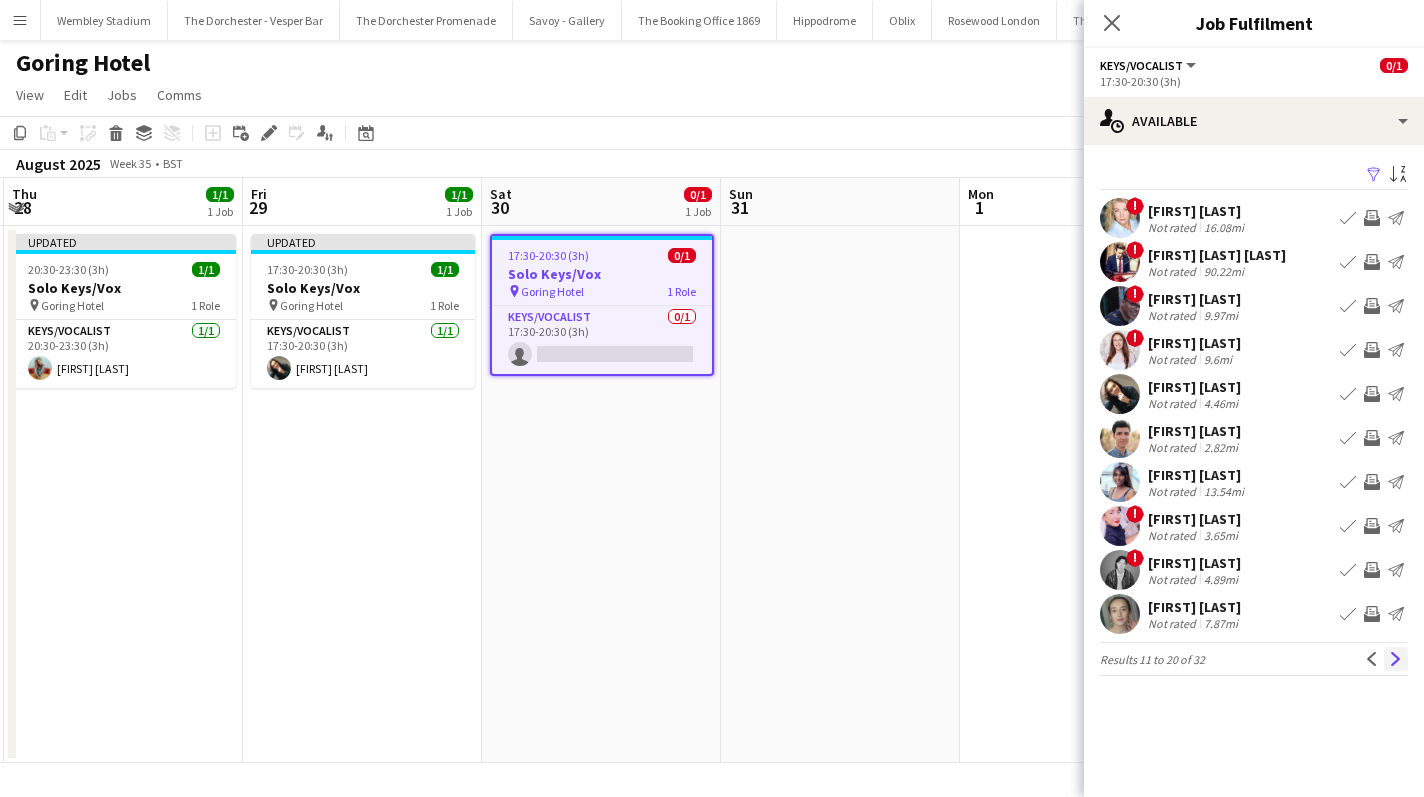 click on "Next" 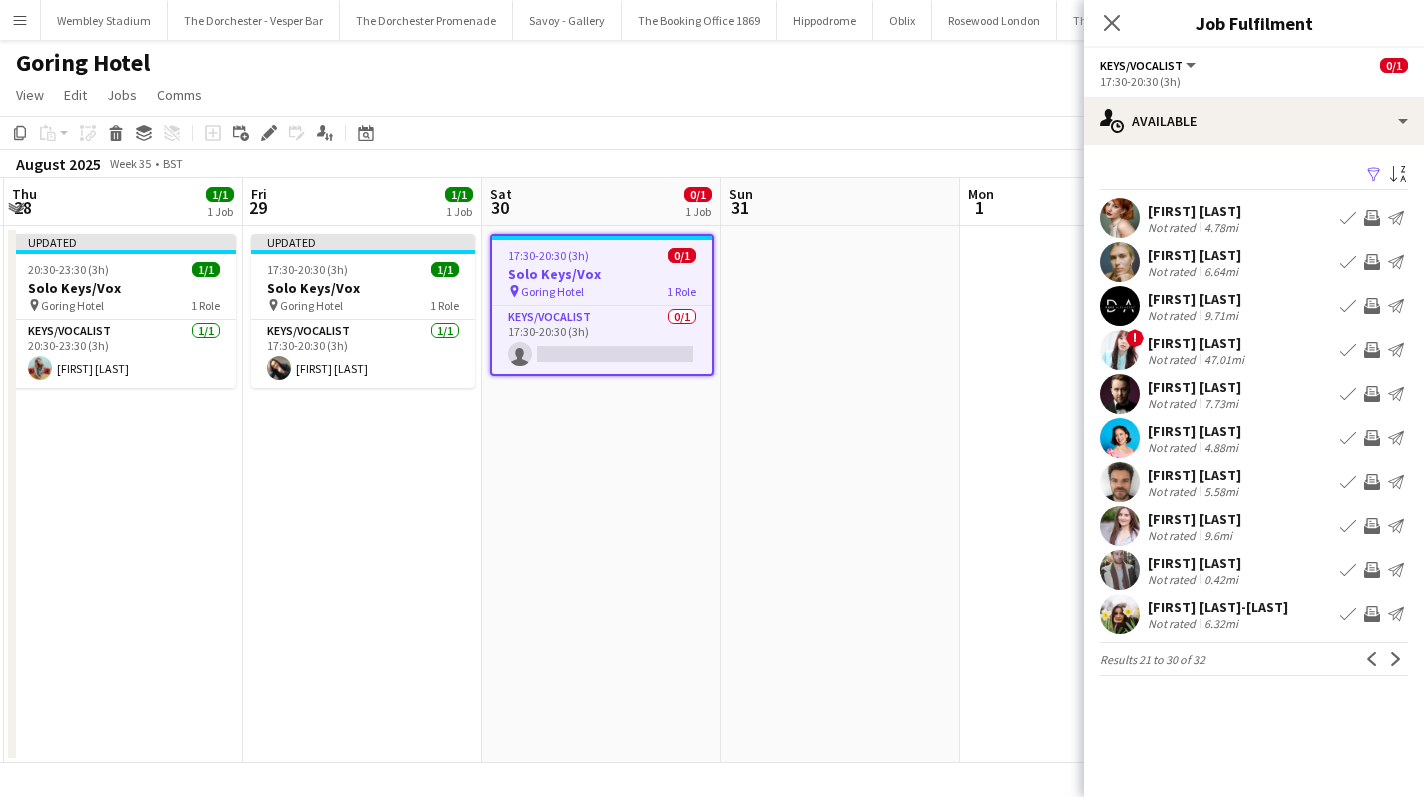 click on "Next" 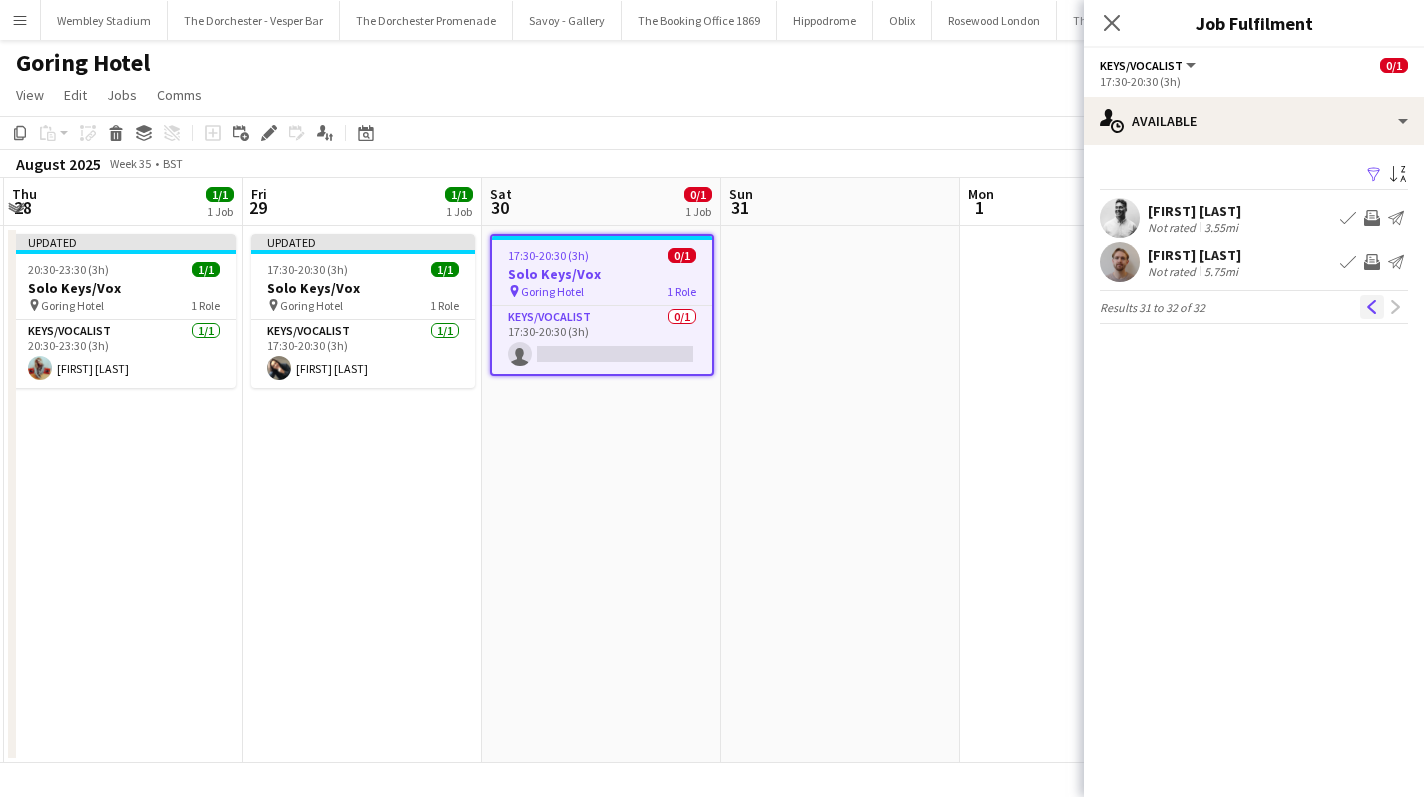 click on "Previous" 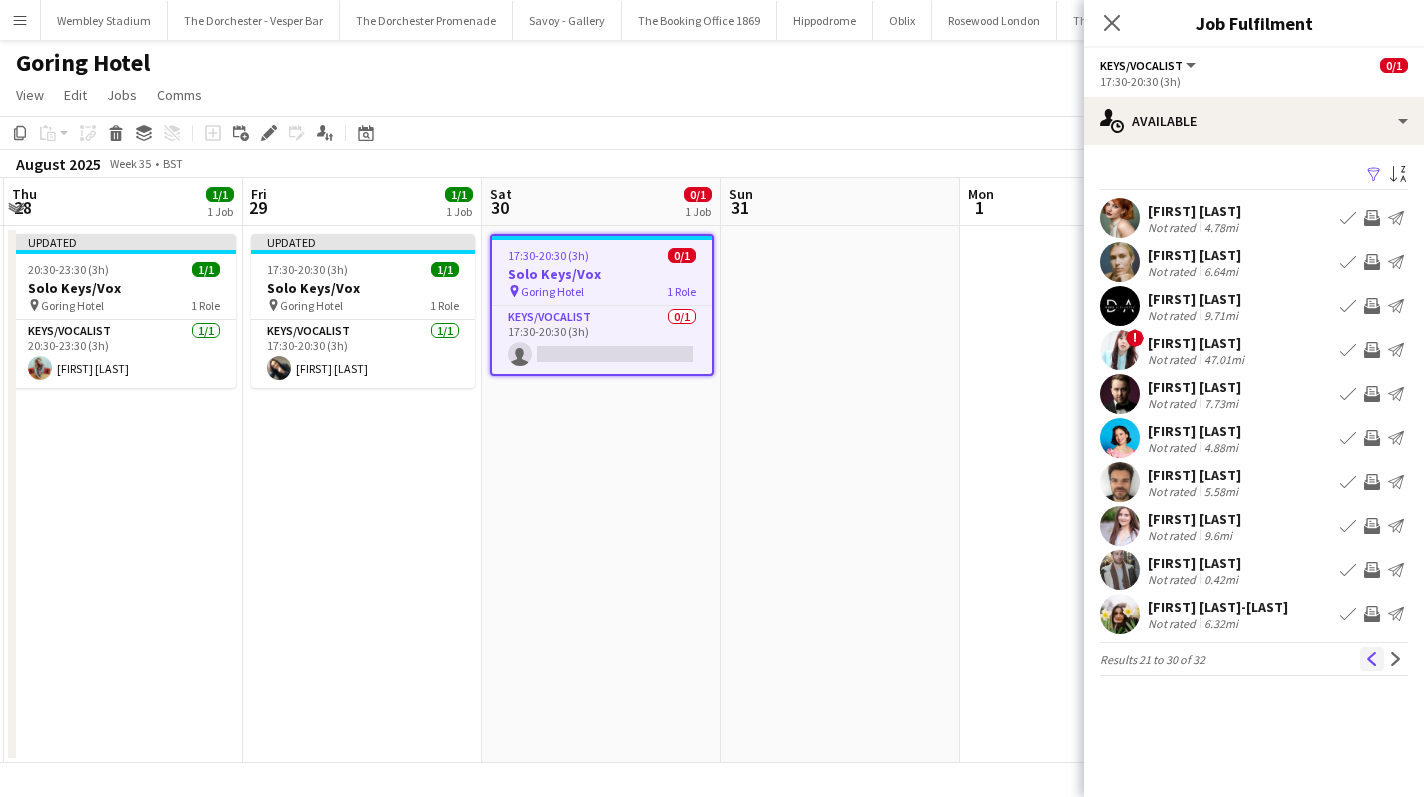 click on "Previous" 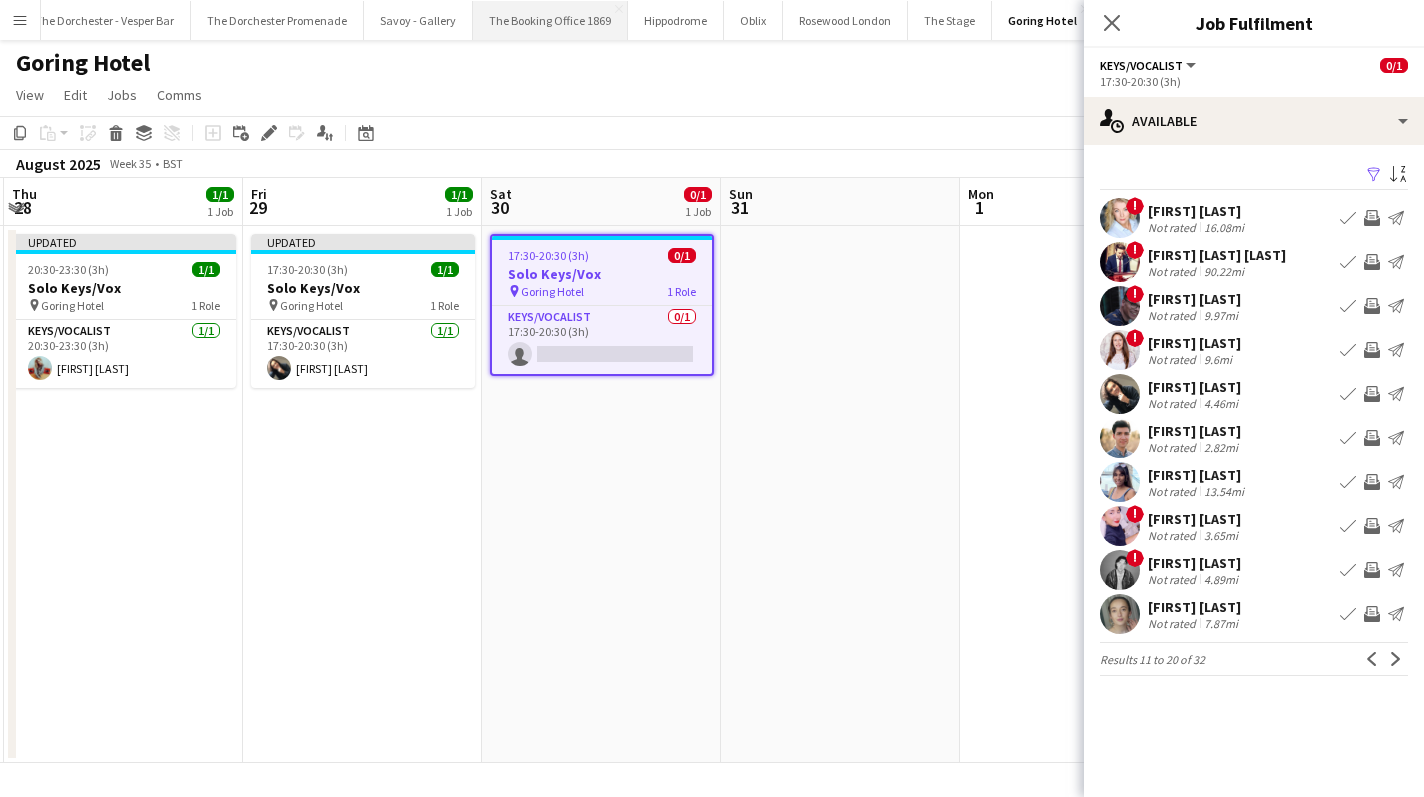 scroll, scrollTop: 0, scrollLeft: 155, axis: horizontal 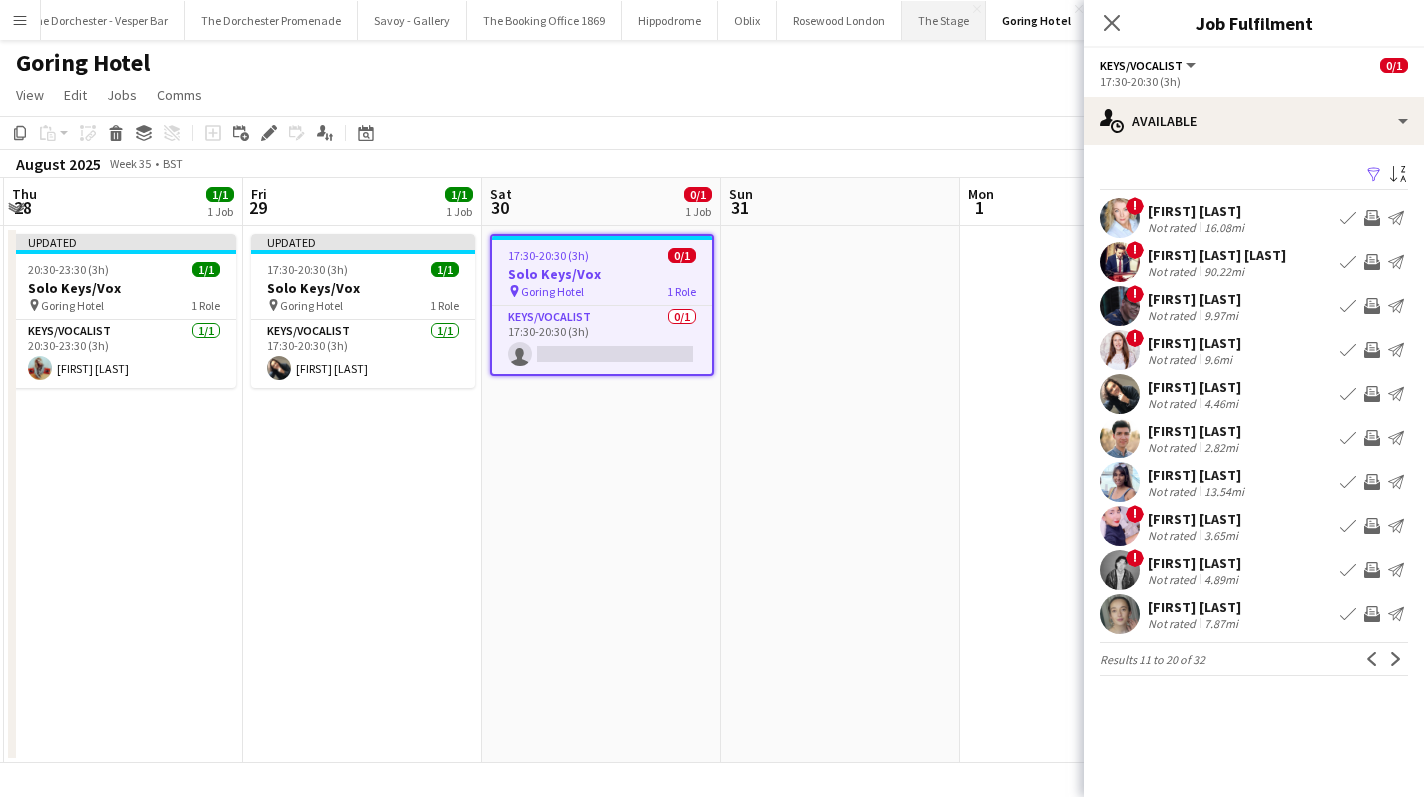 click on "The Stage
Close" at bounding box center [944, 20] 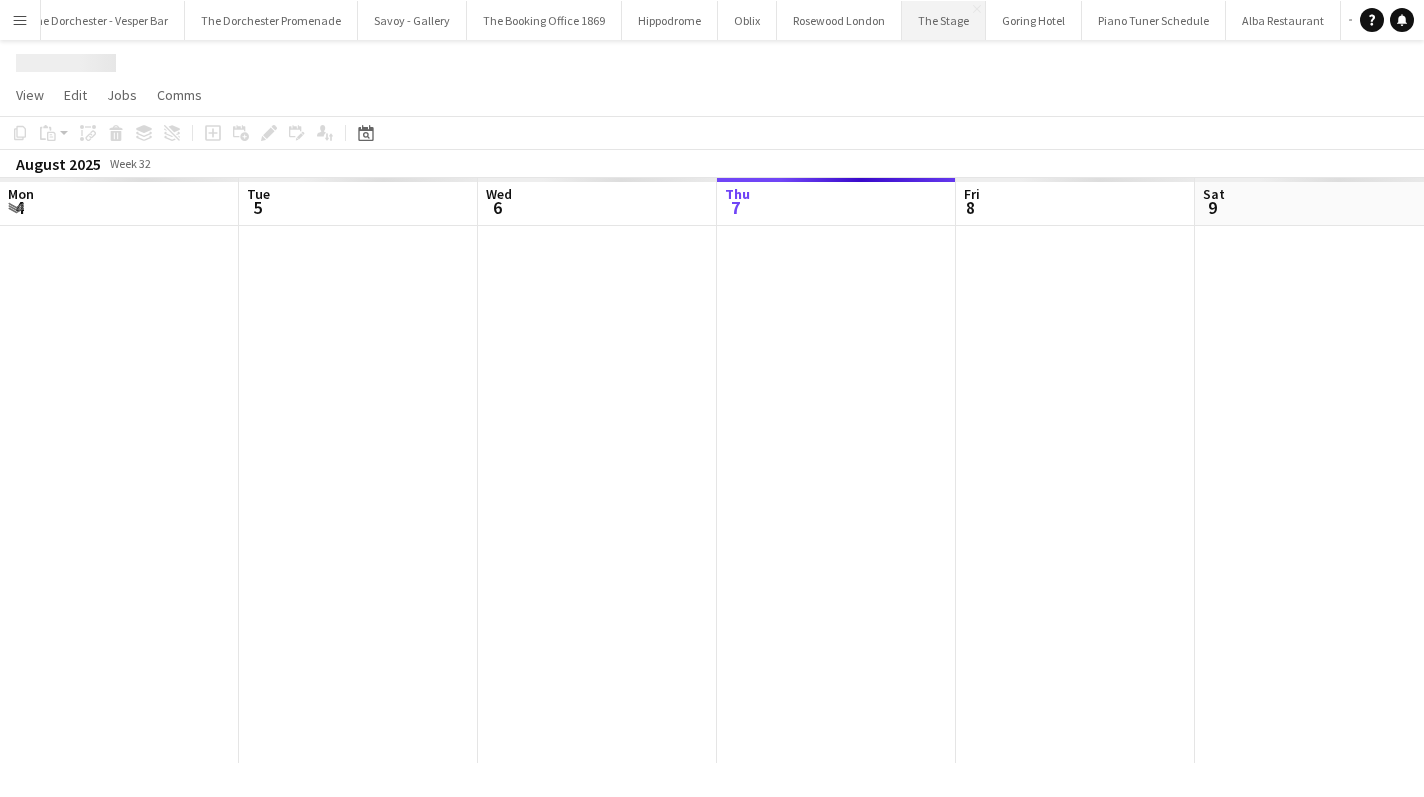 scroll, scrollTop: 0, scrollLeft: 153, axis: horizontal 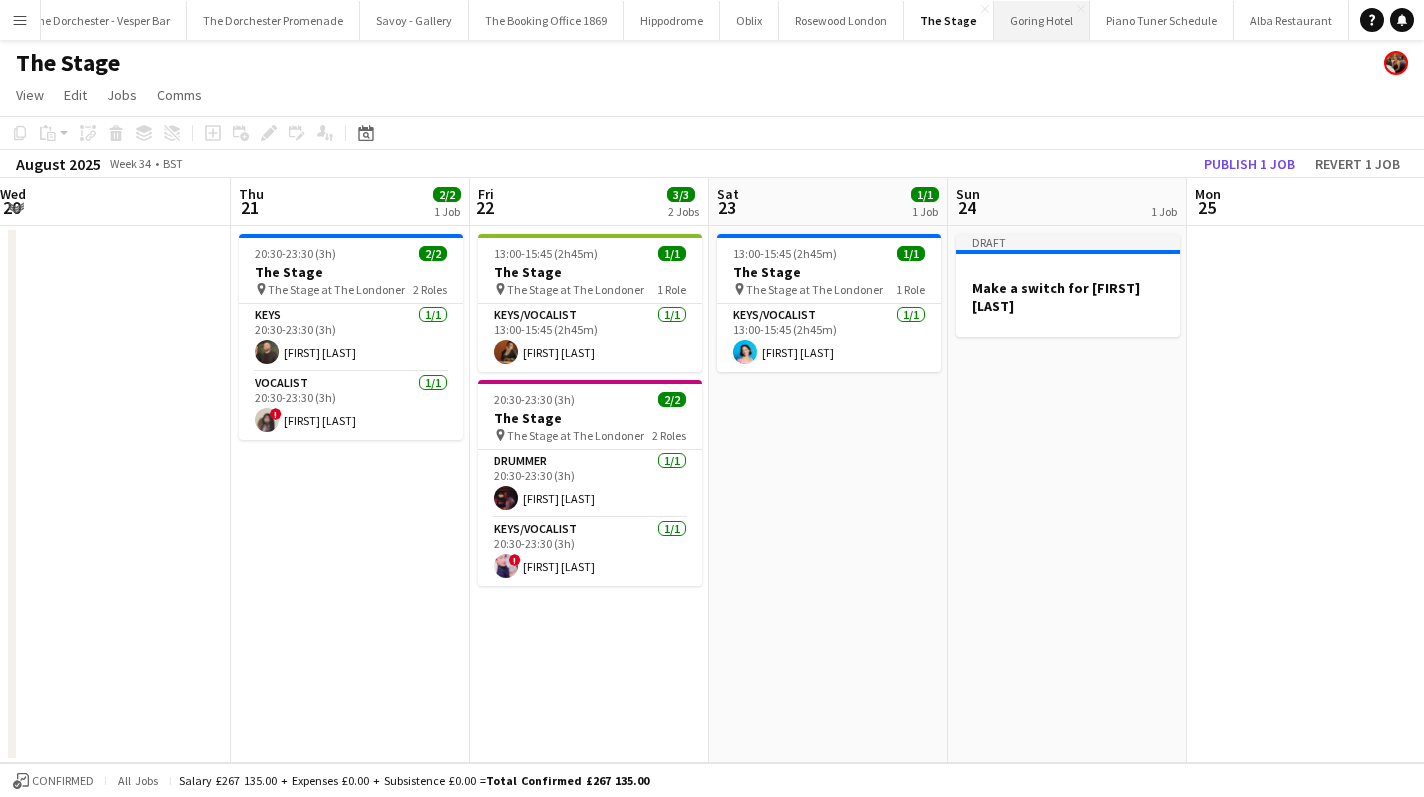 click on "Goring Hotel
Close" at bounding box center [1042, 20] 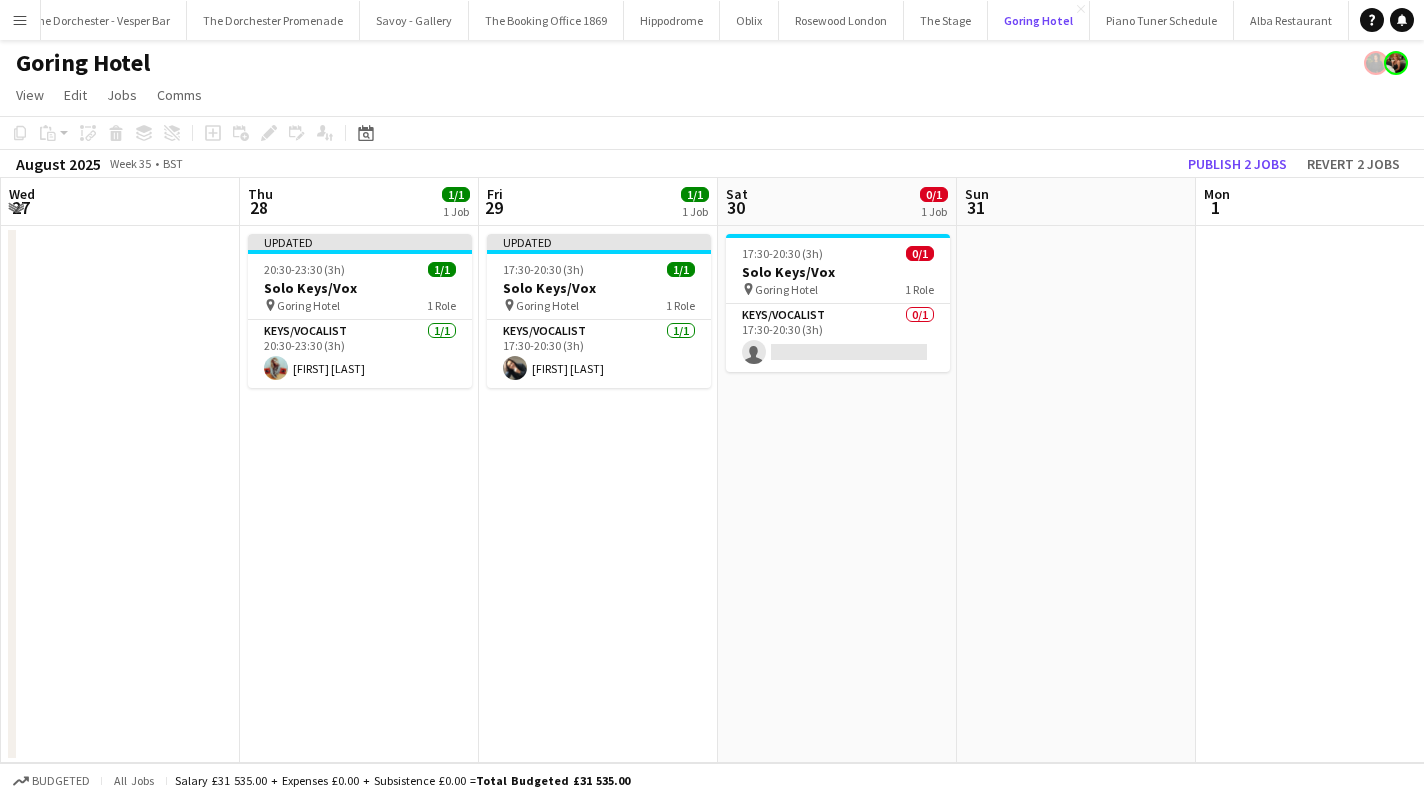 scroll, scrollTop: 0, scrollLeft: 474, axis: horizontal 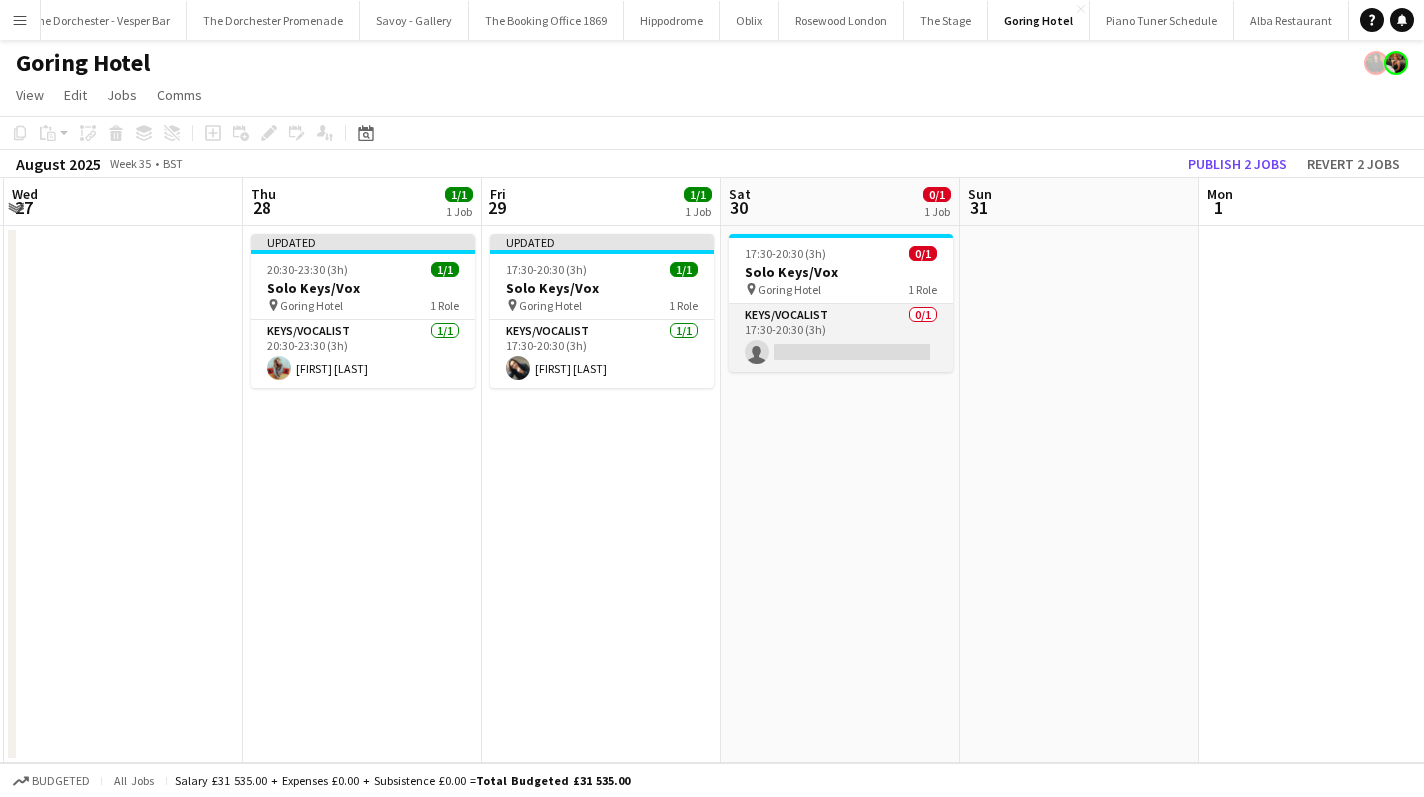 click on "Keys/Vocalist   0/1   17:30-20:30 (3h)
single-neutral-actions" at bounding box center (841, 338) 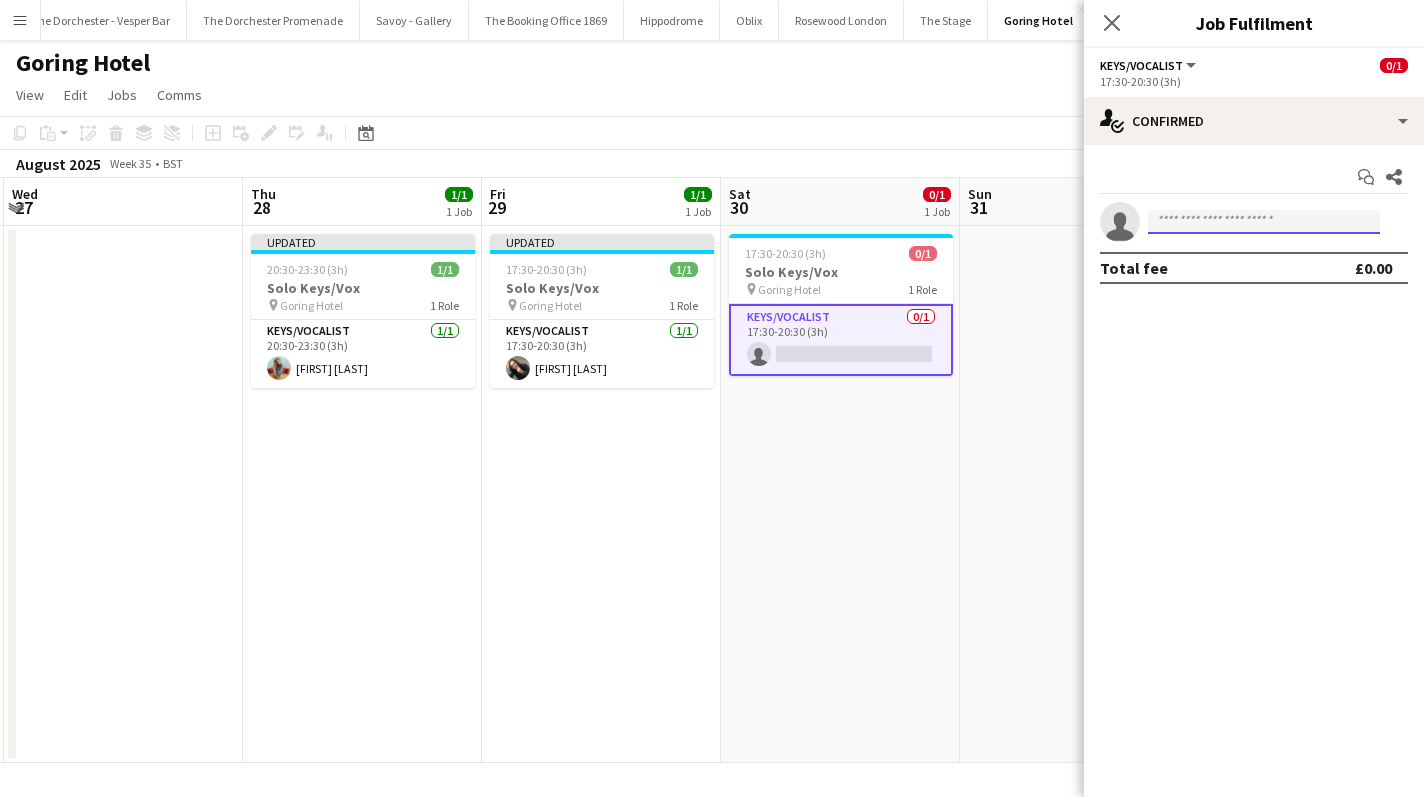 click at bounding box center [1264, 222] 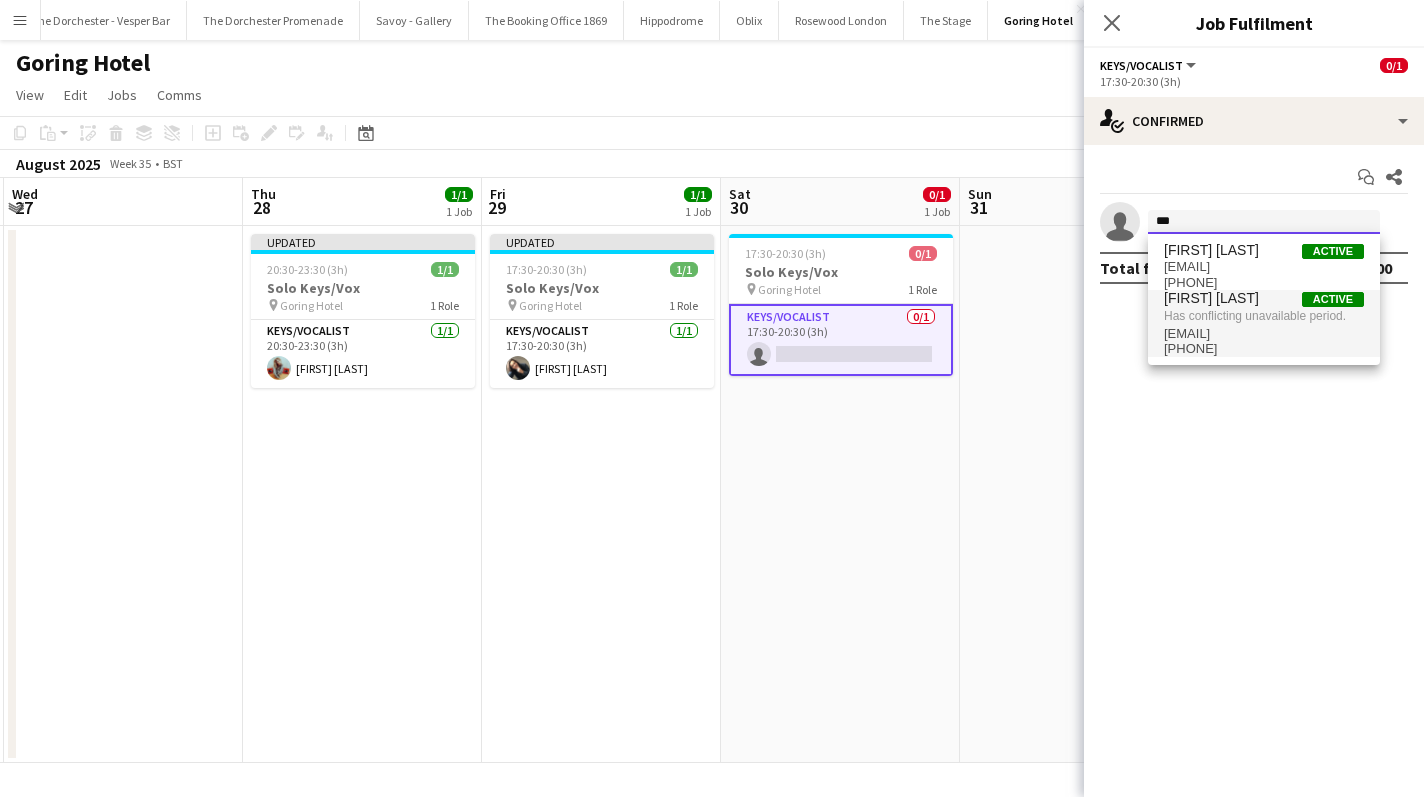 type on "***" 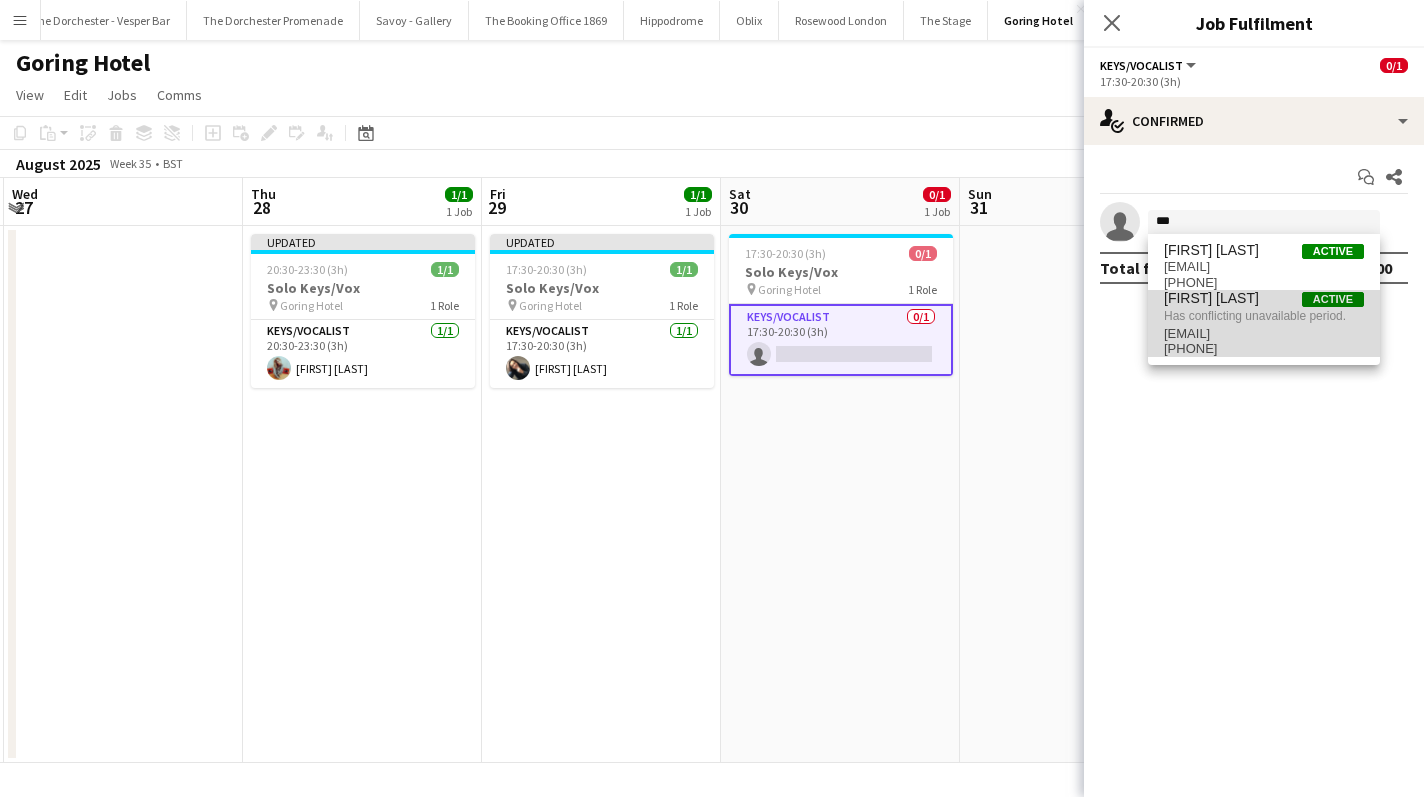 click on "Has conflicting unavailable period." at bounding box center (1264, 316) 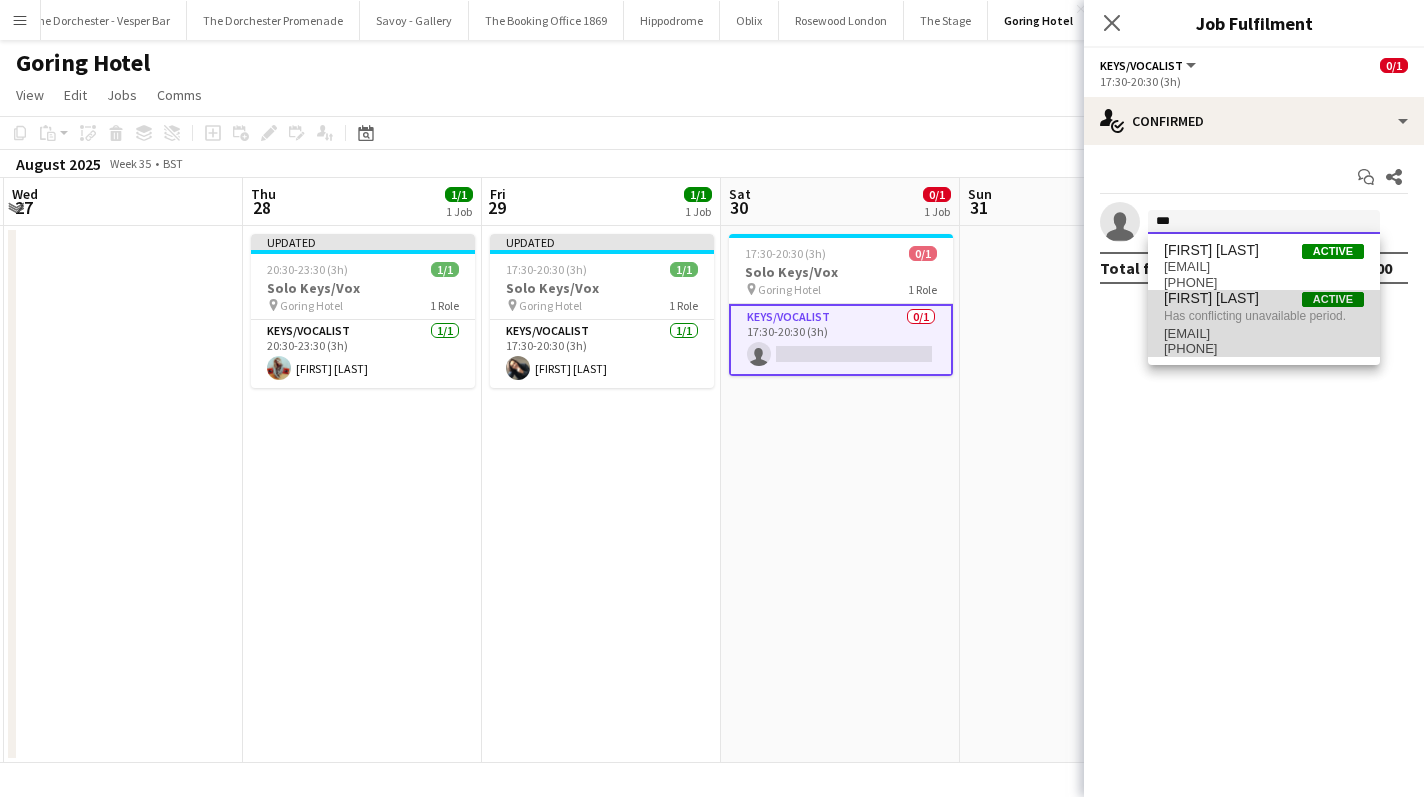 type 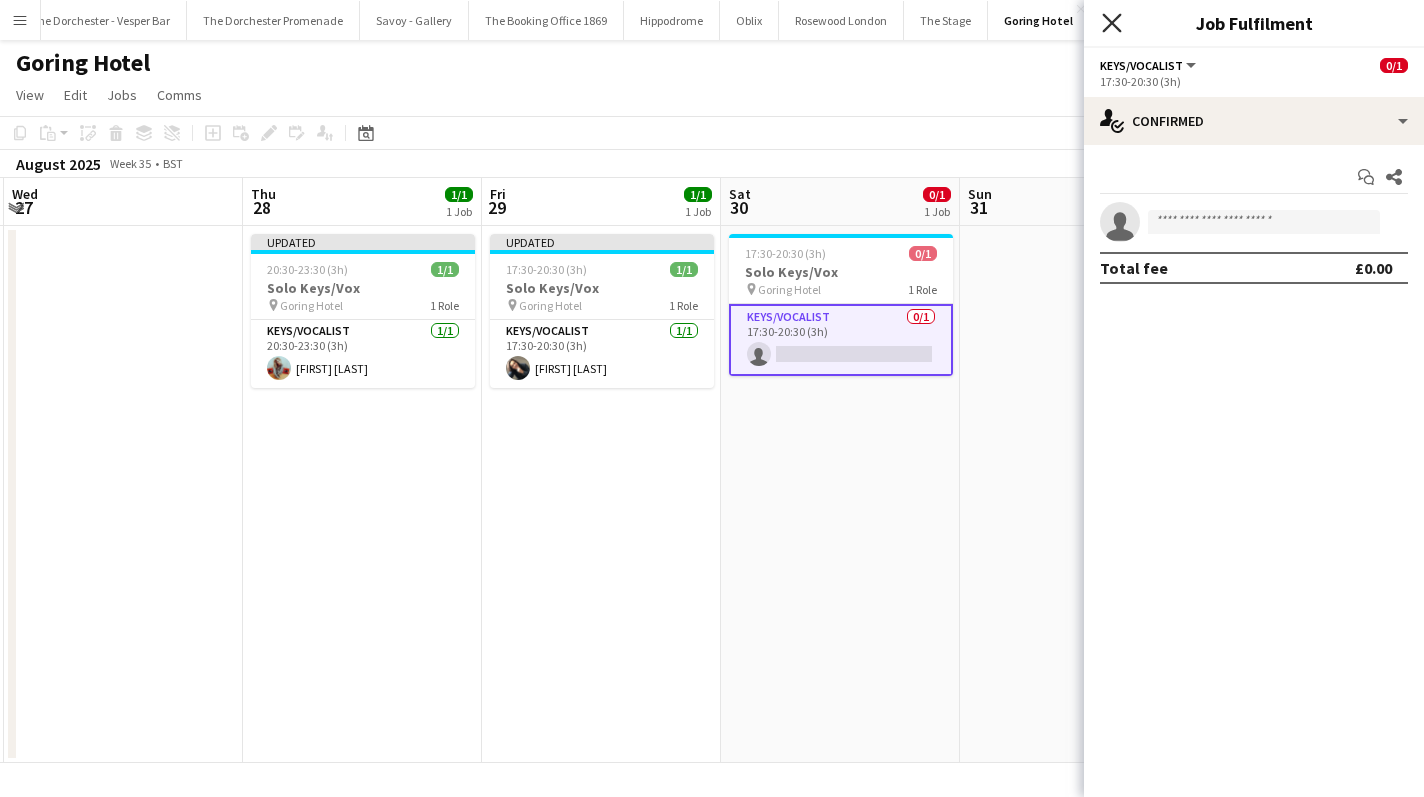 click on "Close pop-in" 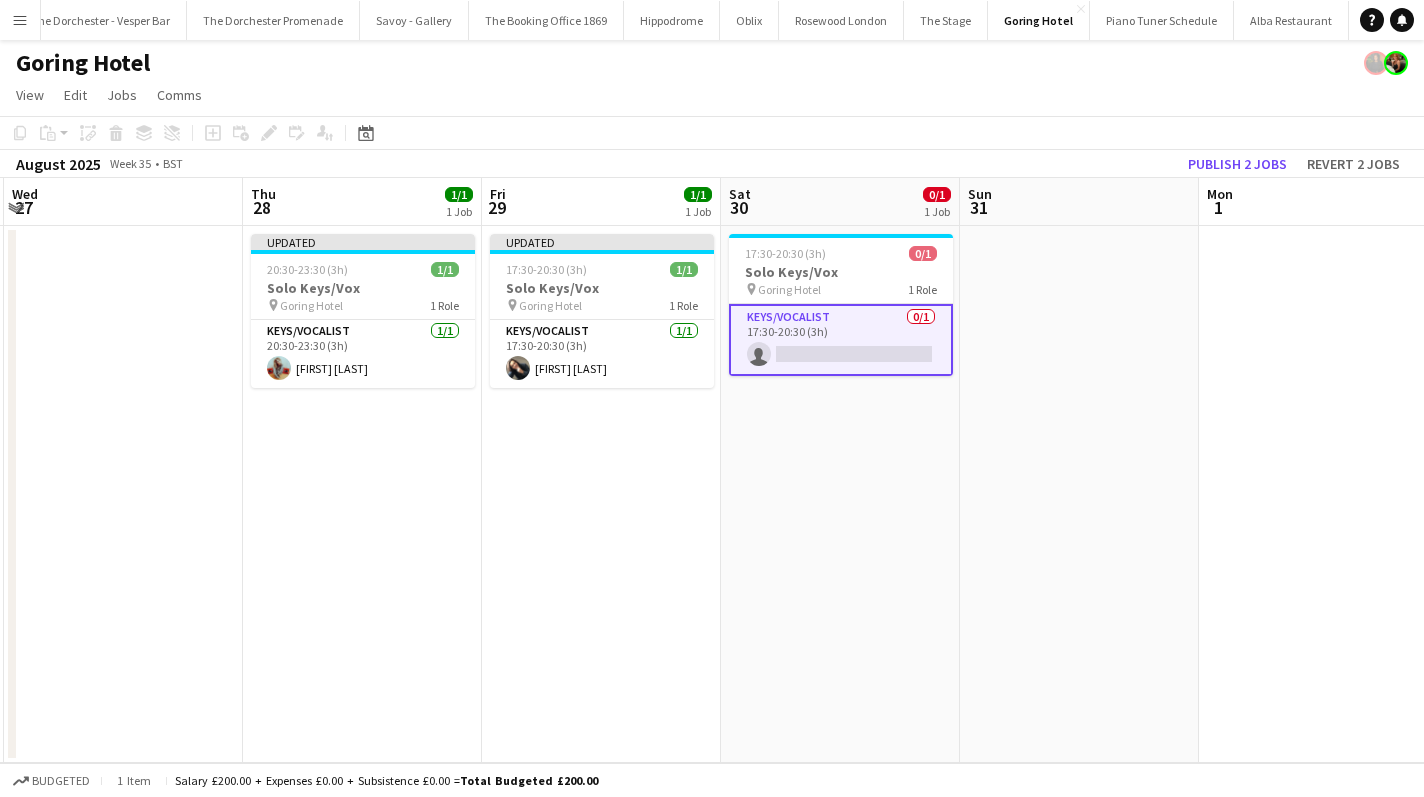 click on "17:30-20:30 (3h)    0/1   Solo Keys/Vox
pin
Goring Hotel   1 Role   Keys/Vocalist   0/1   17:30-20:30 (3h)
single-neutral-actions" at bounding box center (840, 494) 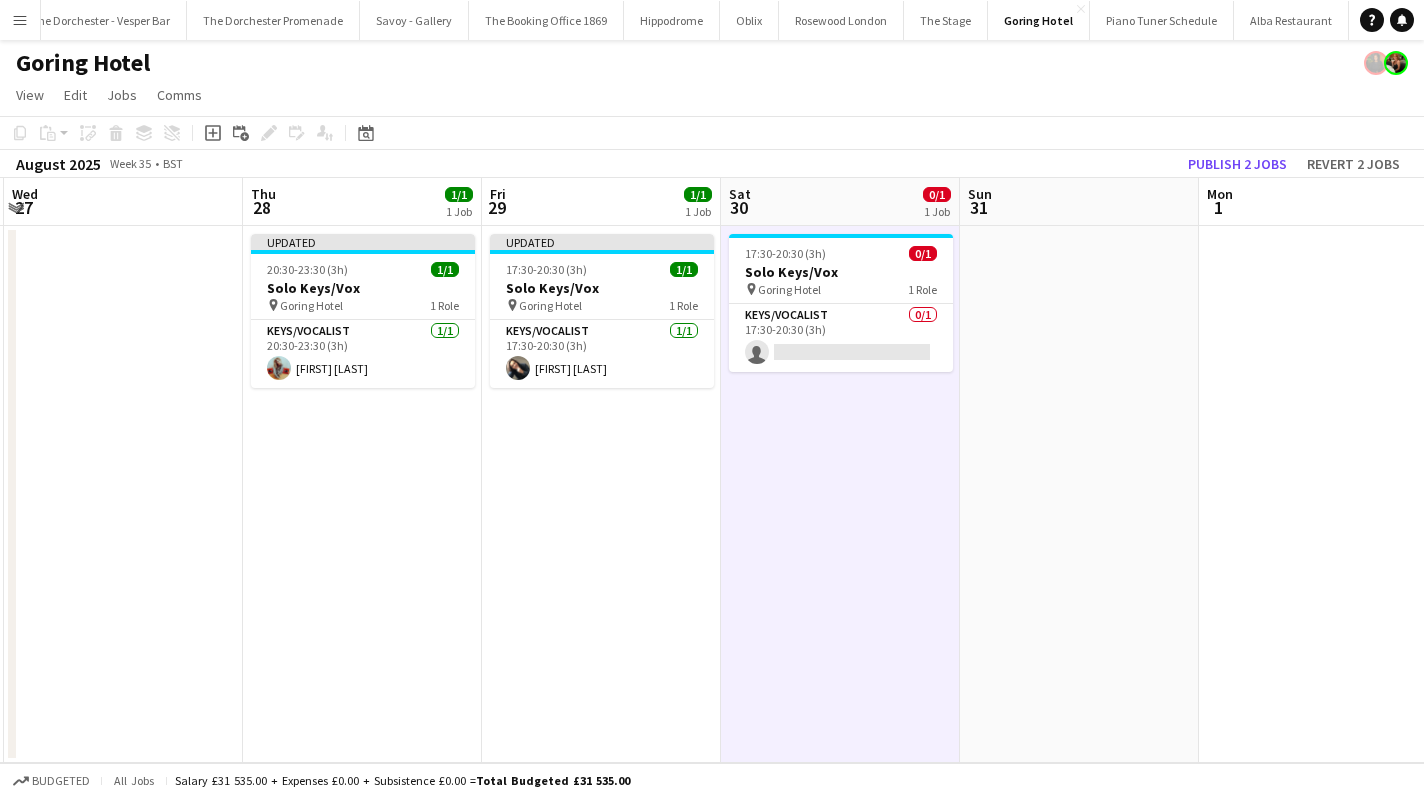 click on "Menu" at bounding box center [20, 20] 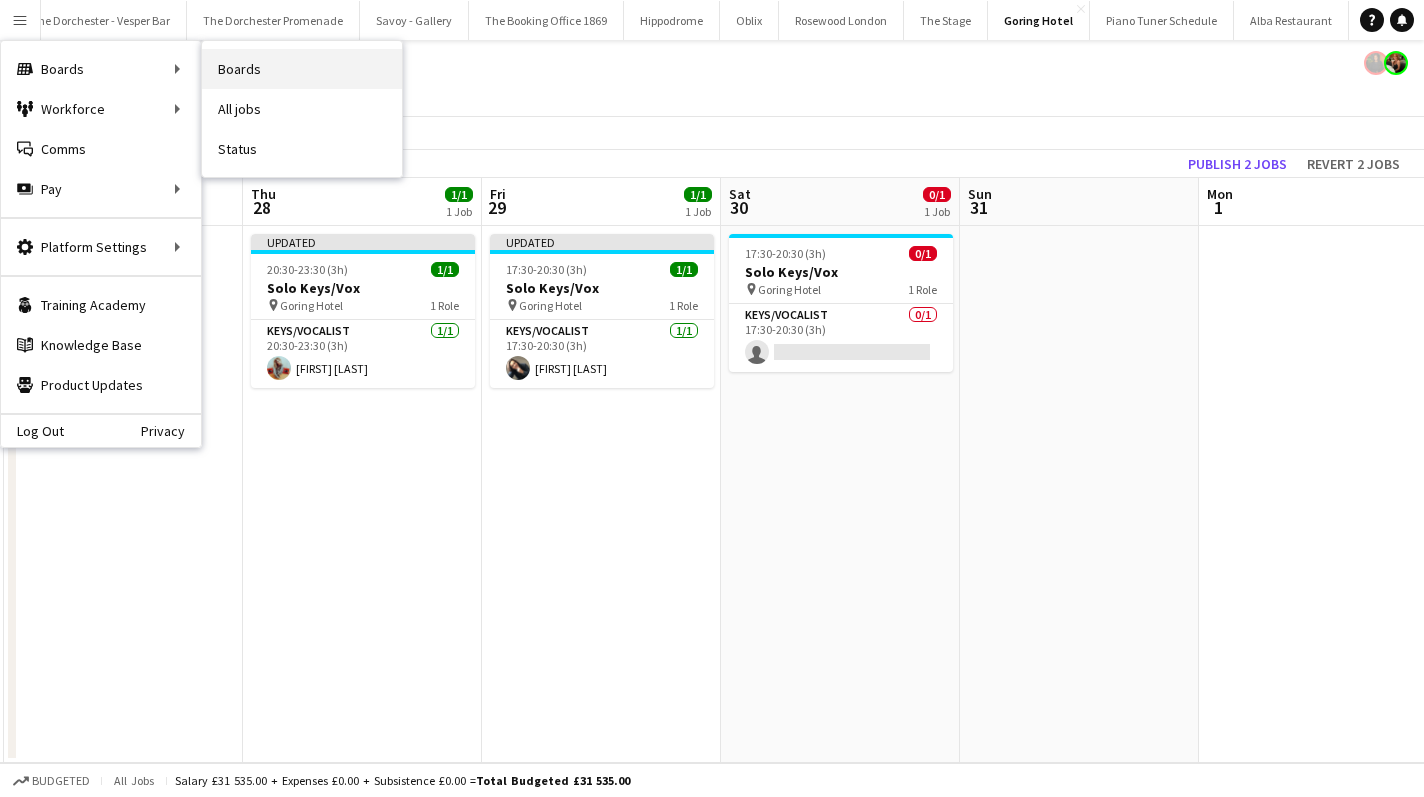 click on "Boards" at bounding box center (302, 69) 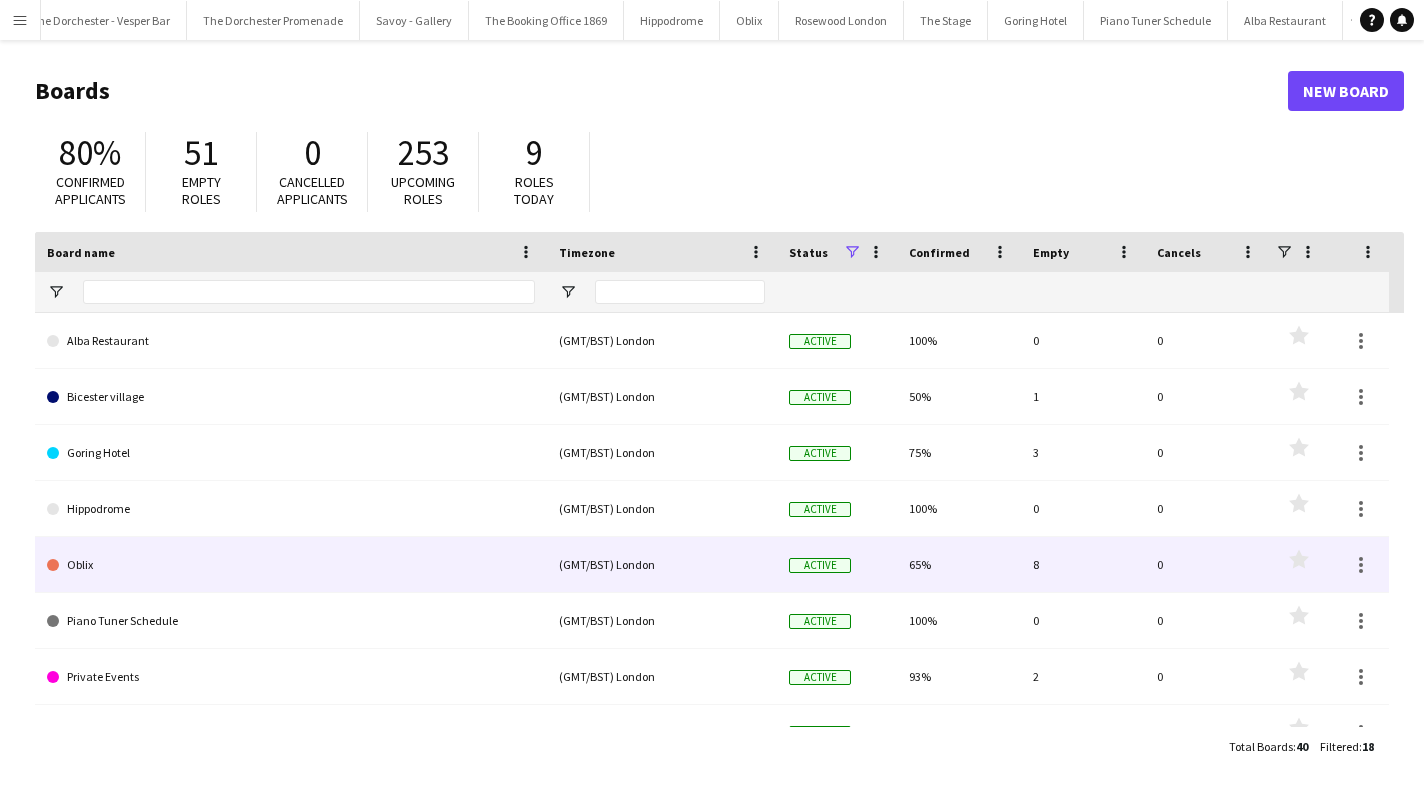 click on "Oblix" 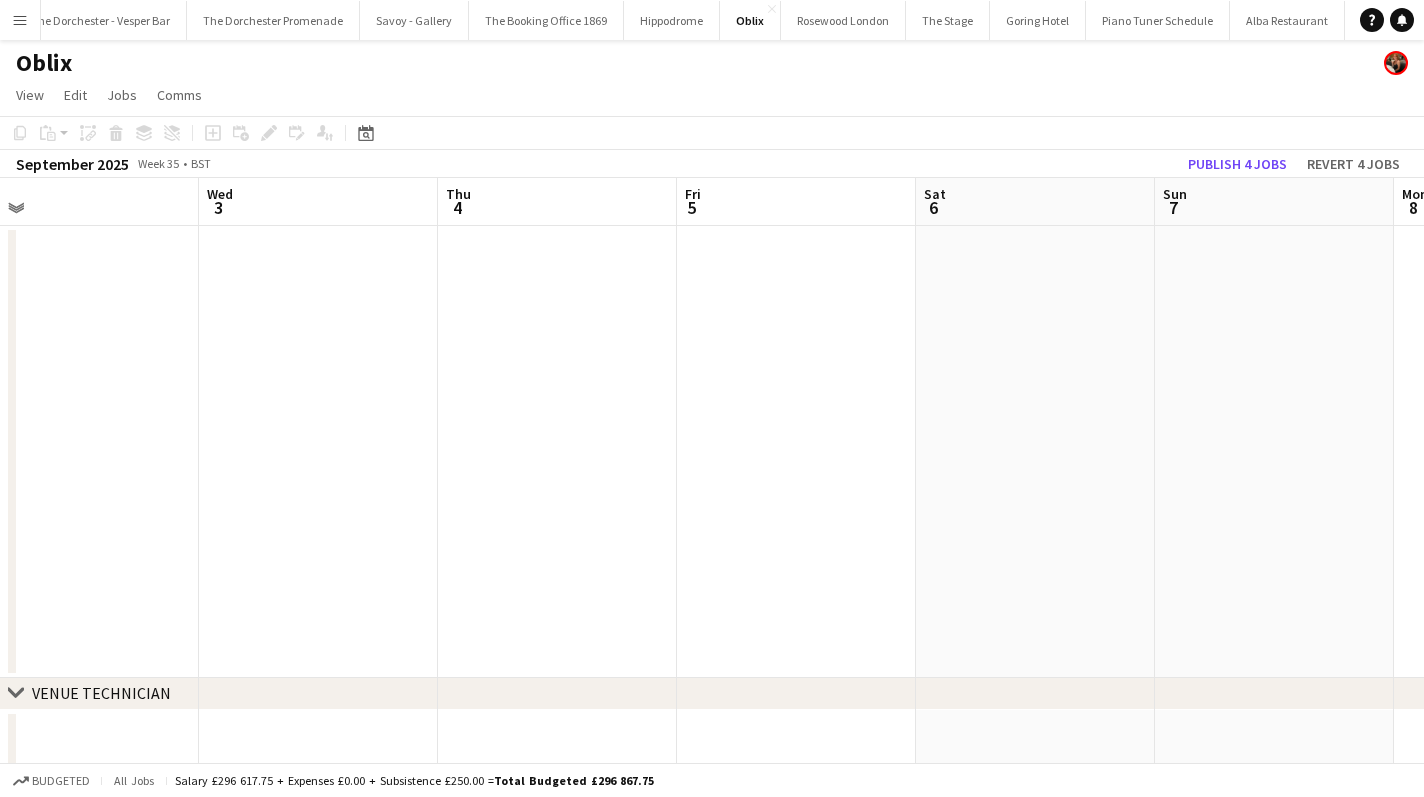 scroll, scrollTop: 0, scrollLeft: 763, axis: horizontal 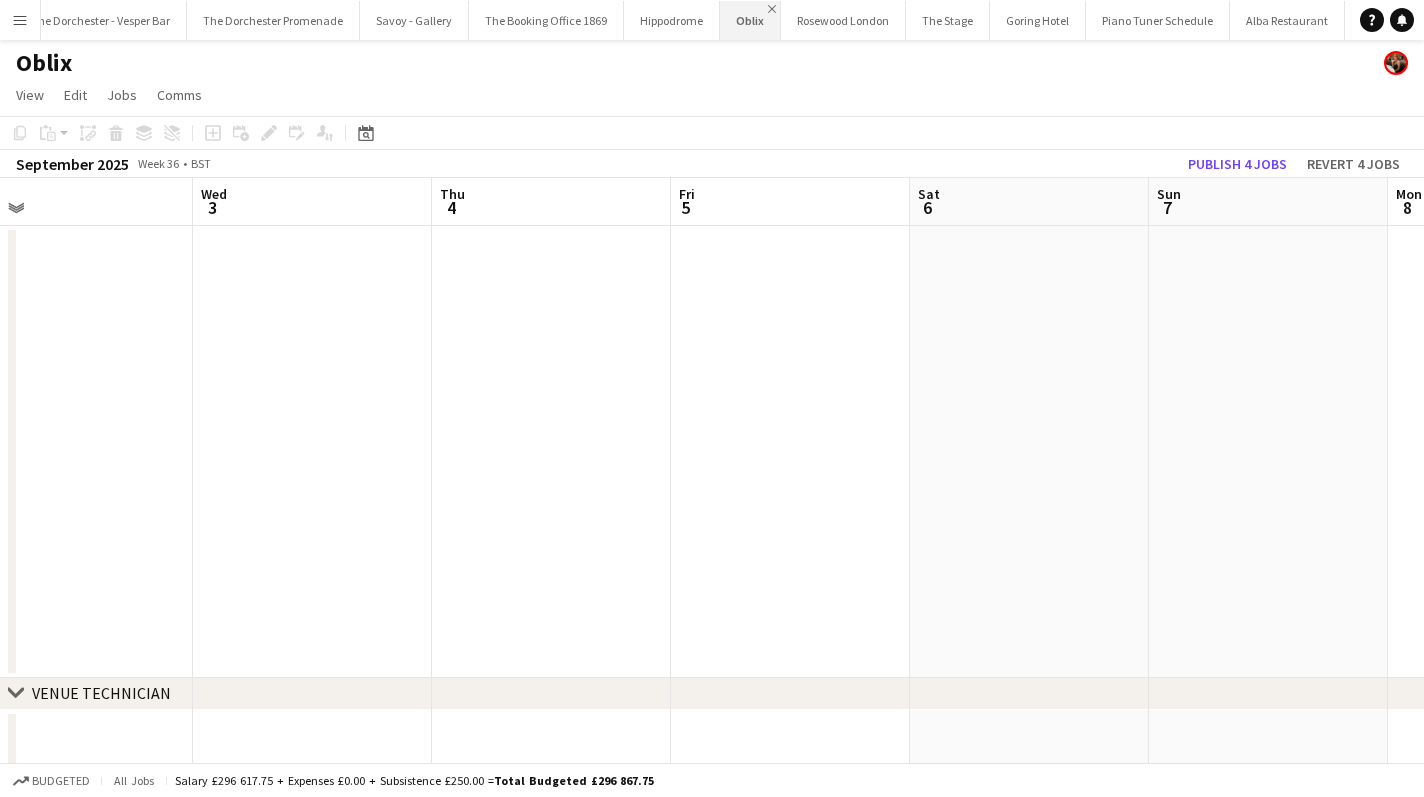 click on "Close" at bounding box center (772, 9) 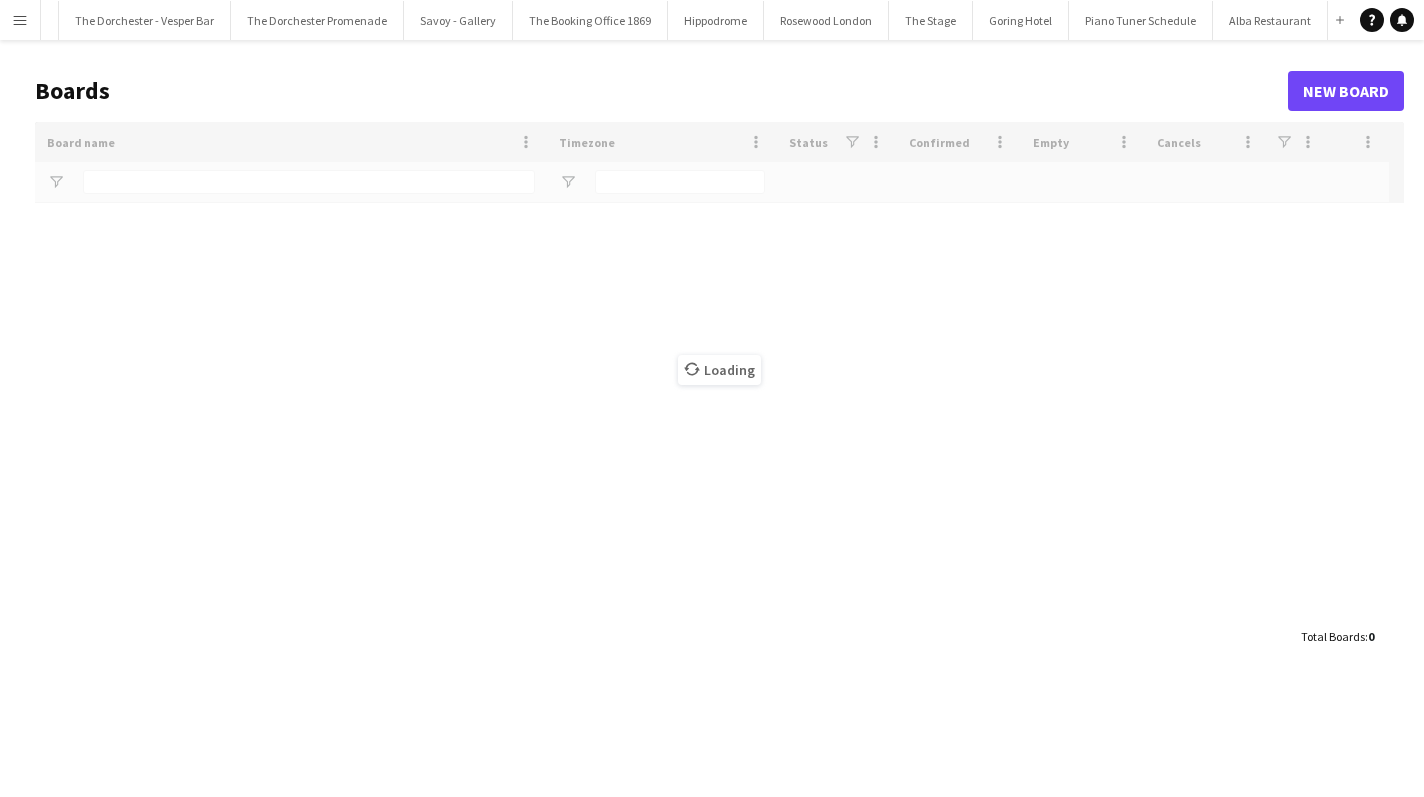 scroll, scrollTop: 0, scrollLeft: 94, axis: horizontal 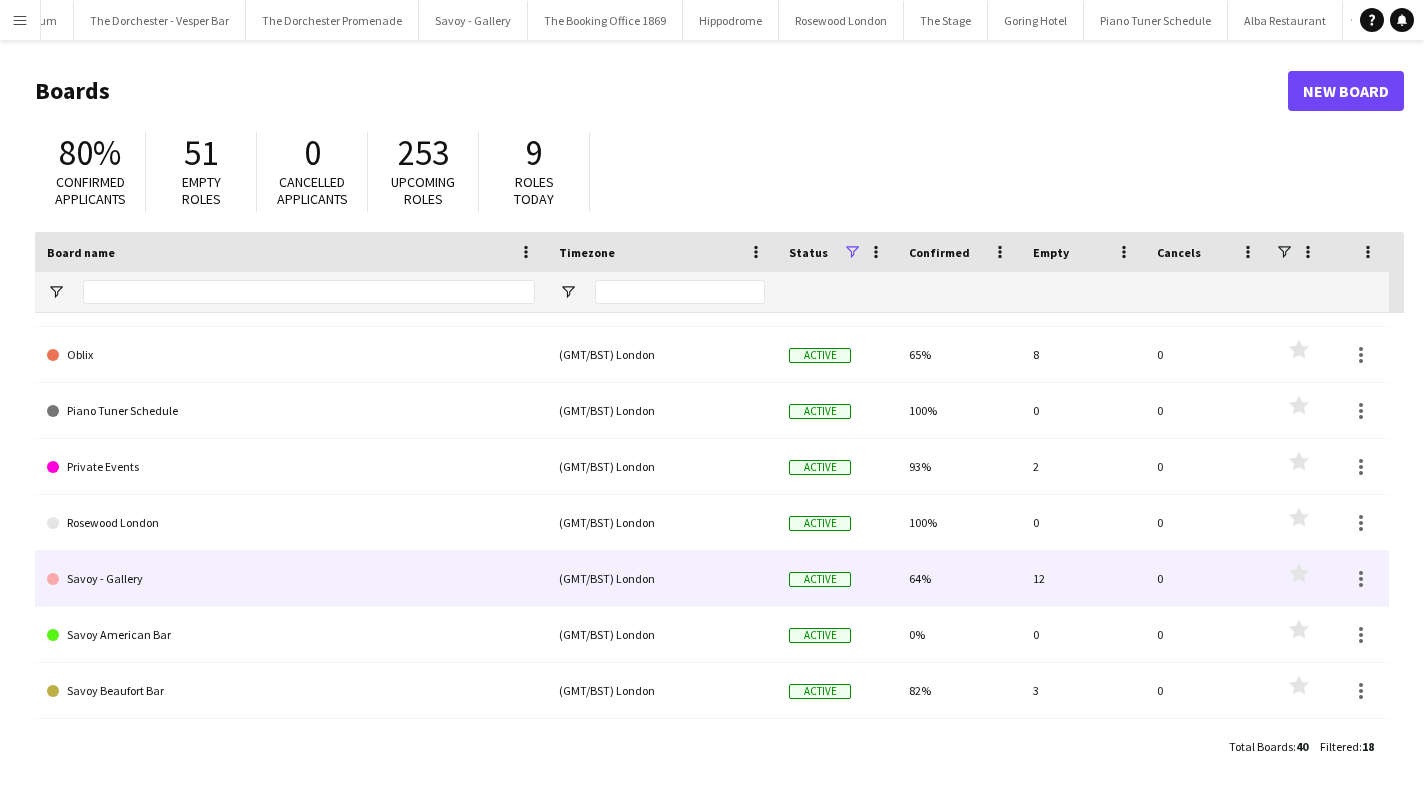 click on "Savoy - Gallery" 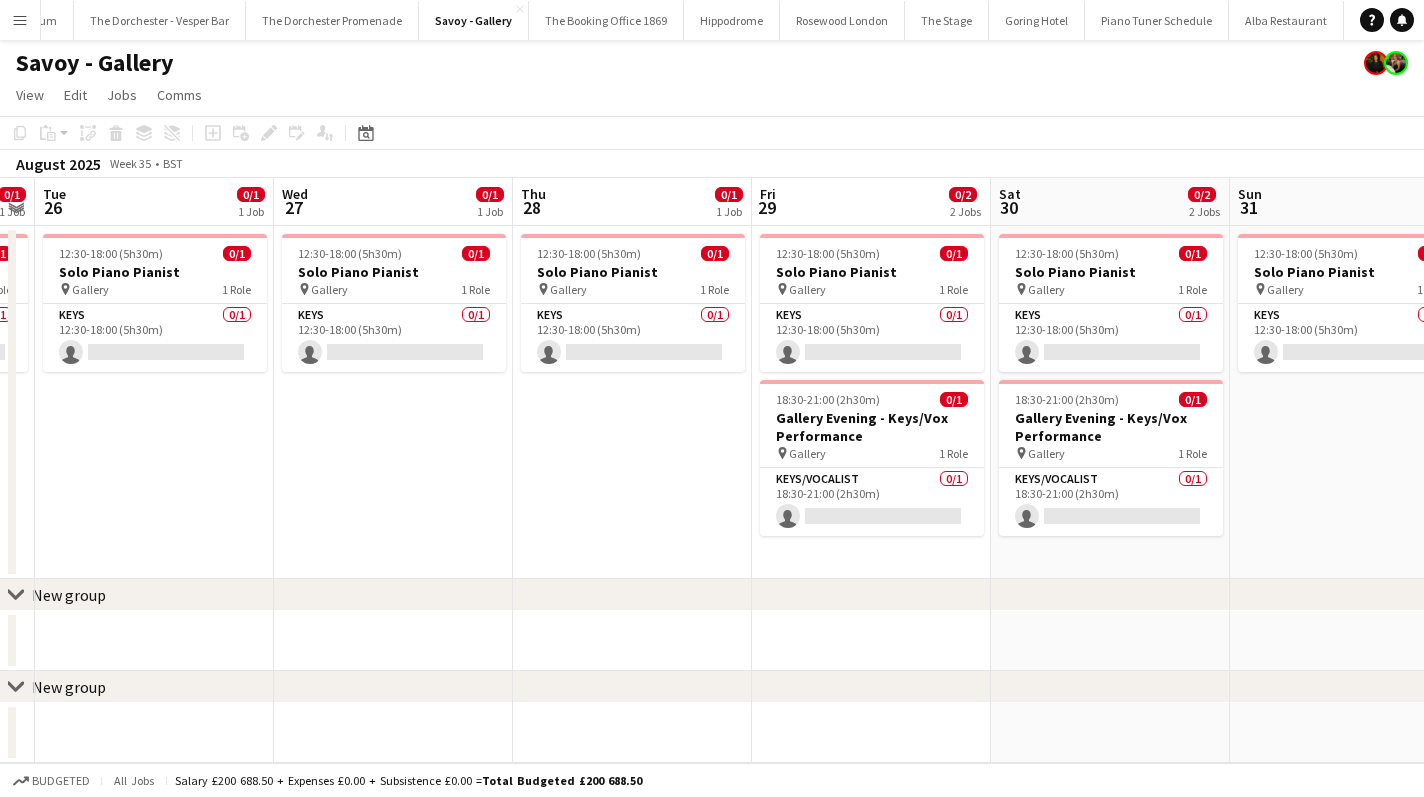 scroll, scrollTop: 0, scrollLeft: 701, axis: horizontal 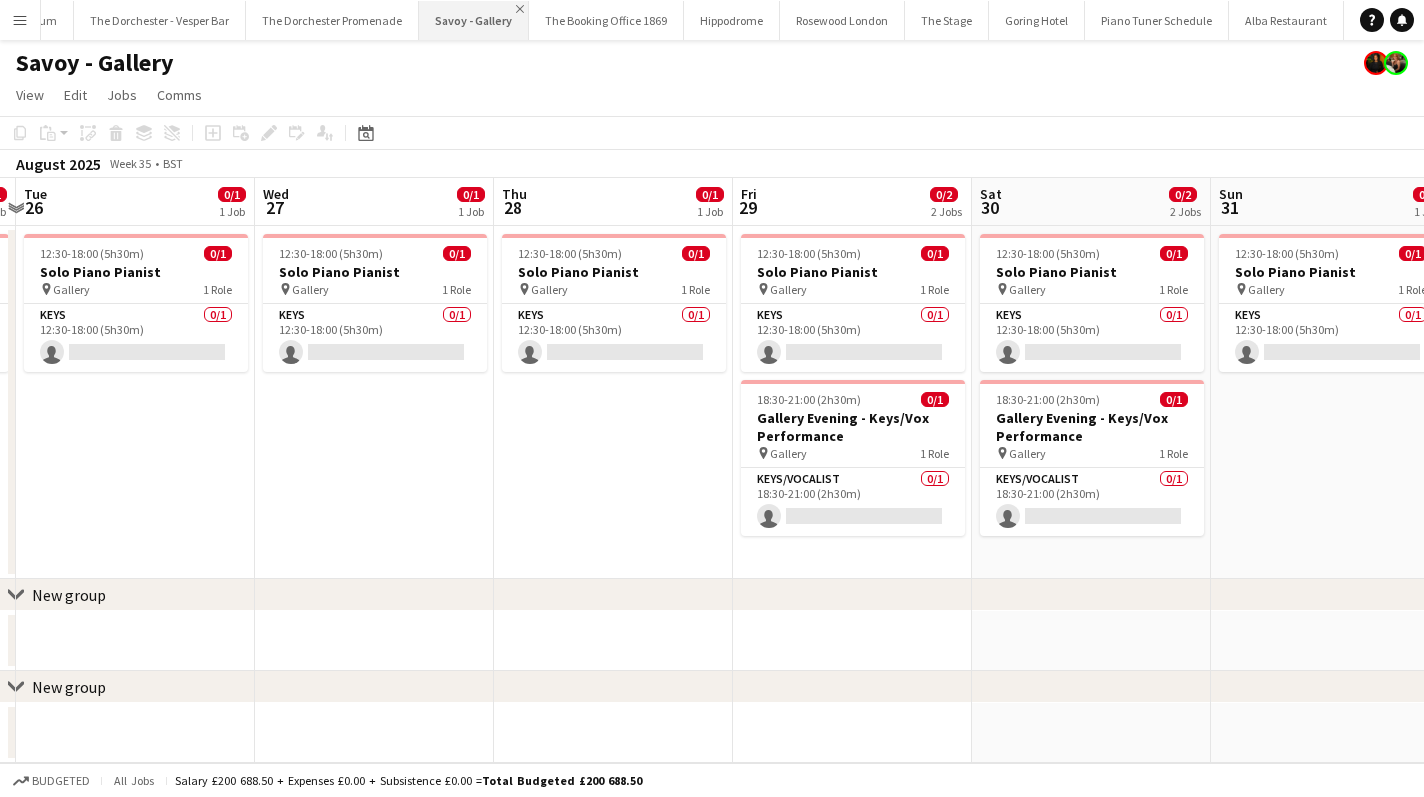 click on "Close" at bounding box center (520, 9) 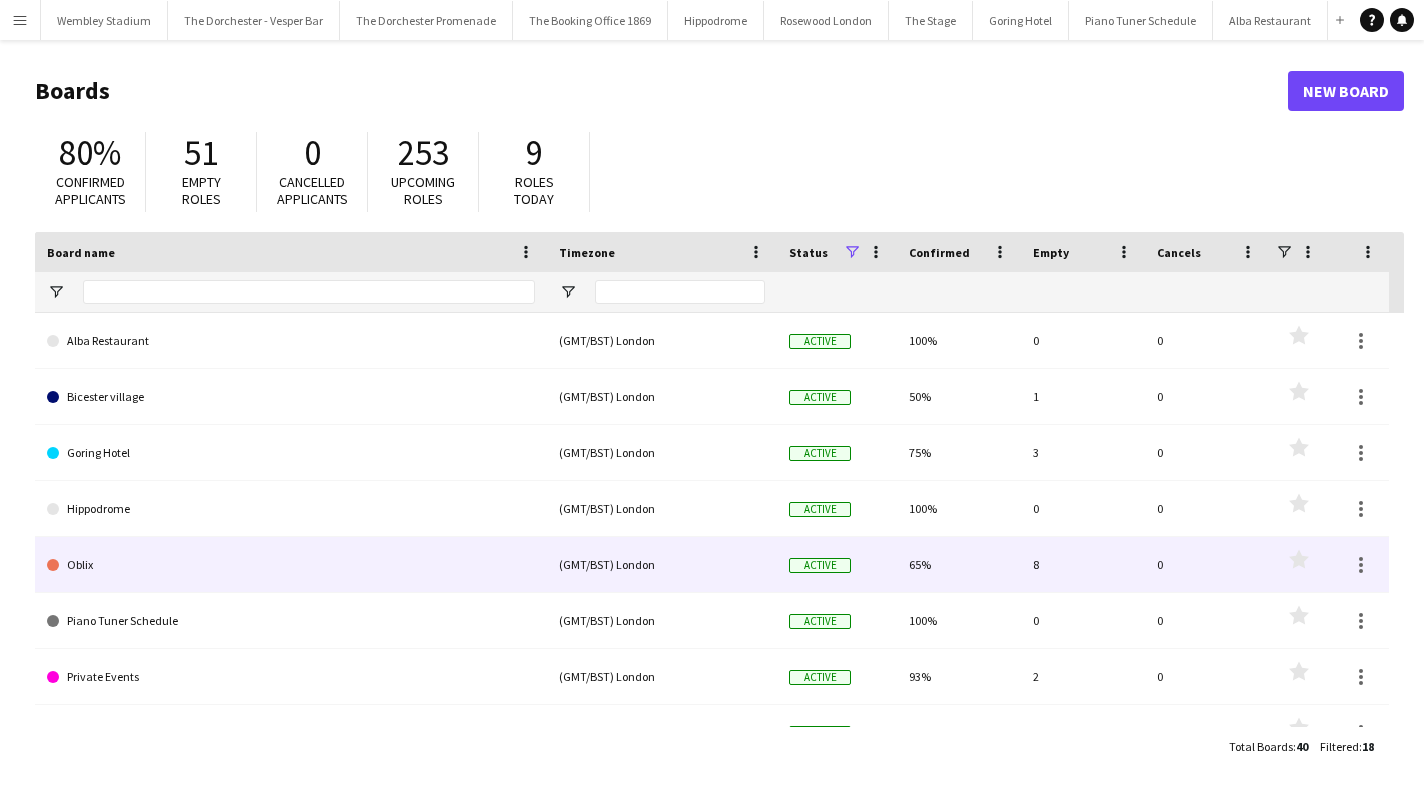 scroll, scrollTop: 54, scrollLeft: 0, axis: vertical 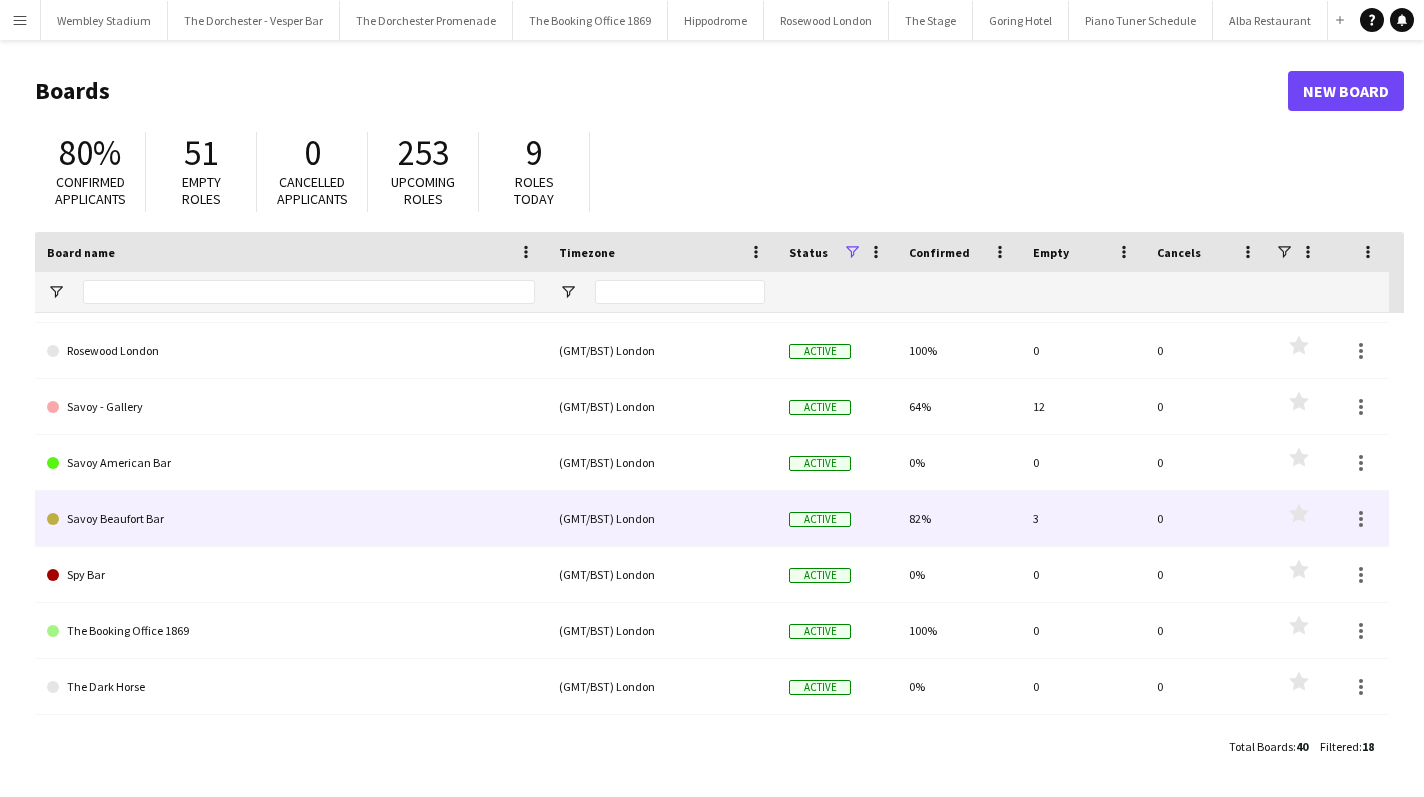 click on "Savoy Beaufort Bar" 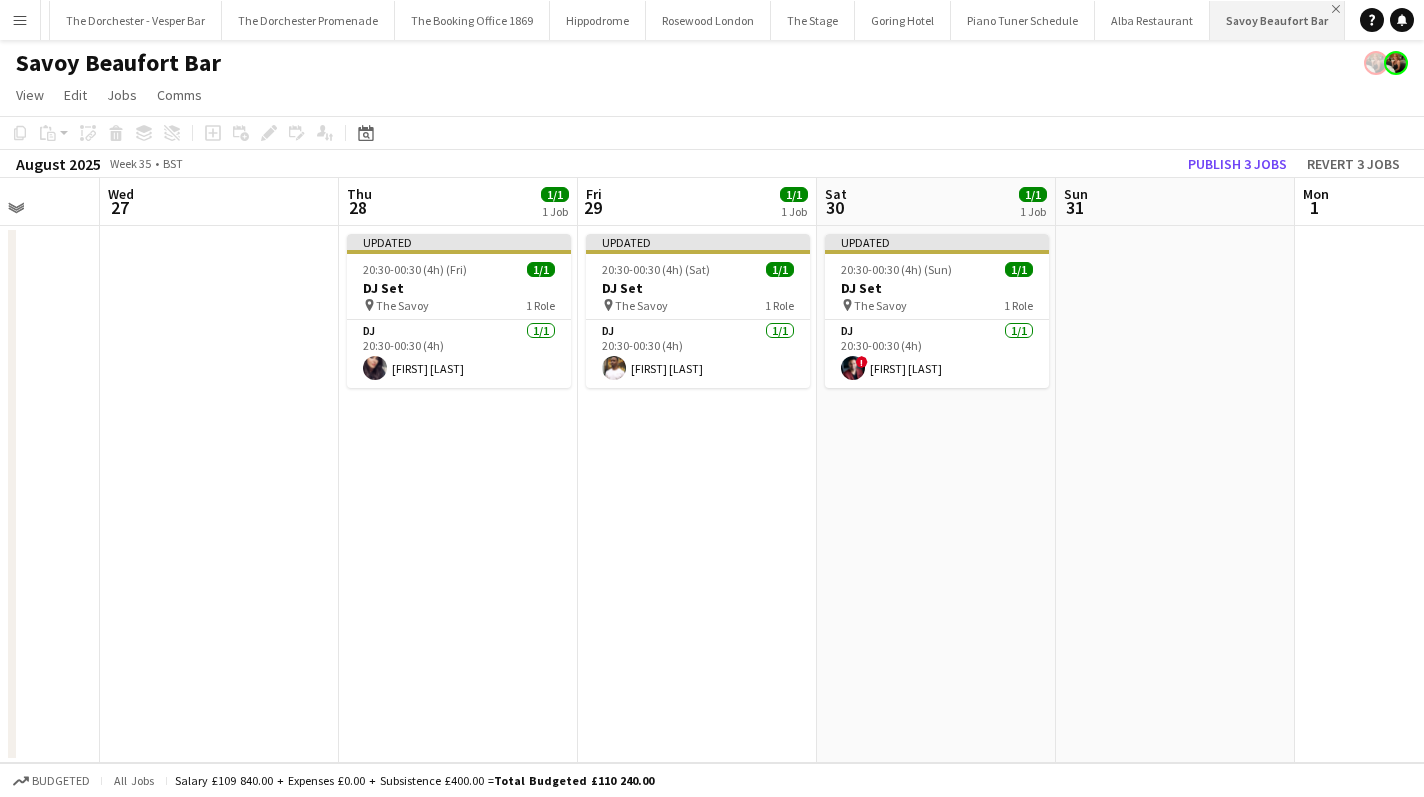 click on "Close" at bounding box center [1336, 9] 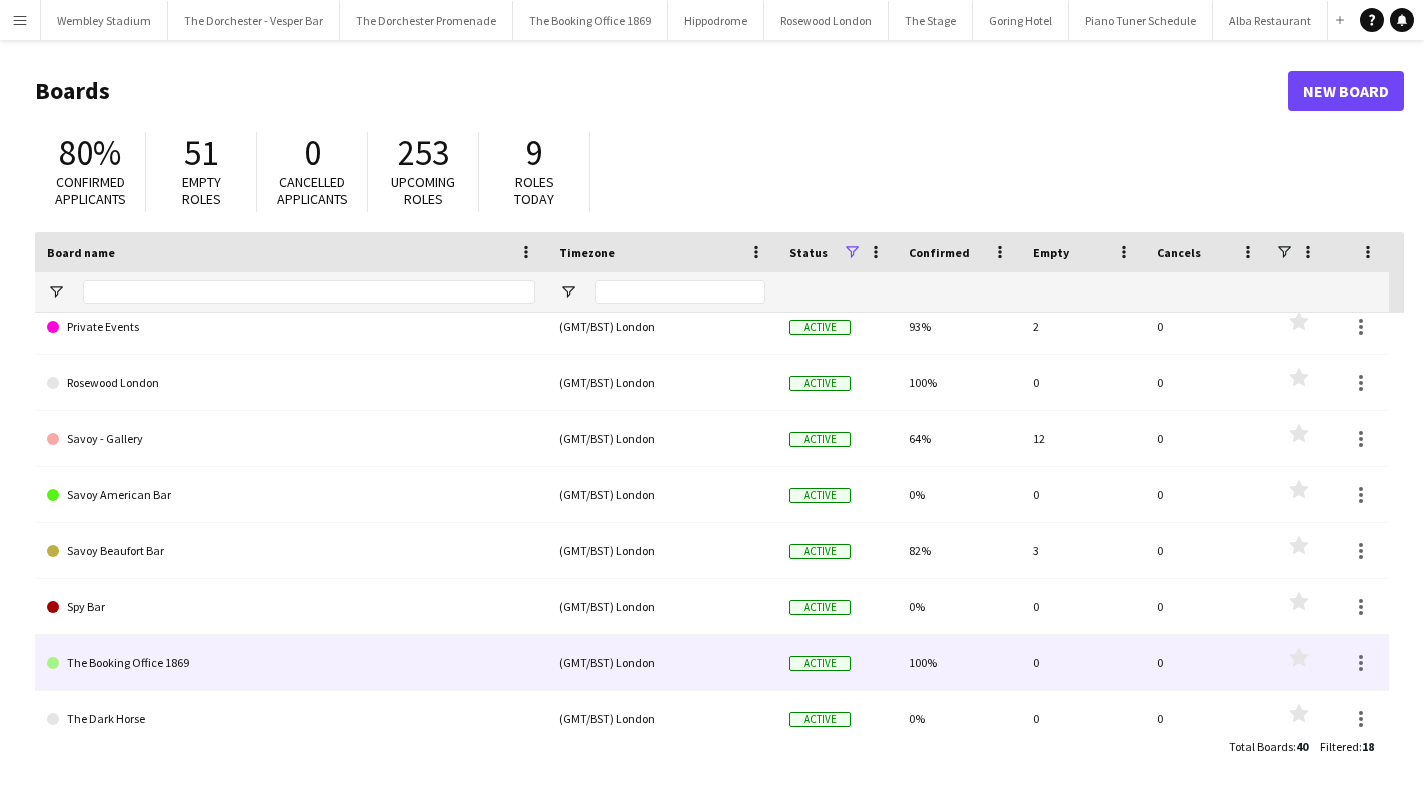 click on "The Booking Office 1869" 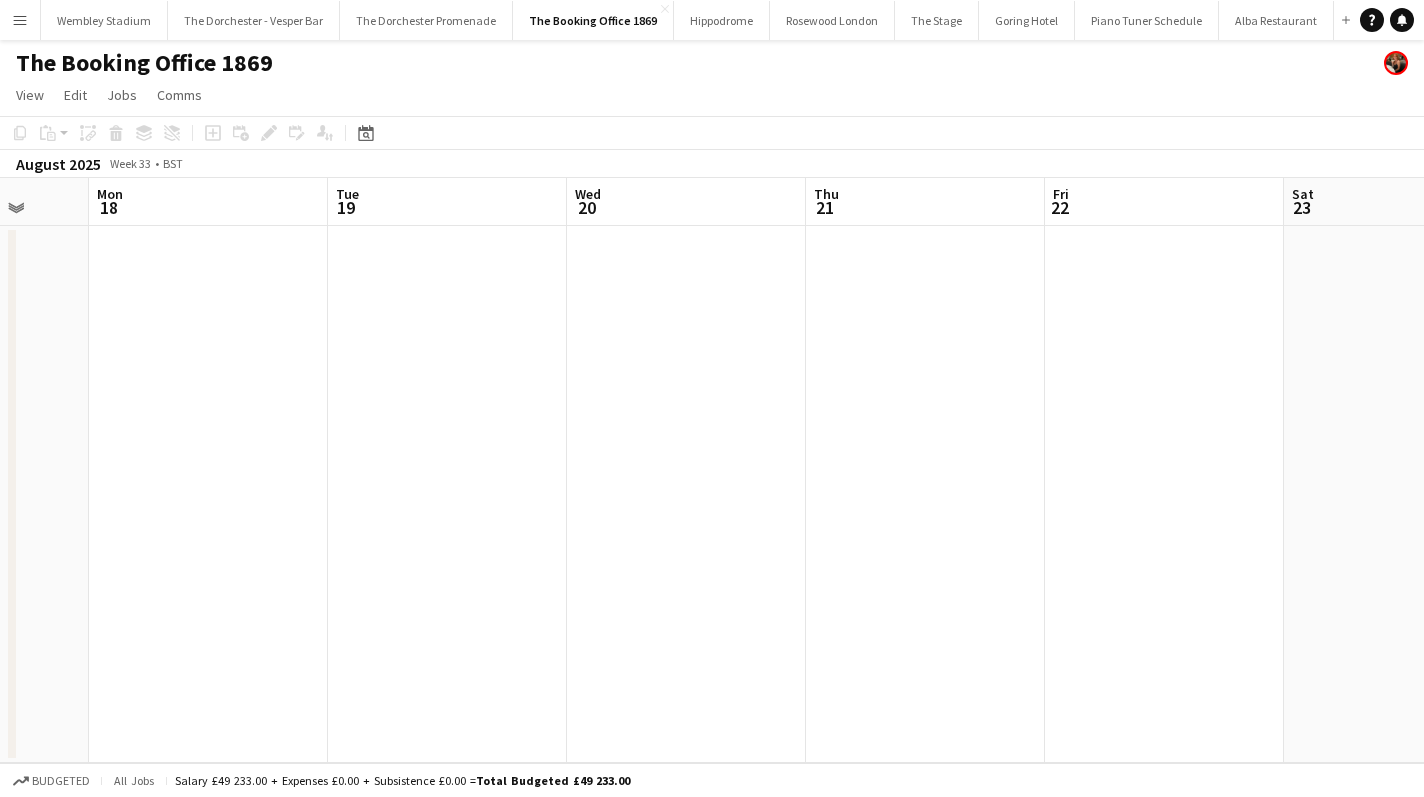 scroll, scrollTop: 0, scrollLeft: 687, axis: horizontal 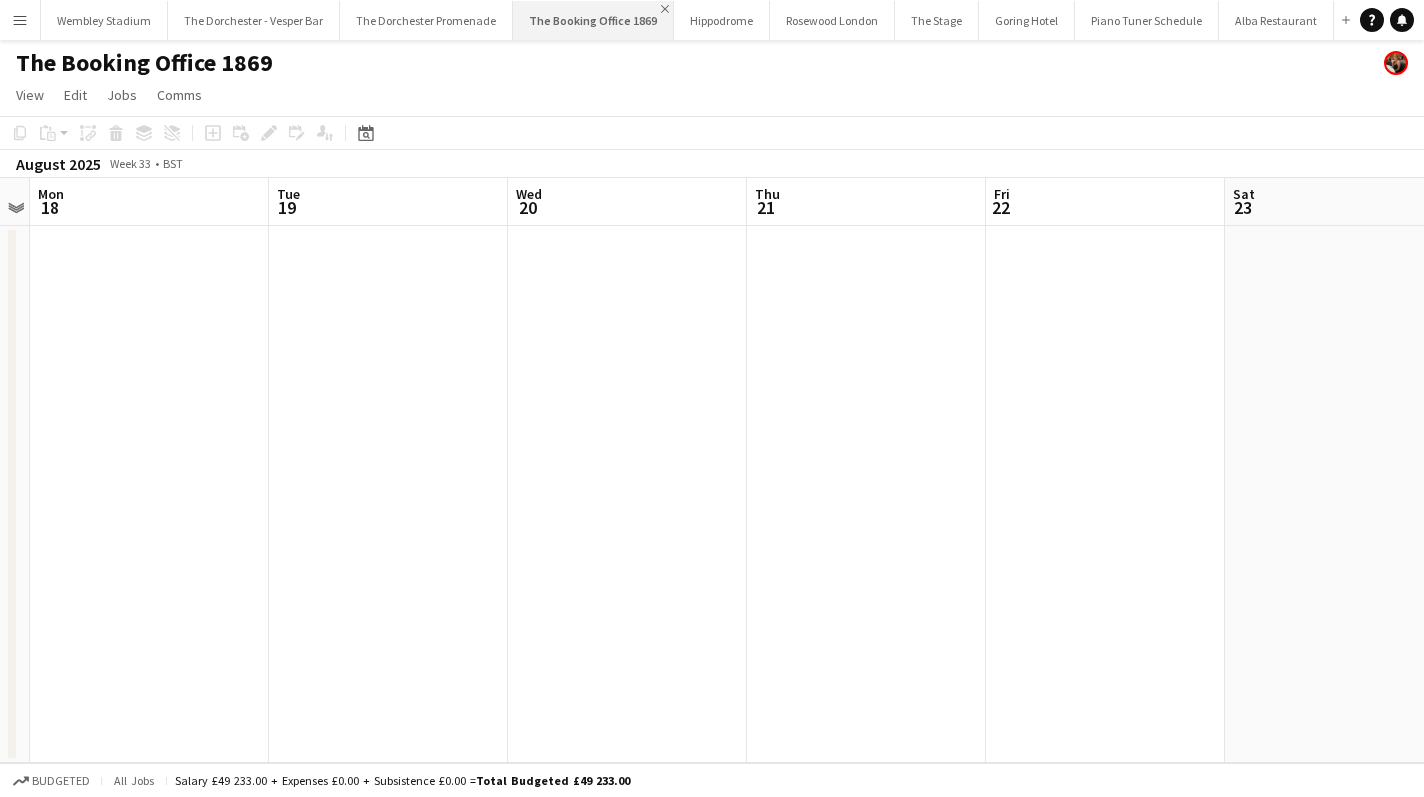 click on "Close" at bounding box center [665, 9] 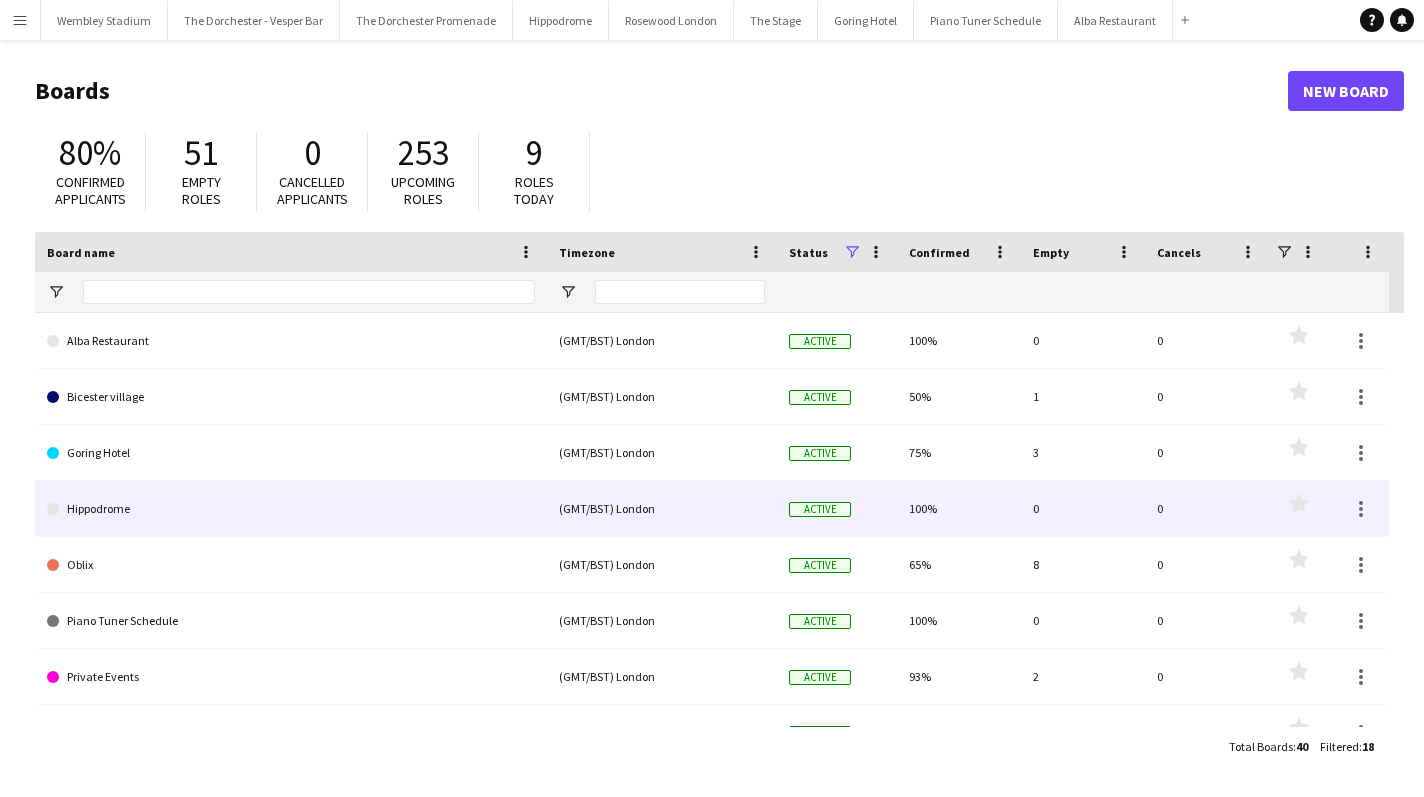 scroll, scrollTop: 48, scrollLeft: 0, axis: vertical 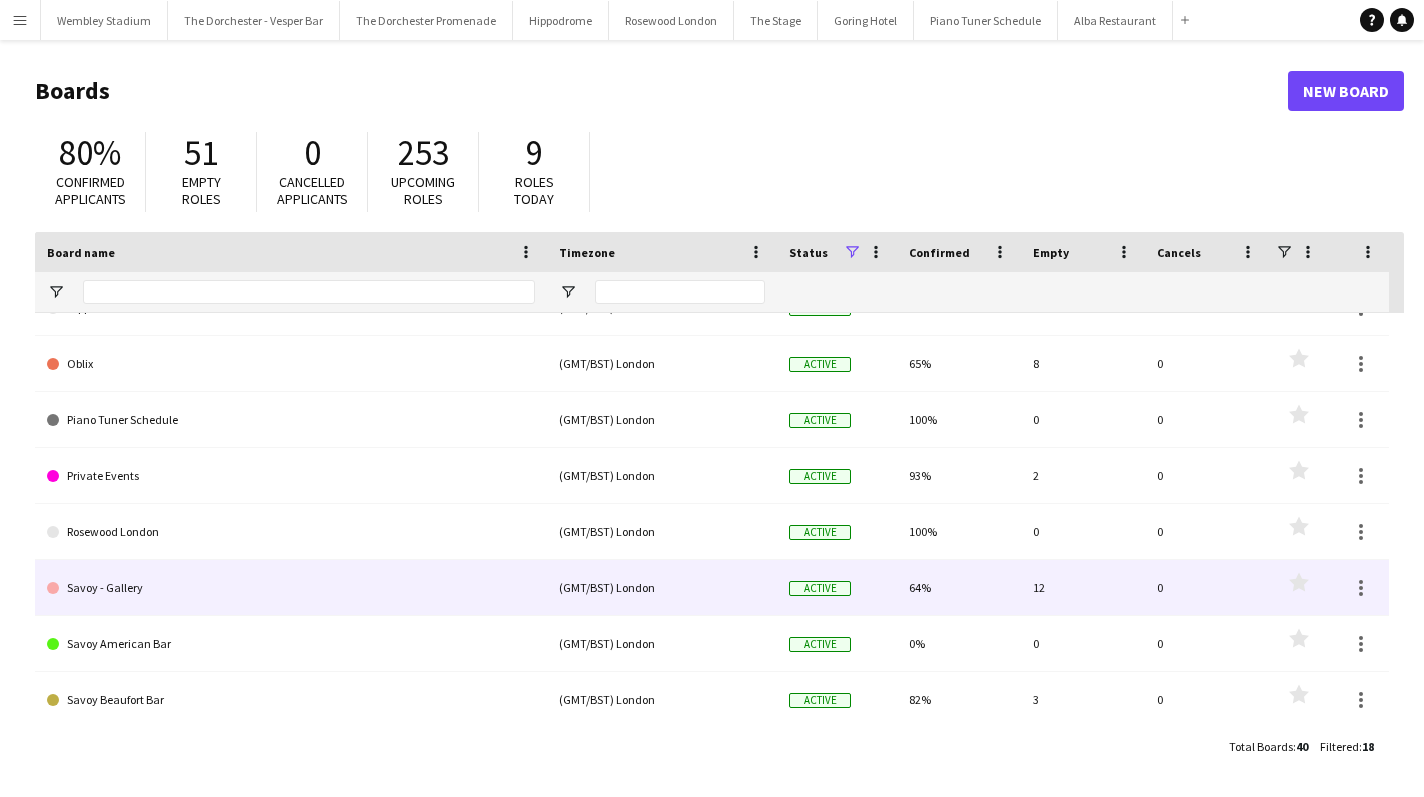 click on "Savoy - Gallery" 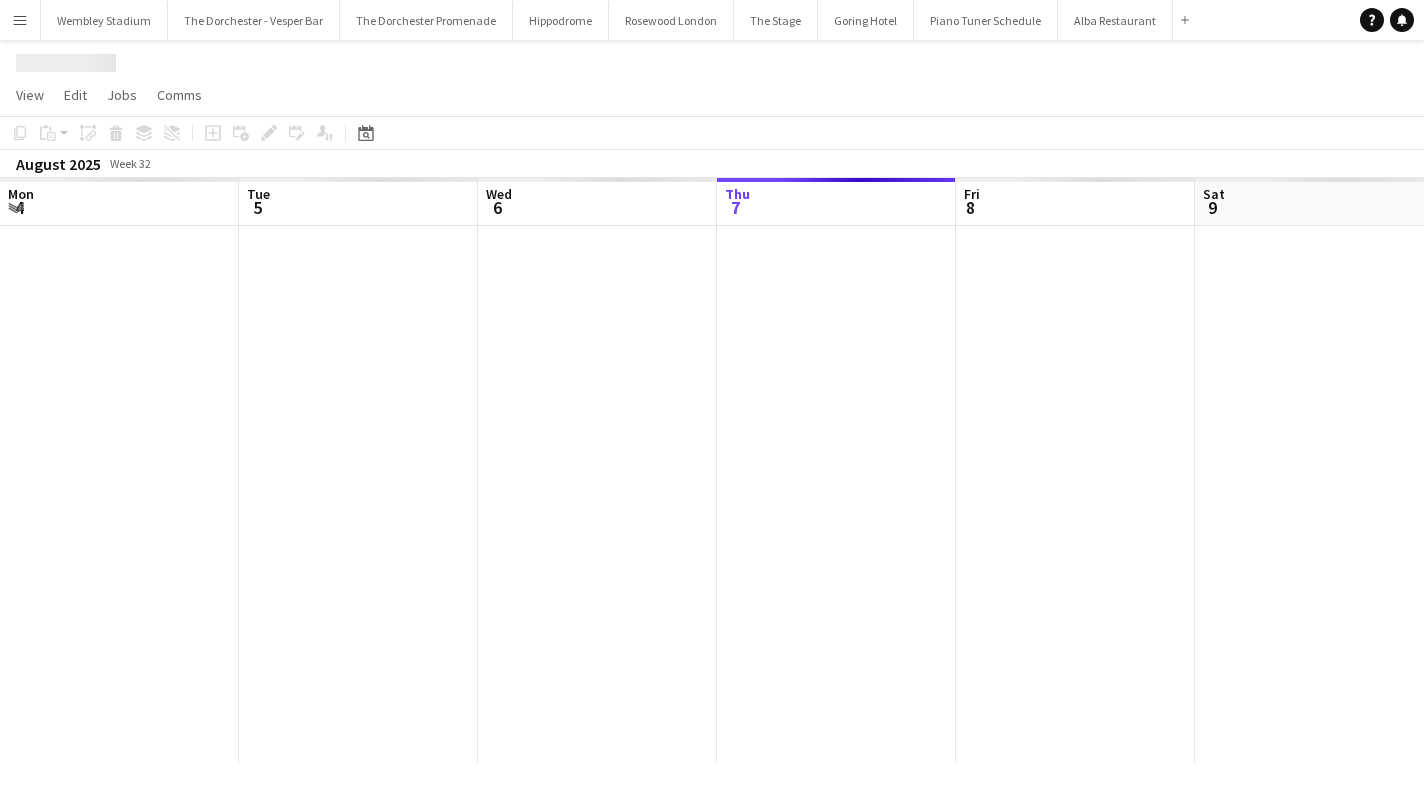 scroll, scrollTop: 0, scrollLeft: 478, axis: horizontal 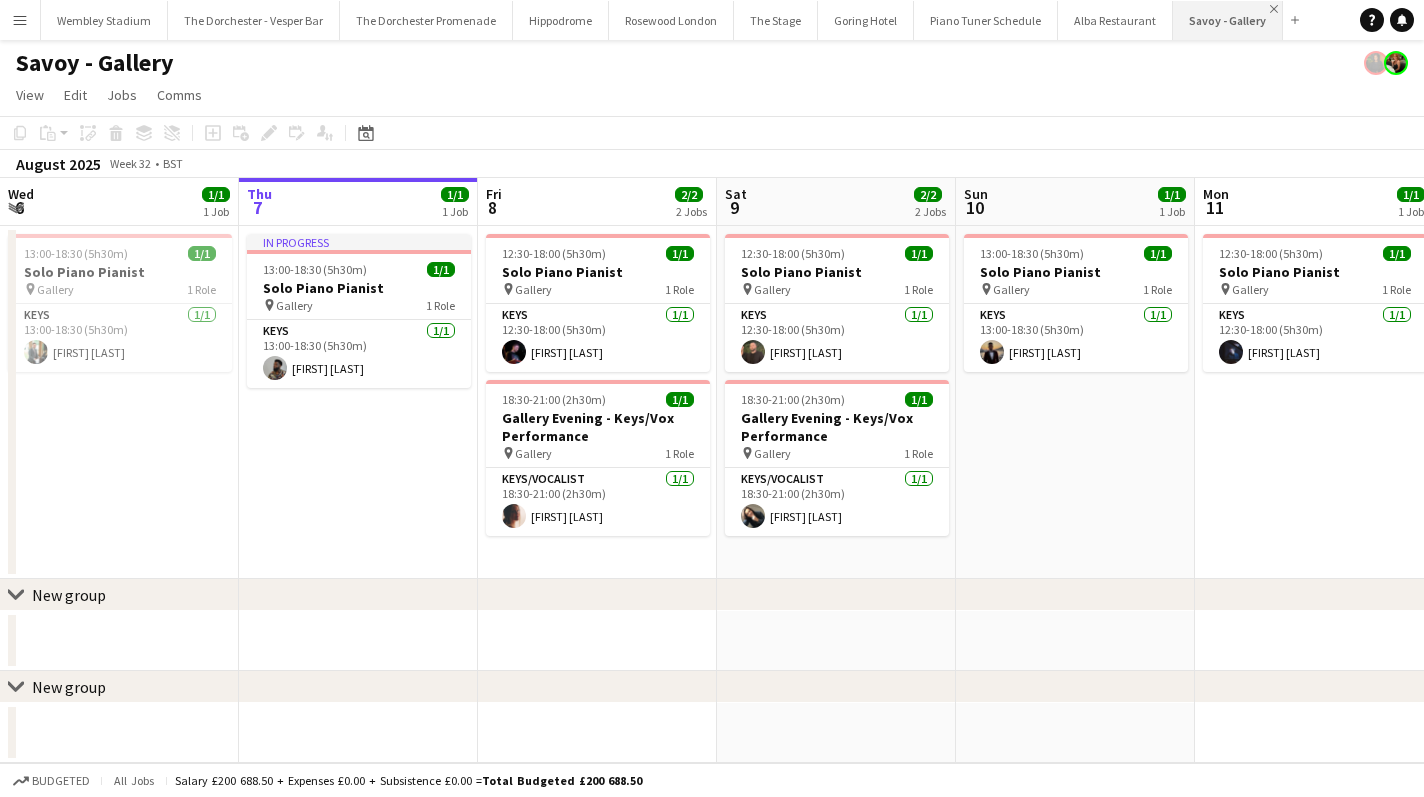 click on "Close" at bounding box center [1274, 9] 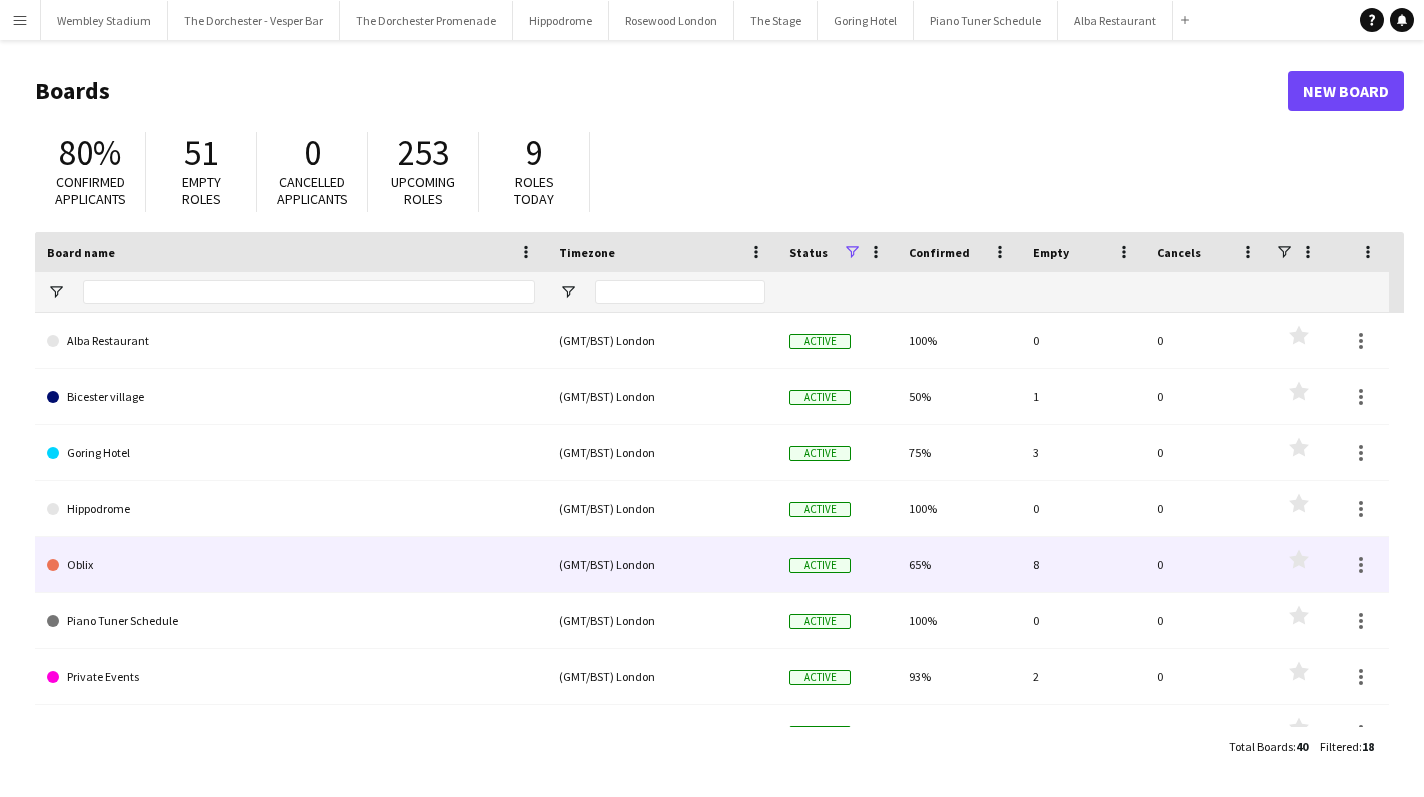 scroll, scrollTop: 235, scrollLeft: 0, axis: vertical 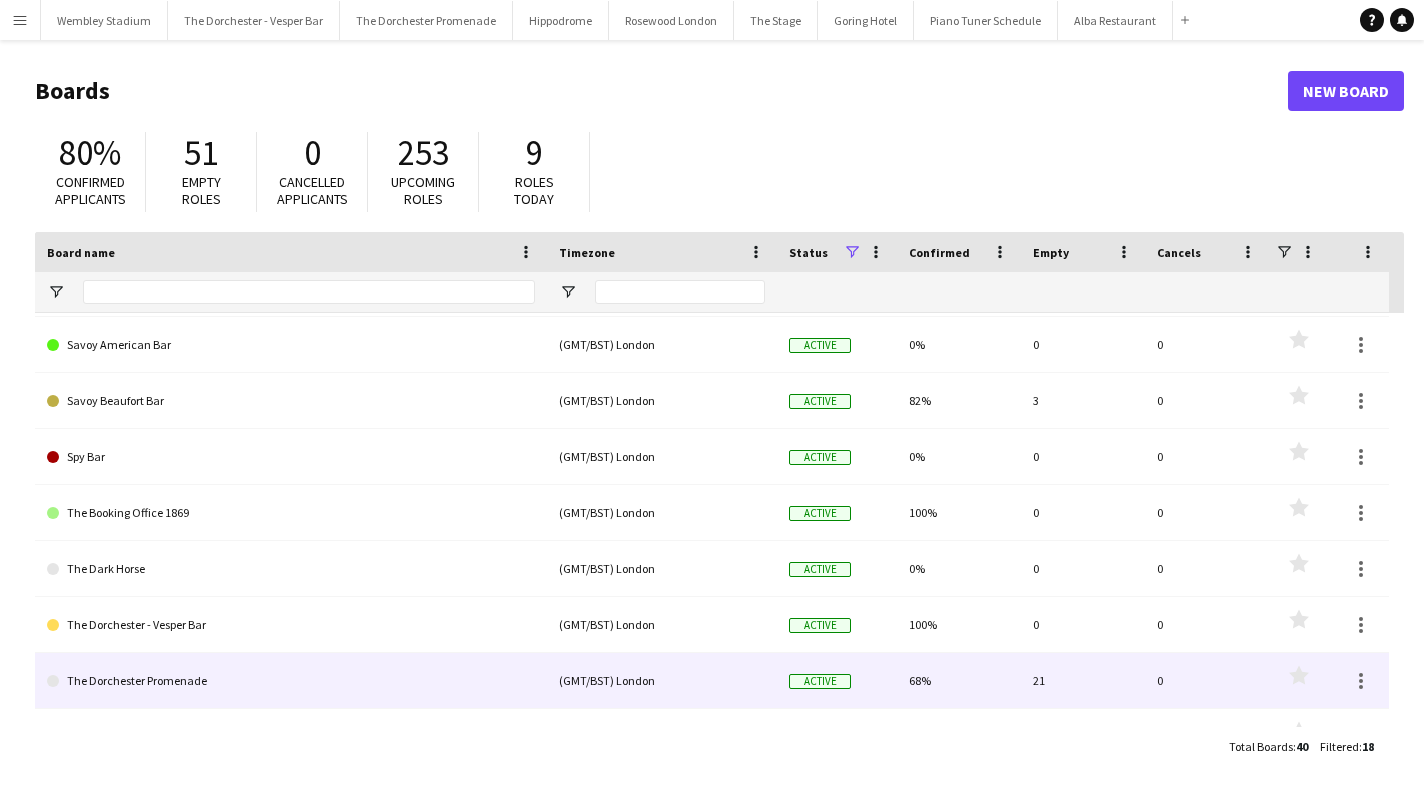 click on "The Dorchester Promenade" 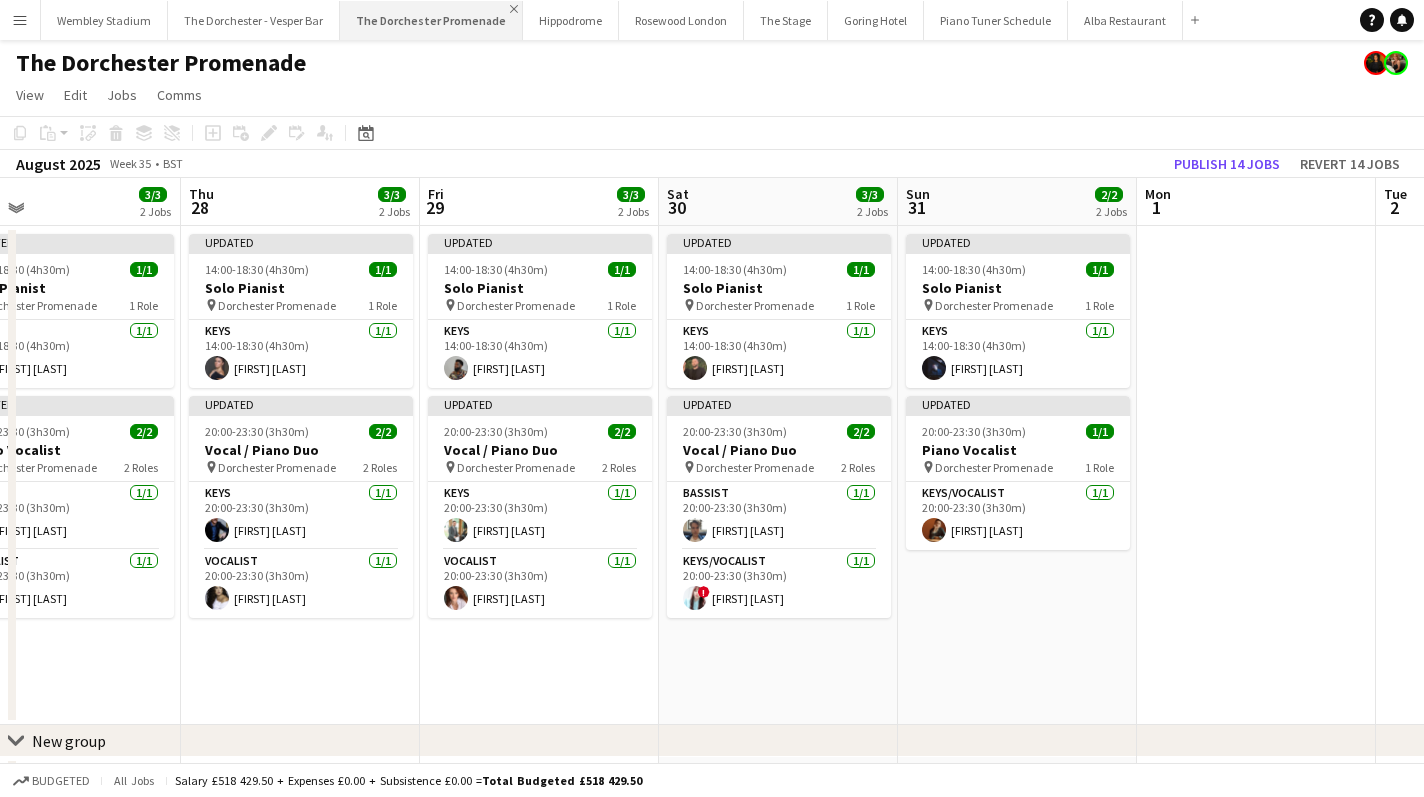 click on "Close" at bounding box center [514, 9] 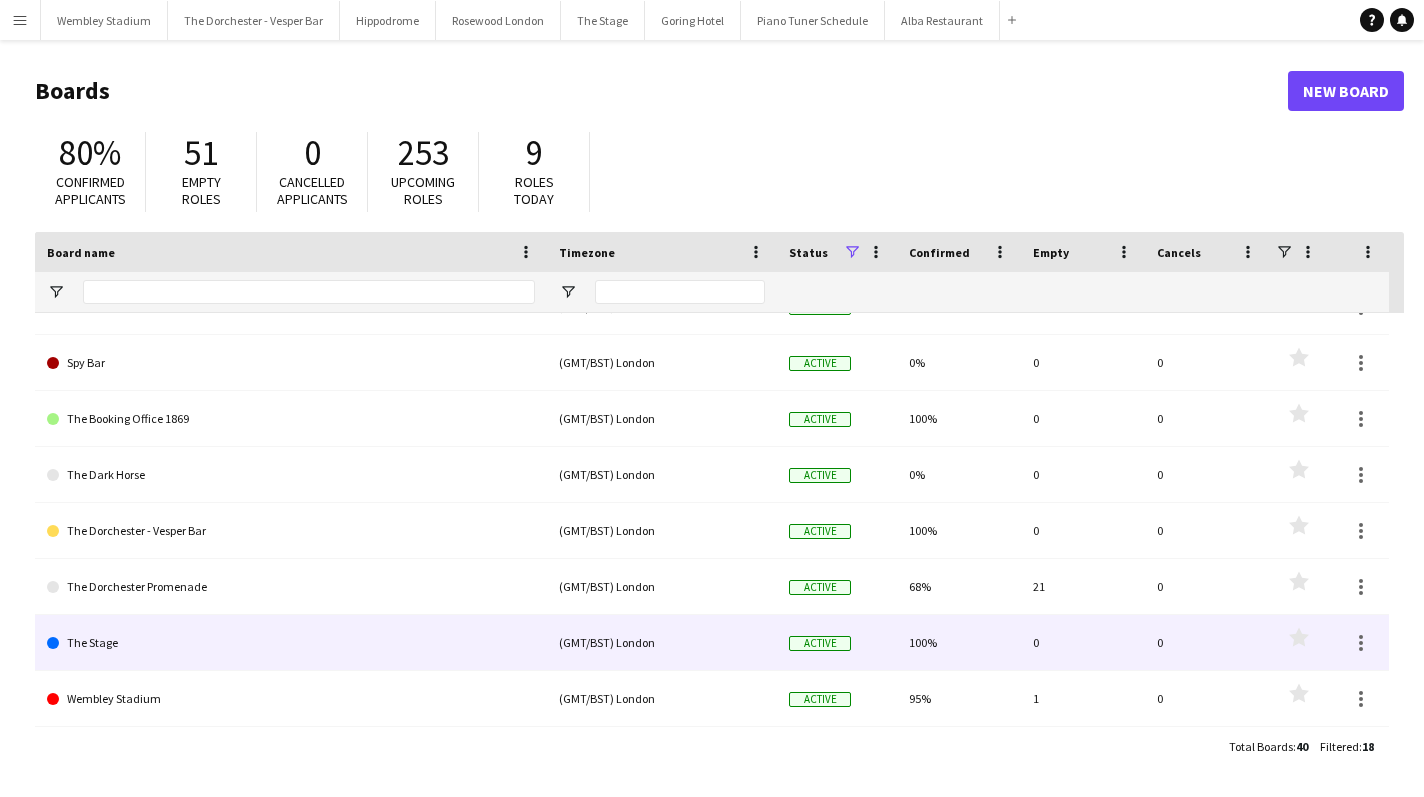 click on "The Stage" 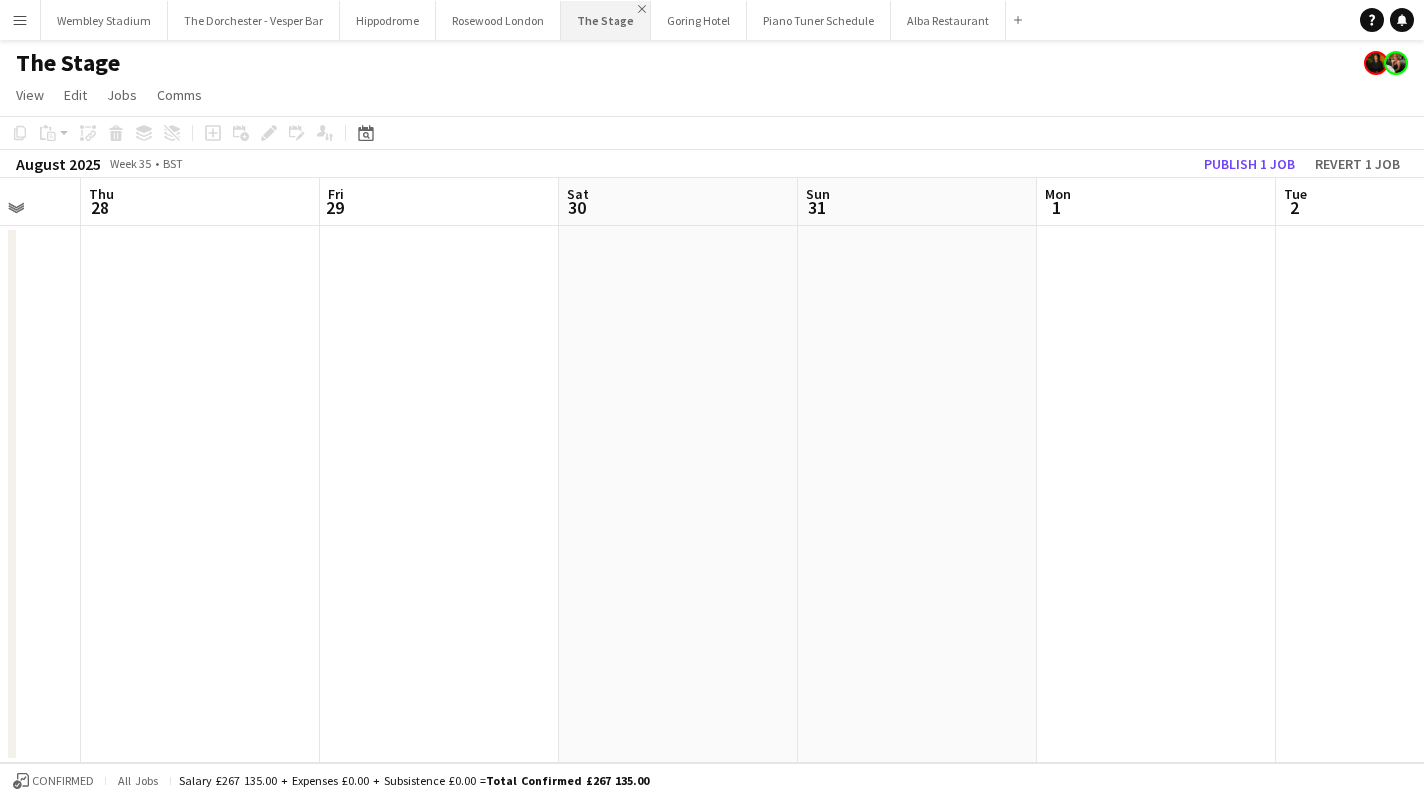 click on "Close" at bounding box center (642, 9) 